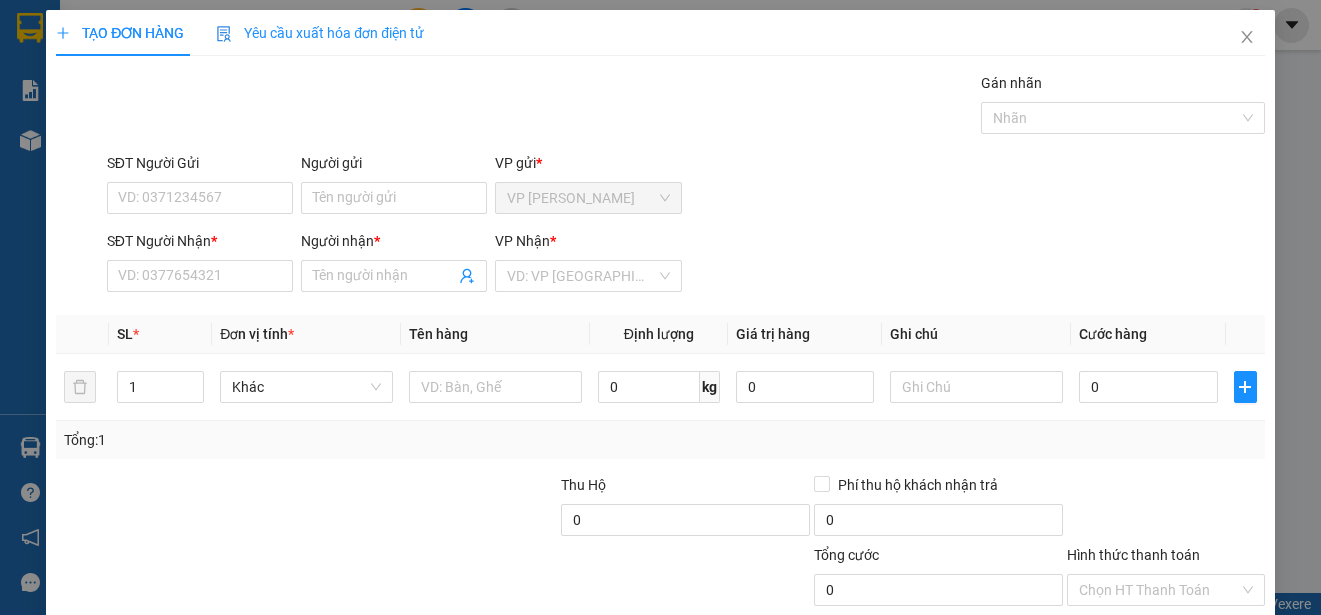 scroll, scrollTop: 0, scrollLeft: 0, axis: both 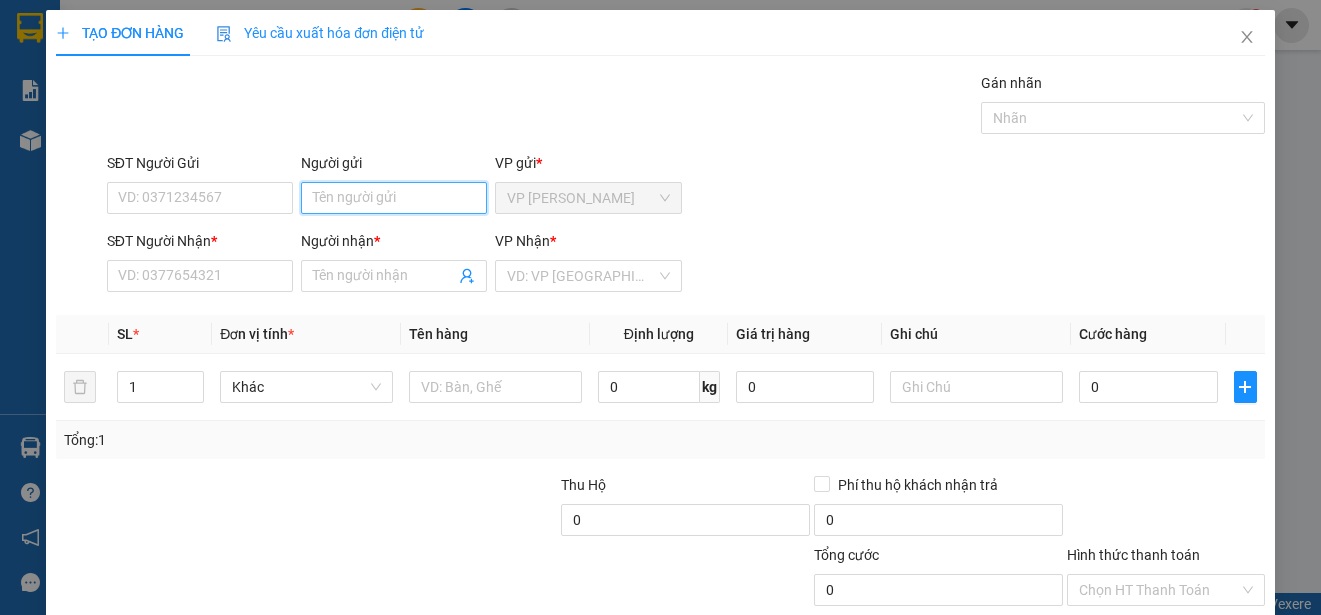 click on "Người gửi" at bounding box center (394, 198) 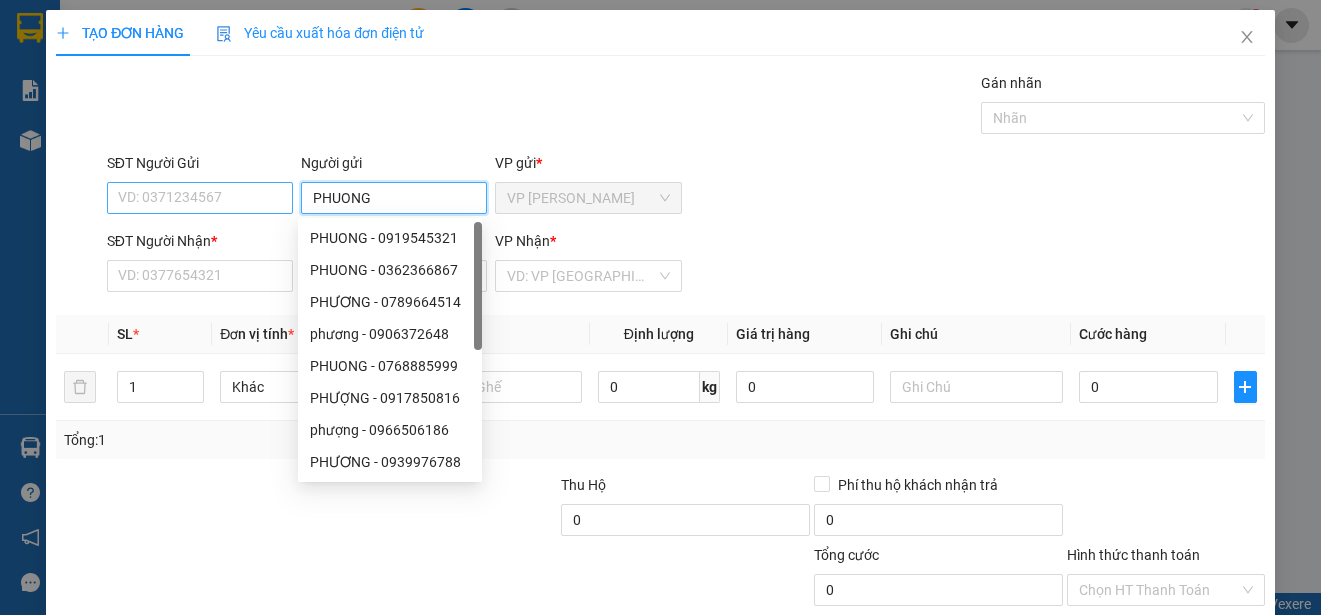 type on "PHUONG" 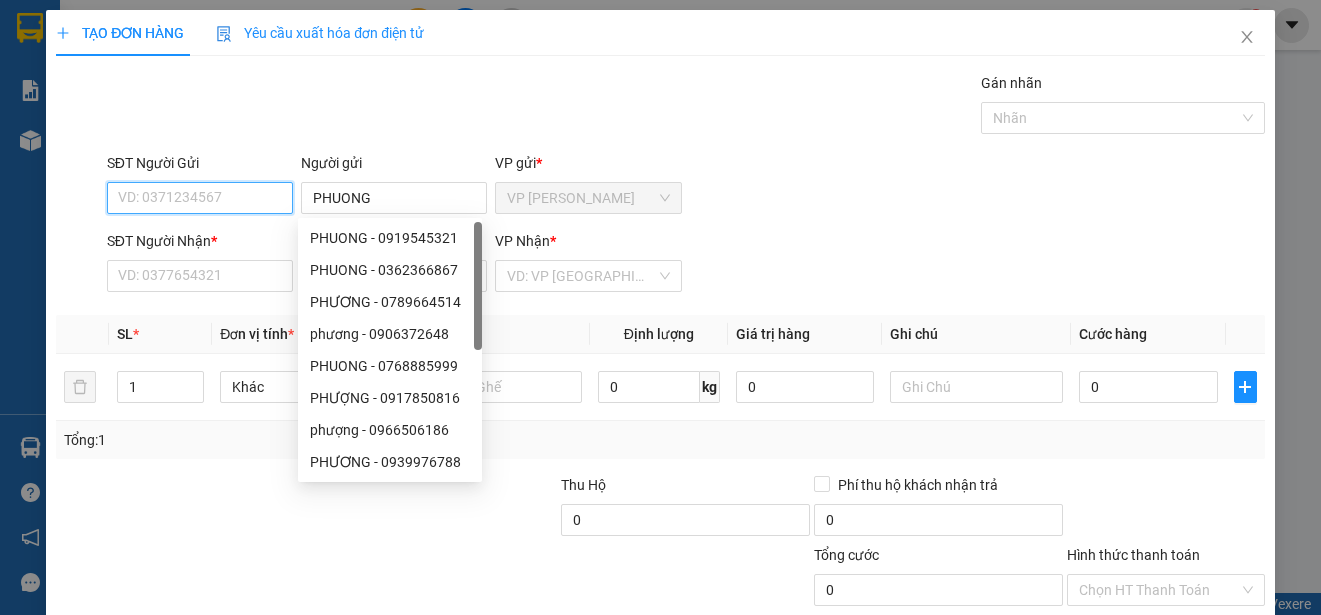click on "SĐT Người Gửi" at bounding box center (200, 198) 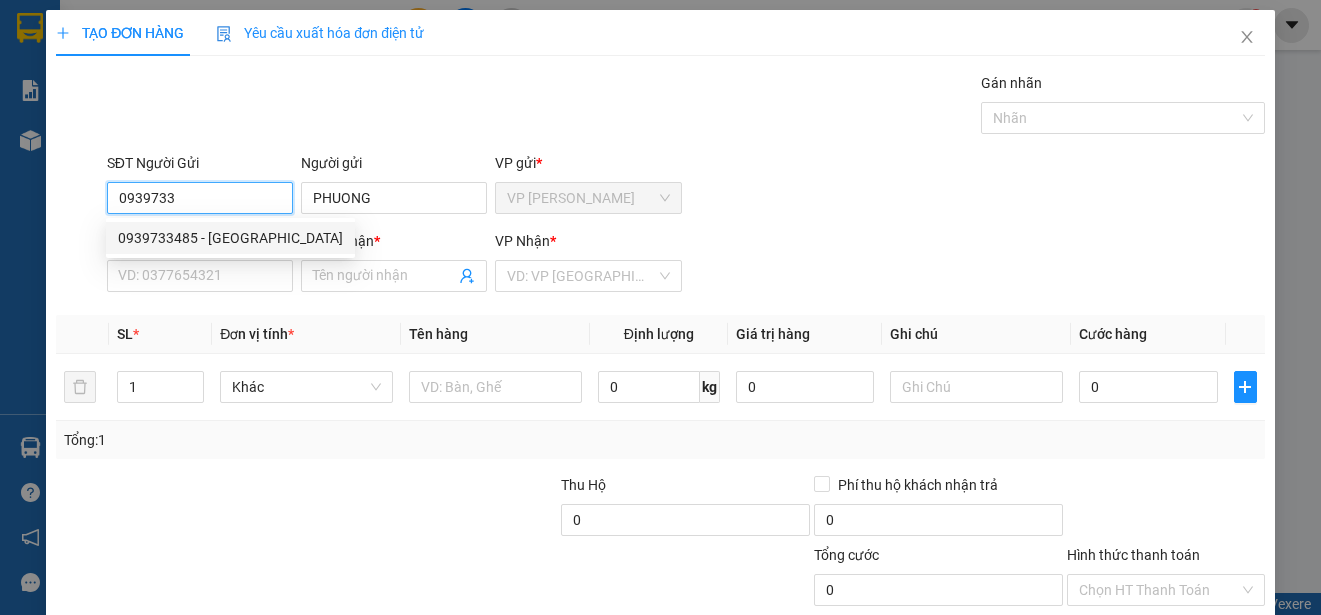 click on "0939733485 - [GEOGRAPHIC_DATA]" at bounding box center (230, 238) 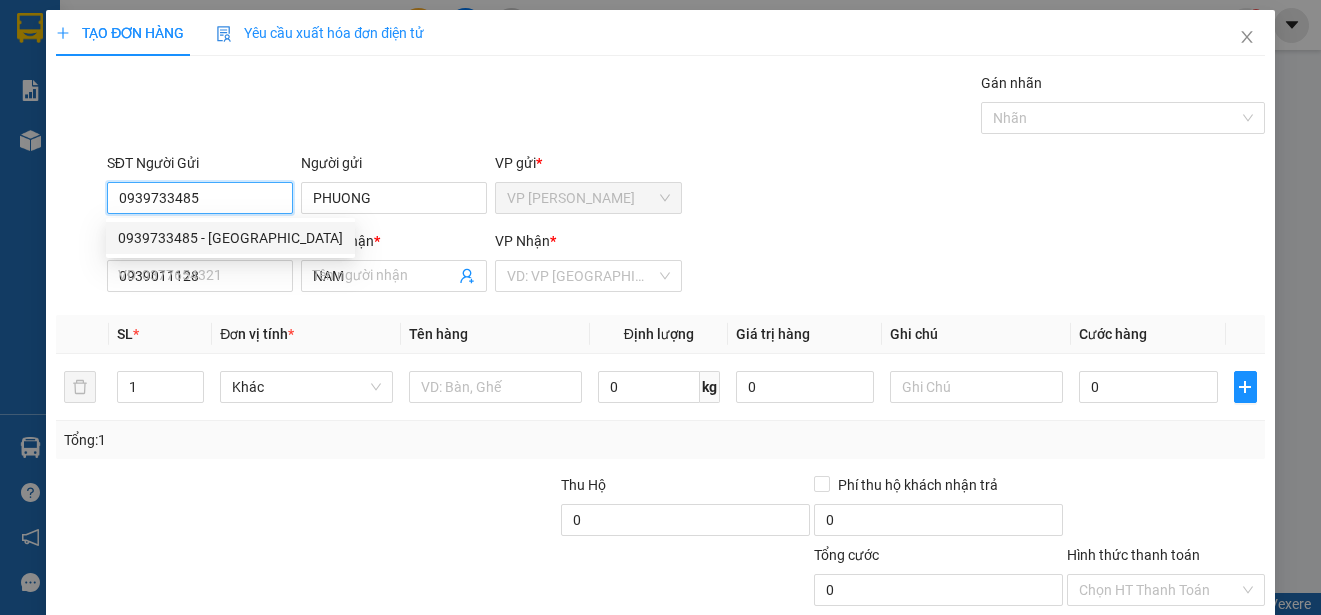 type on "150.000" 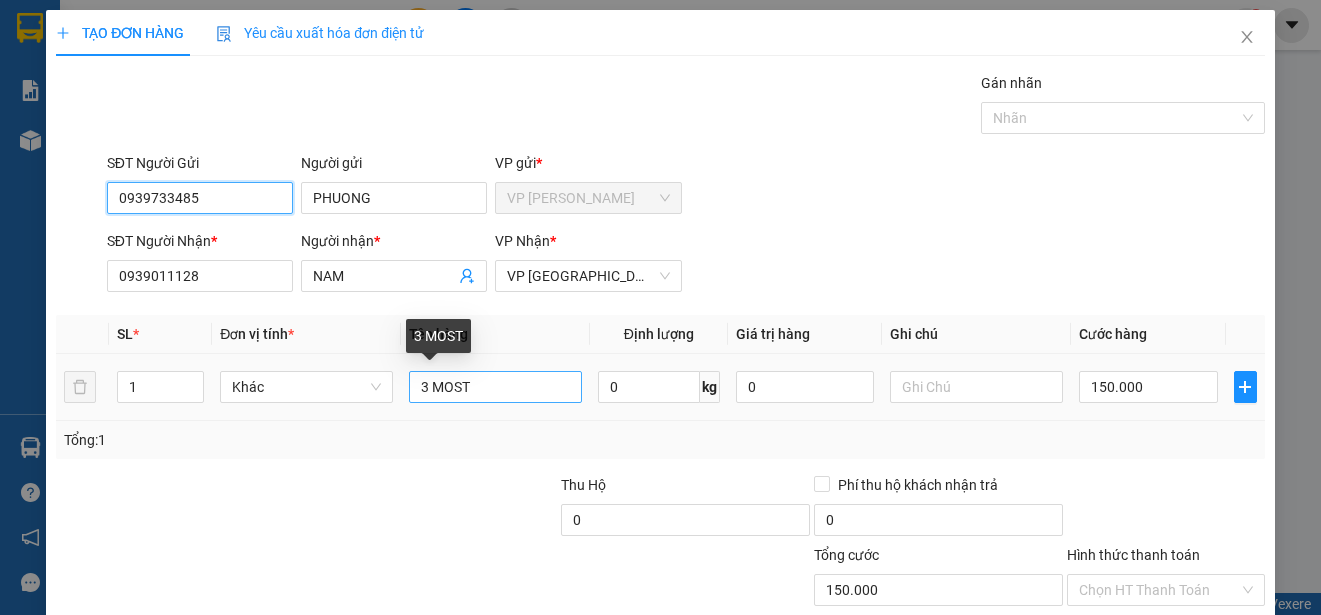 type on "0939733485" 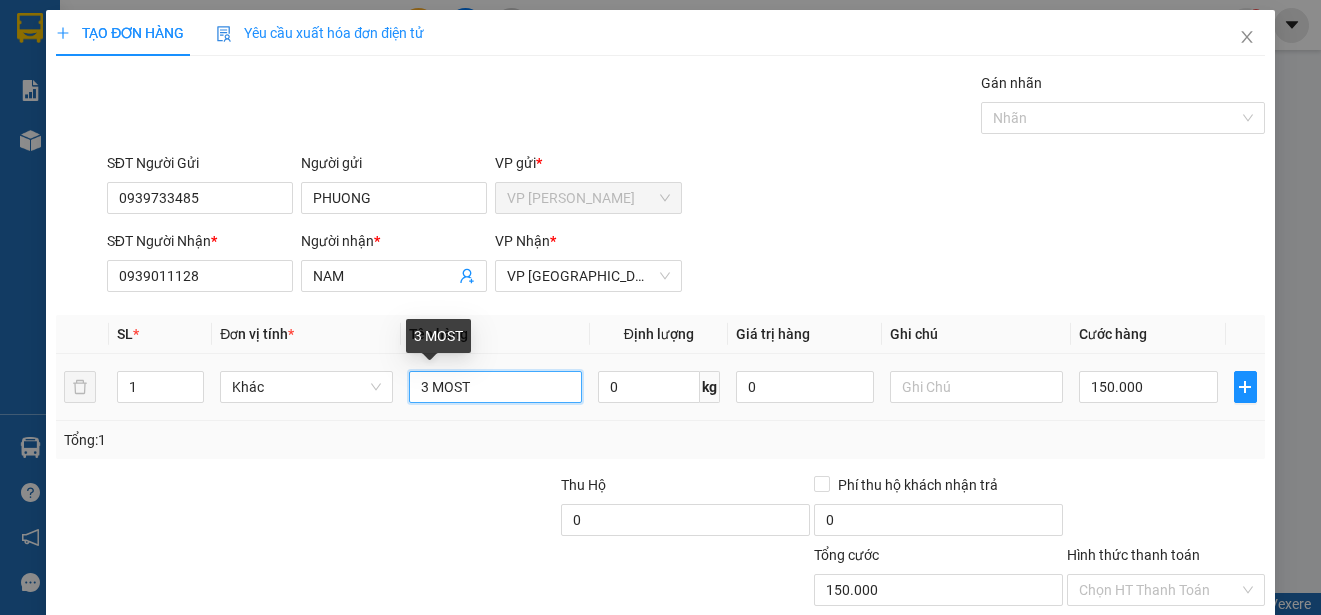 click on "3 MOST" at bounding box center [495, 387] 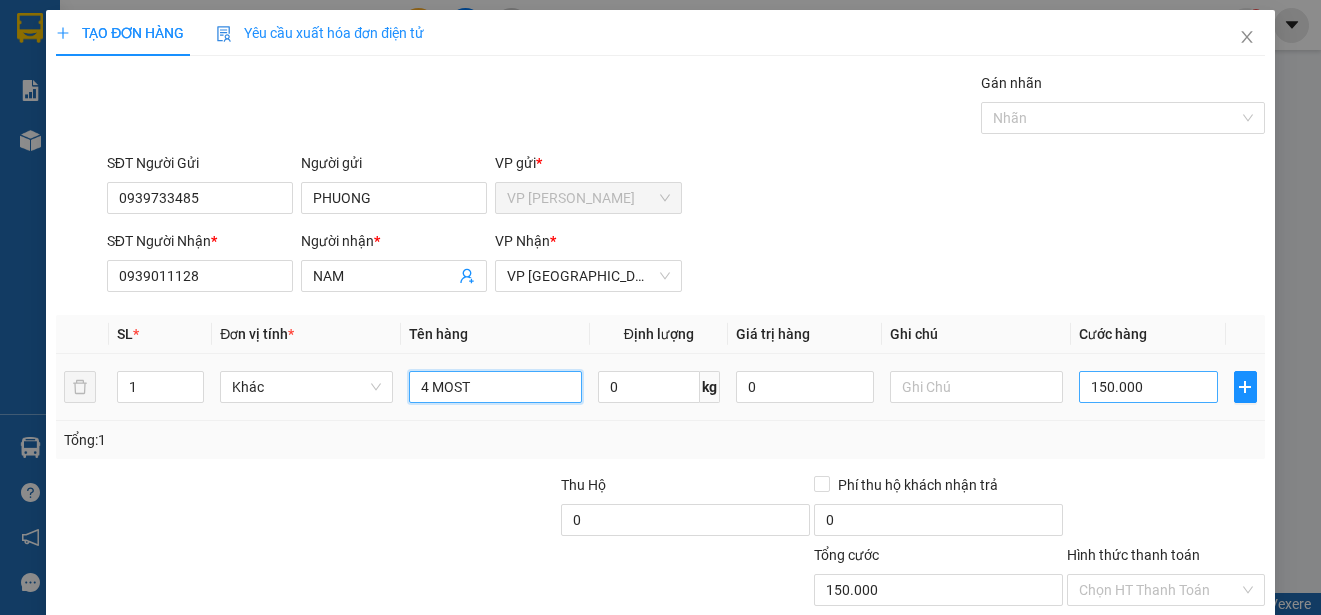 type on "4 MOST" 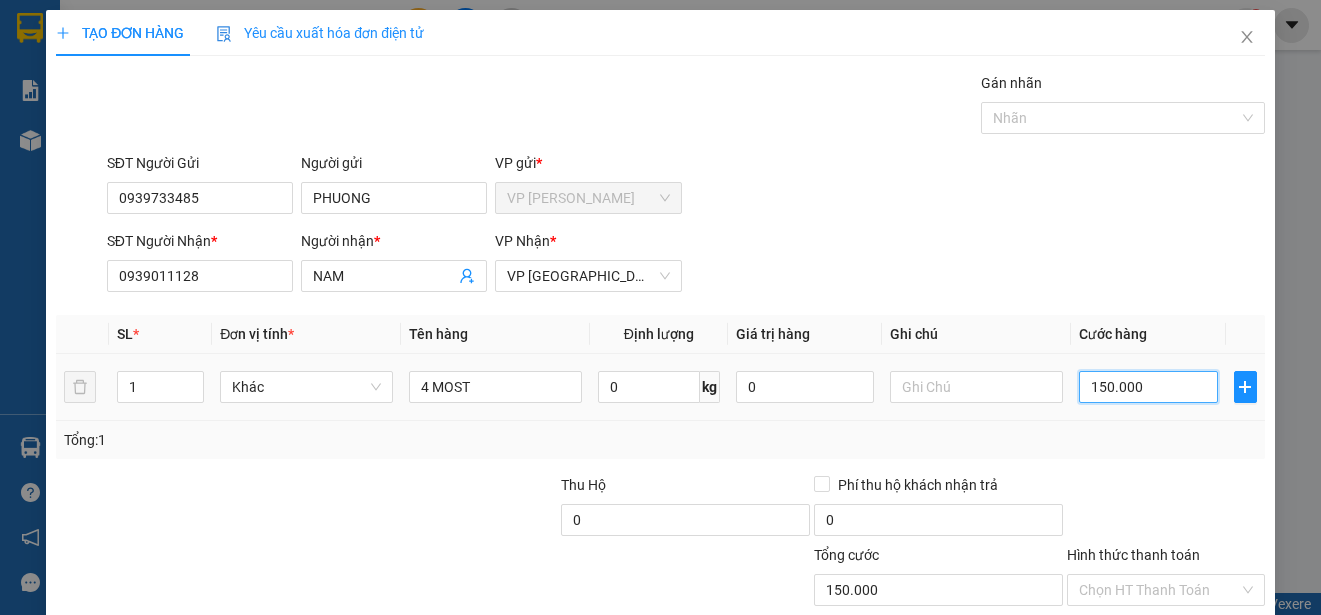 click on "150.000" at bounding box center [1148, 387] 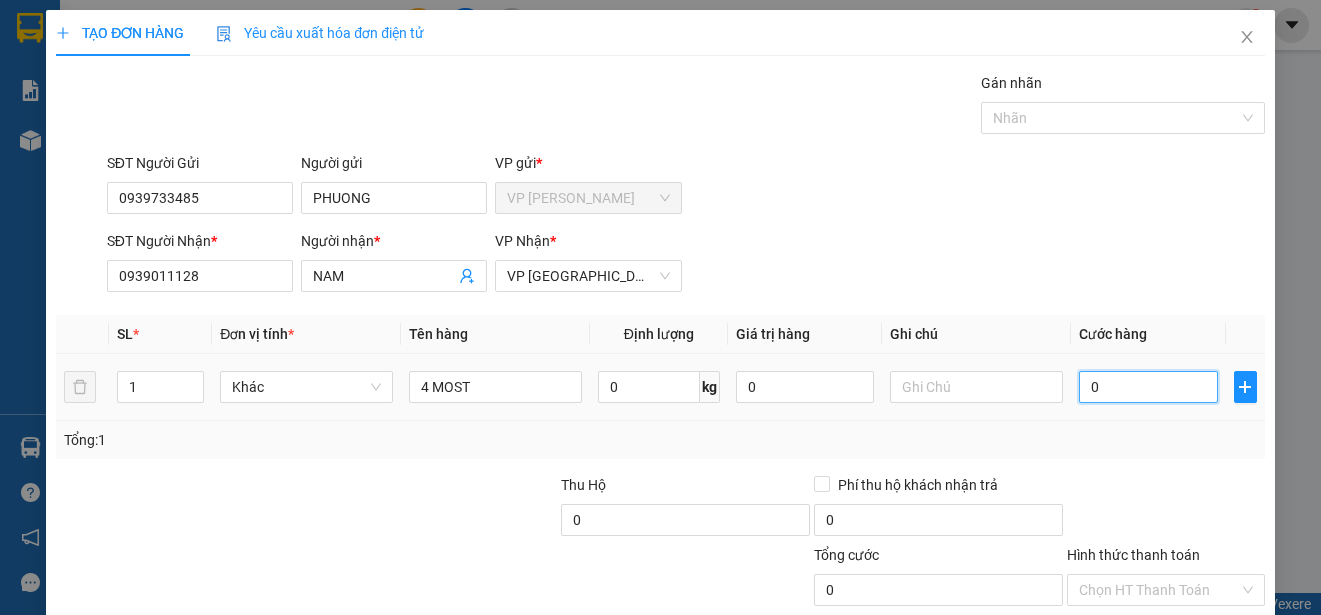 click on "0" at bounding box center [1148, 387] 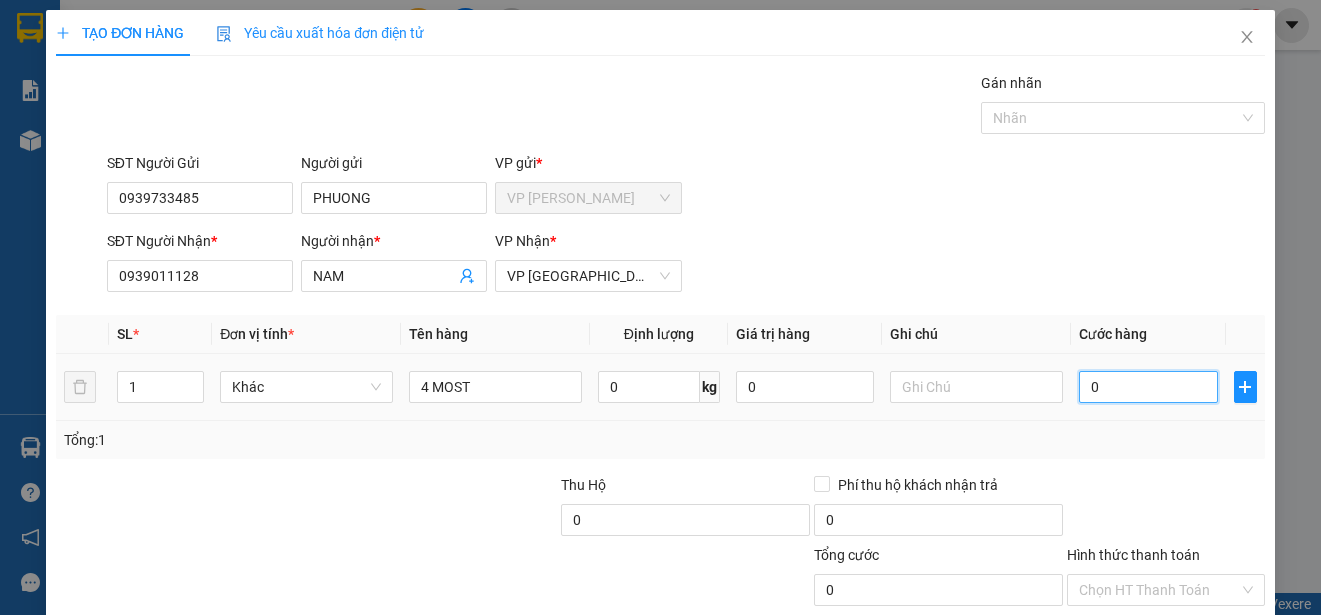 type on "10" 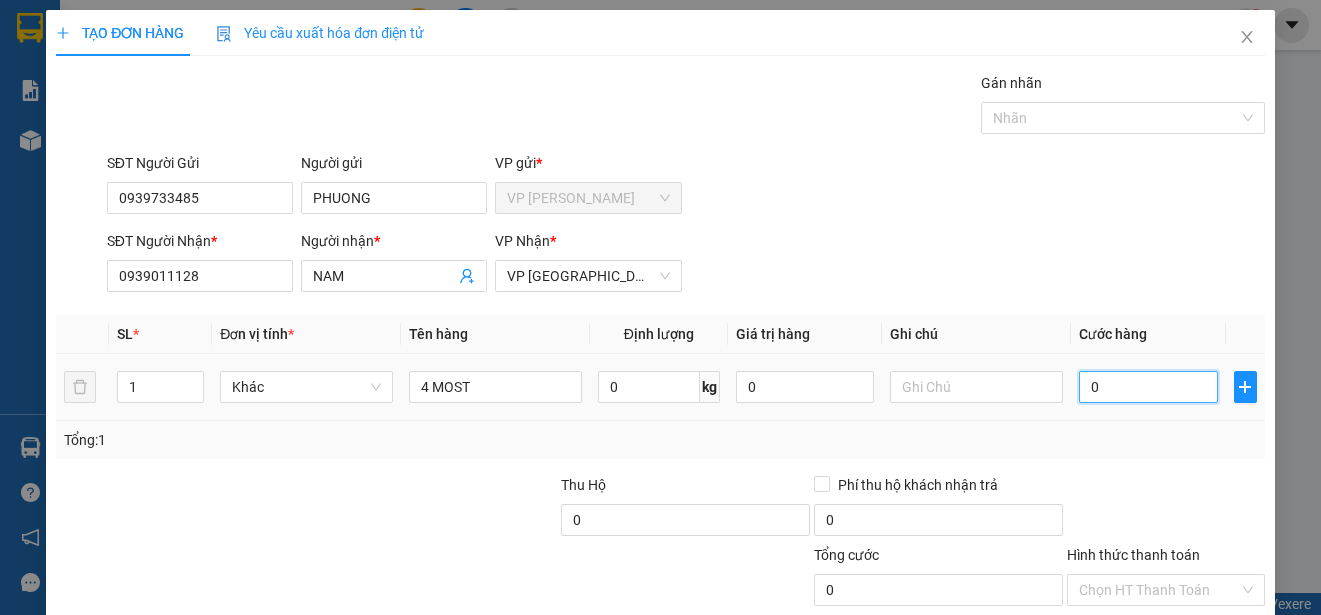 type on "10" 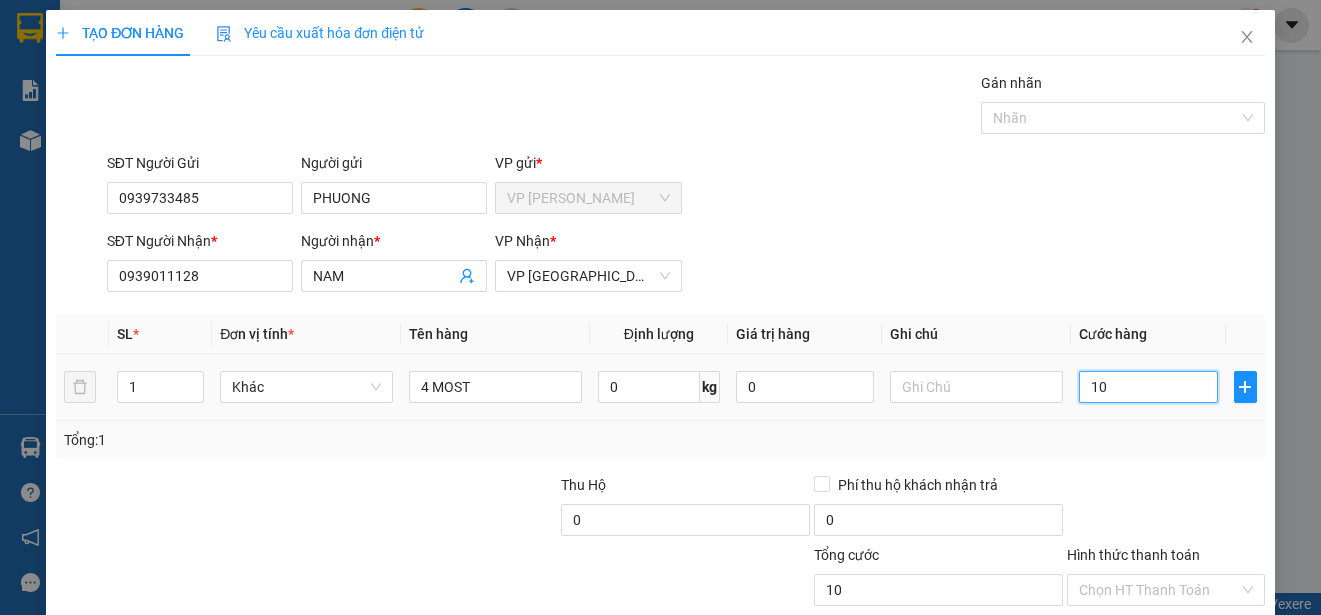 type on "180" 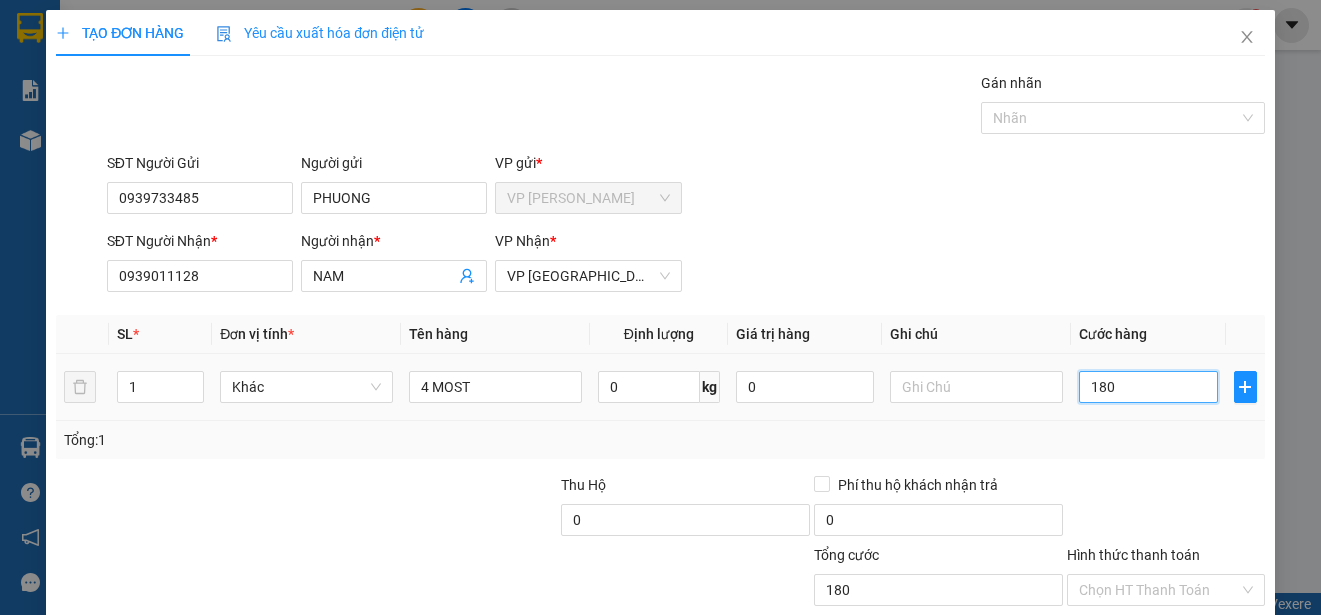 type on "1.800" 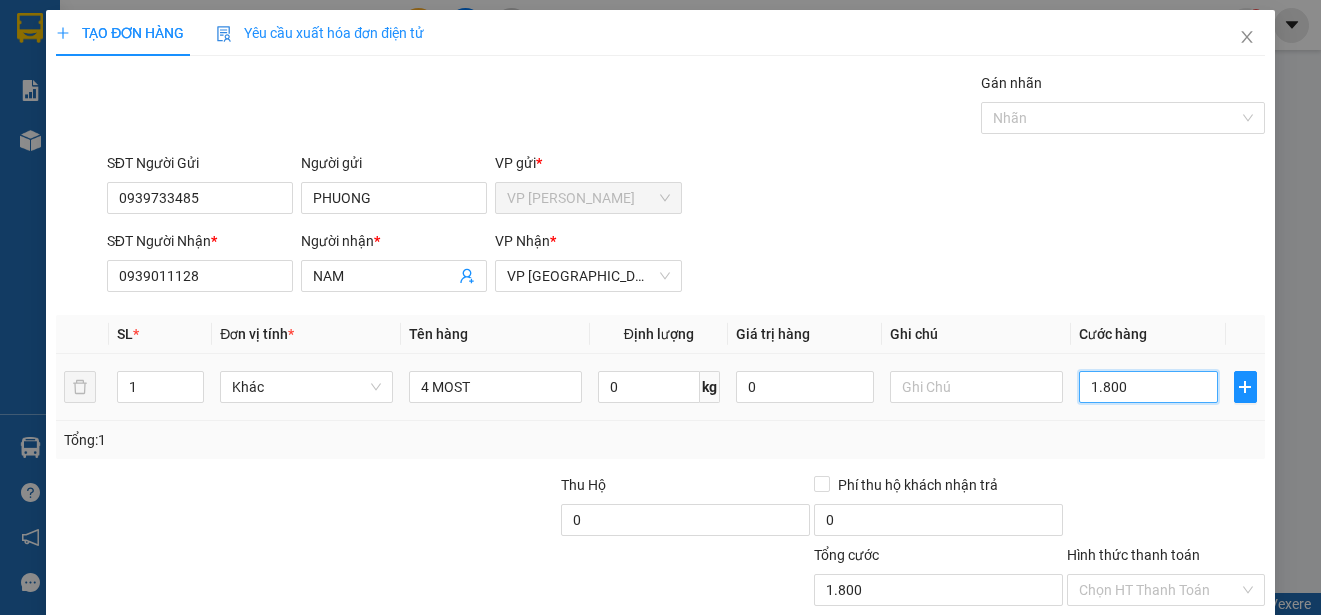 type on "18.000" 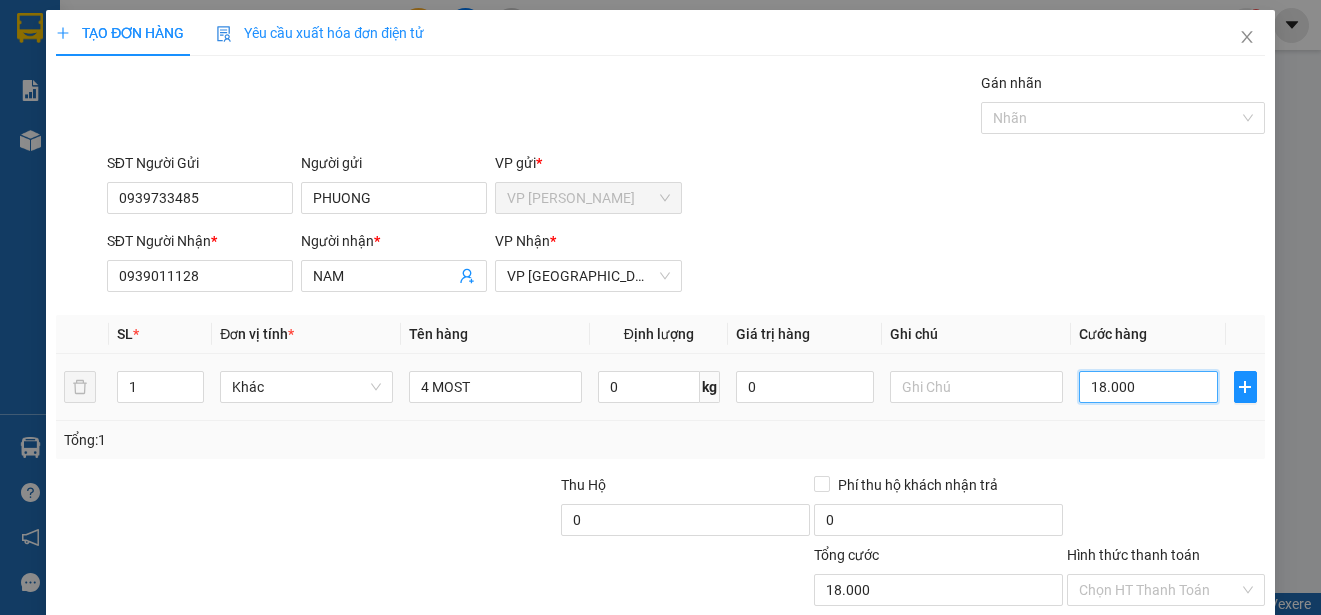 type on "180.000" 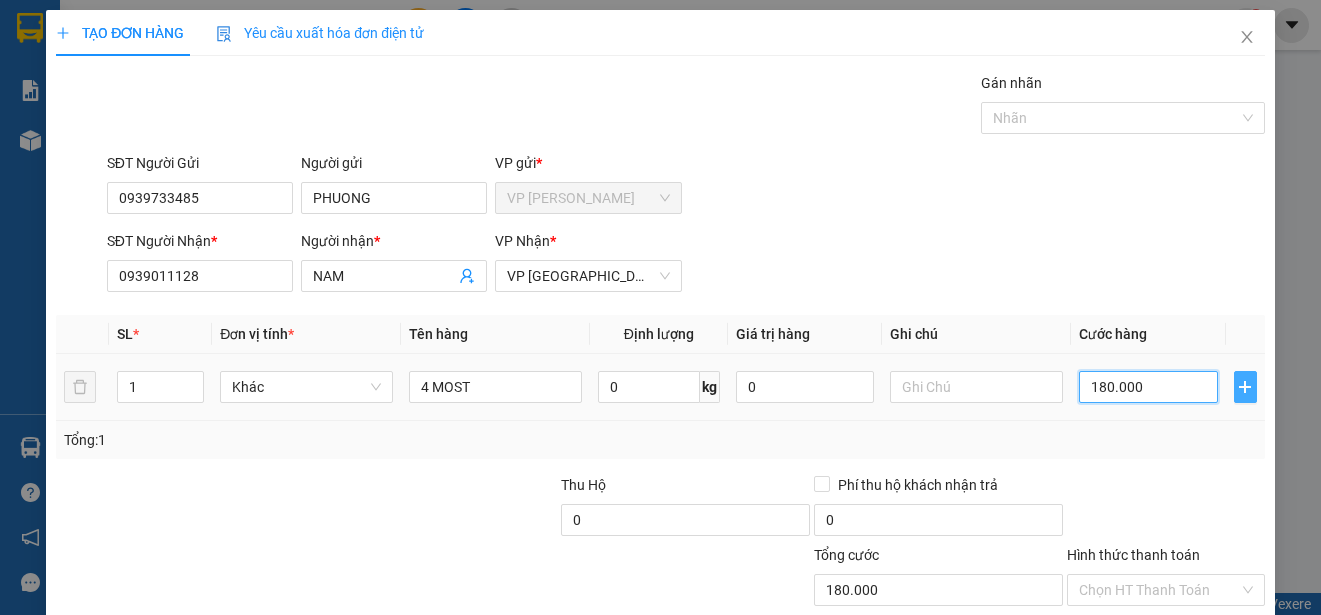 type on "180.000" 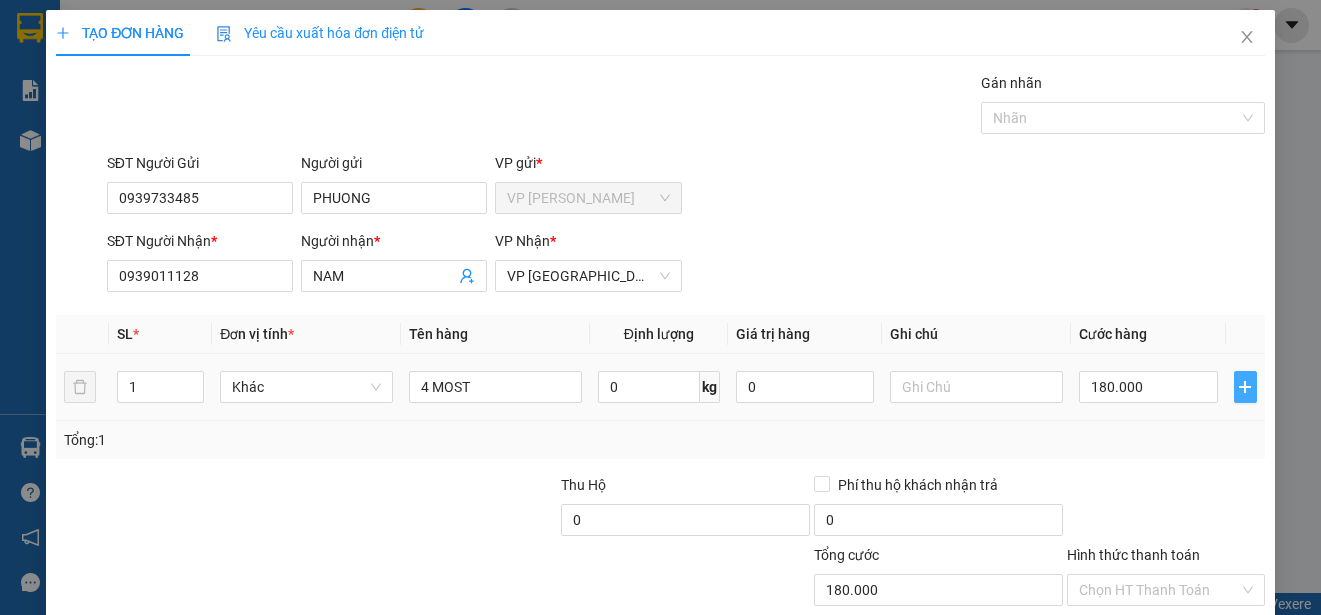 click 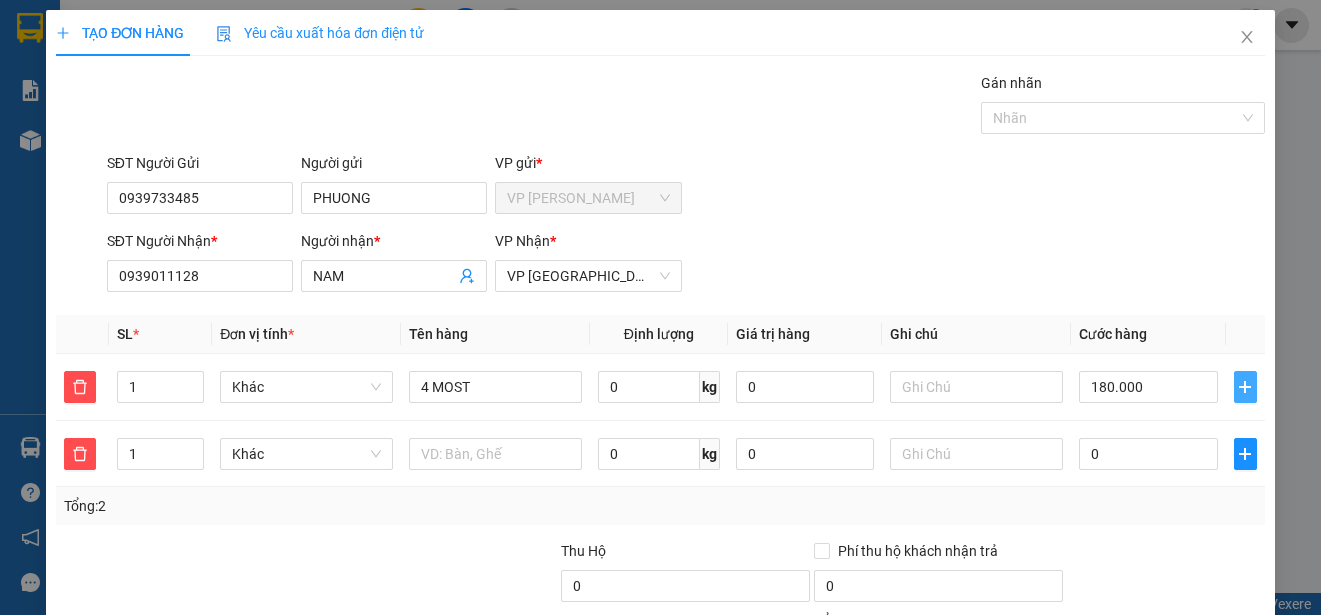 scroll, scrollTop: 191, scrollLeft: 0, axis: vertical 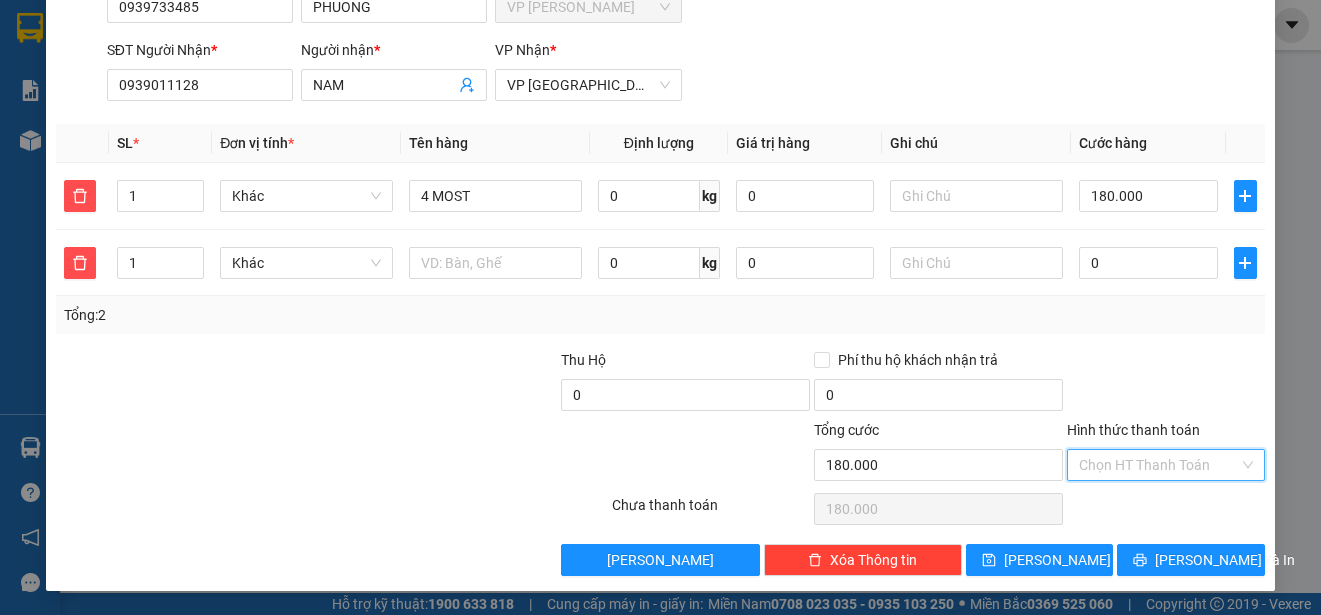 click on "Hình thức thanh toán" at bounding box center [1159, 465] 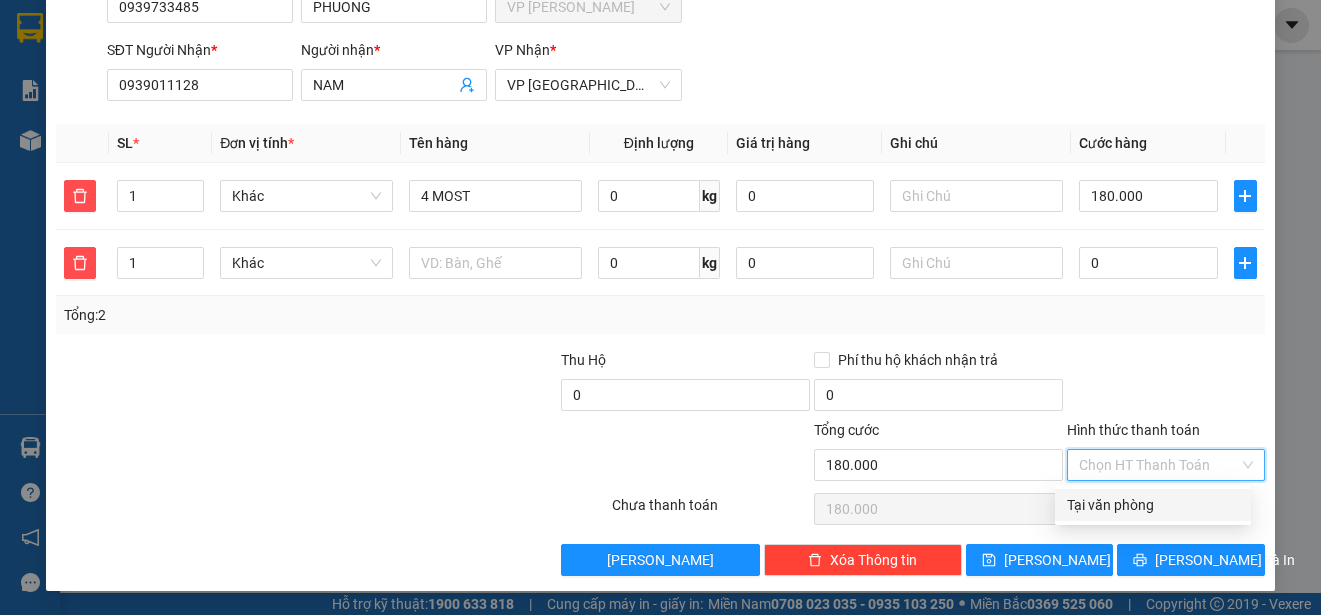 click on "Tại văn phòng" at bounding box center (1153, 505) 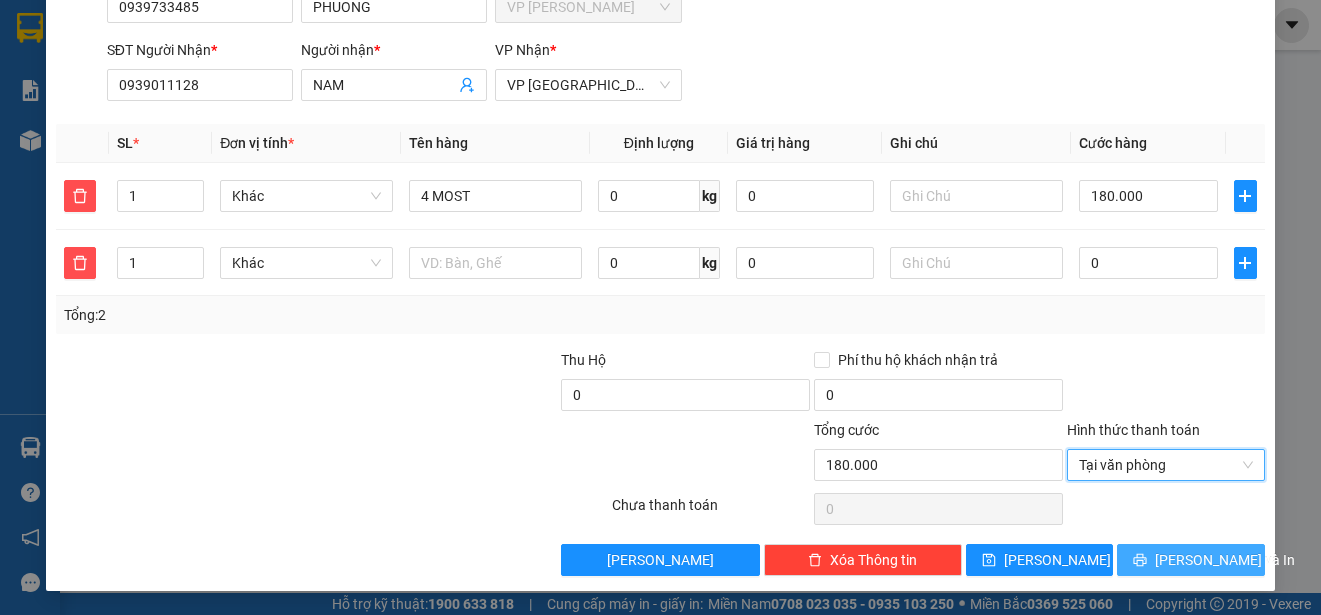 click on "[PERSON_NAME] và In" at bounding box center (1225, 560) 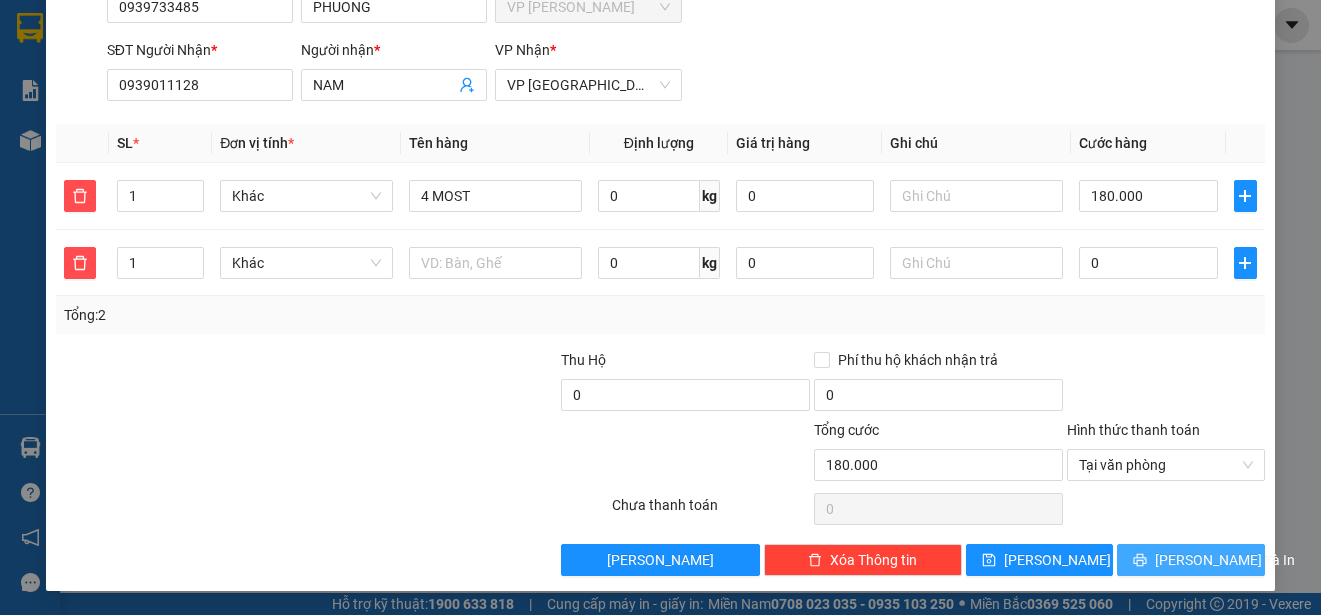 click on "[PERSON_NAME] và In" at bounding box center [1225, 560] 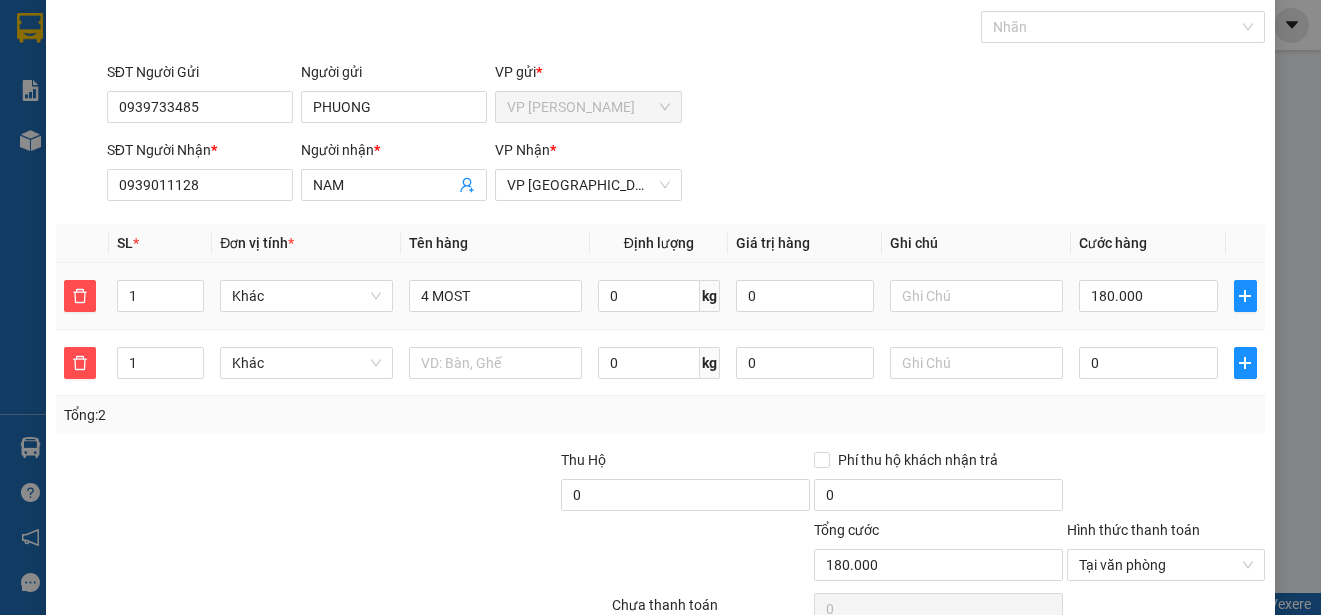 scroll, scrollTop: 191, scrollLeft: 0, axis: vertical 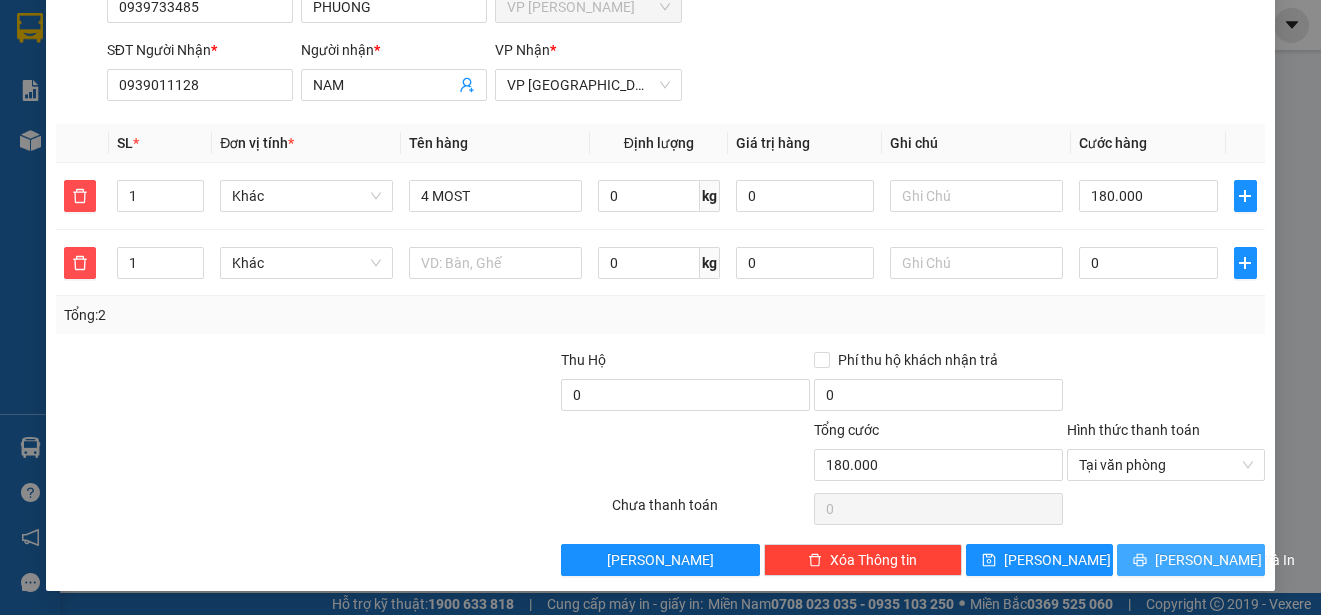 click on "[PERSON_NAME] và In" at bounding box center [1225, 560] 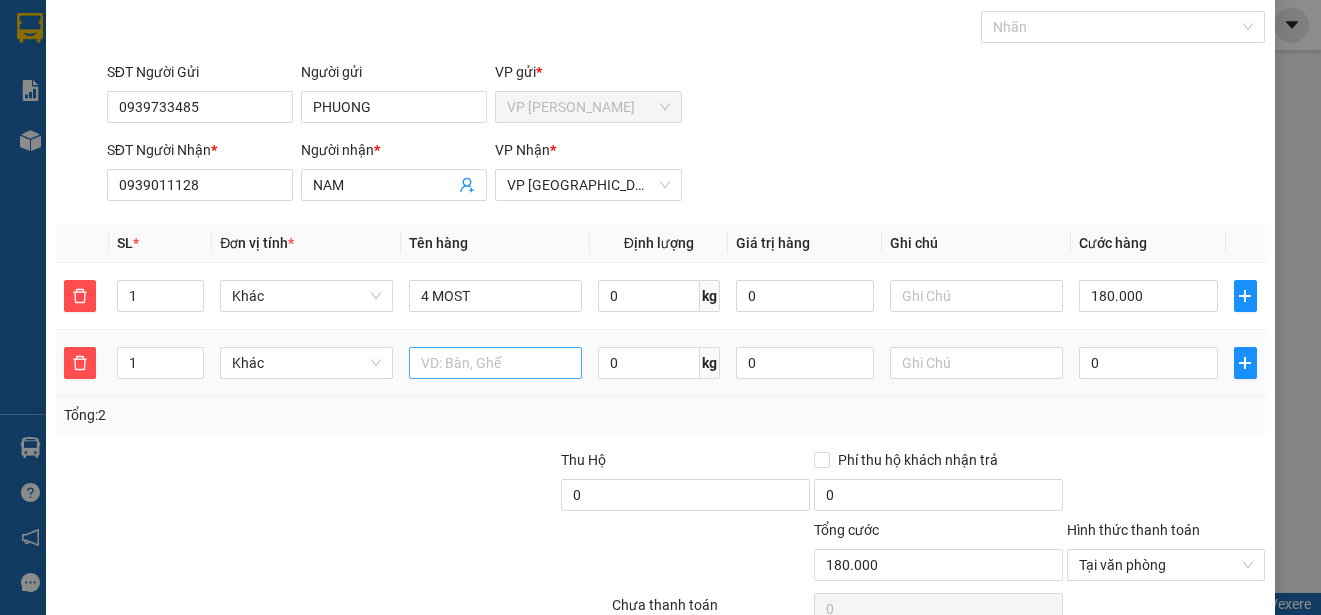 scroll, scrollTop: 0, scrollLeft: 0, axis: both 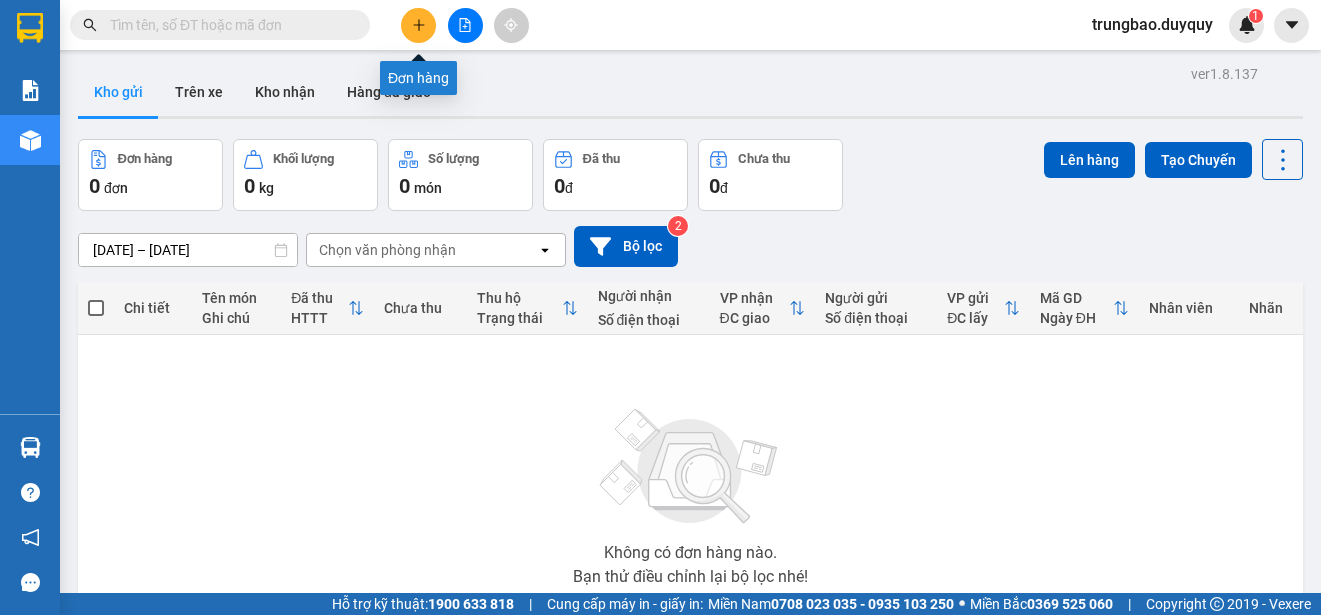 click 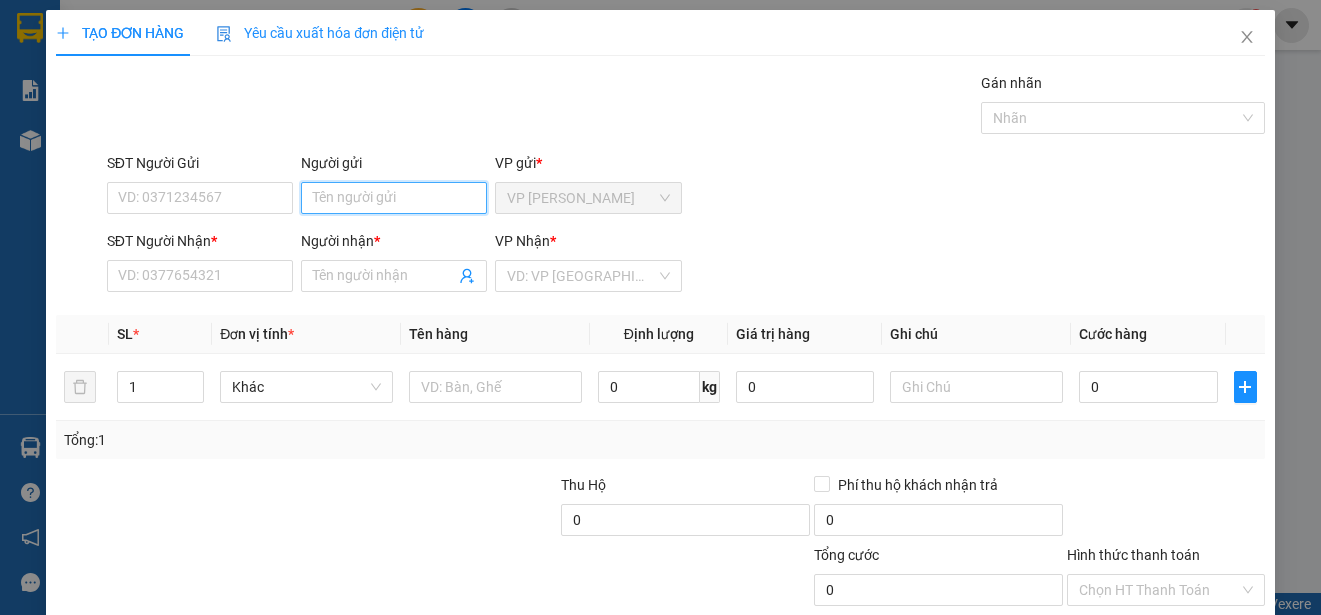 click on "Người gửi" at bounding box center [394, 198] 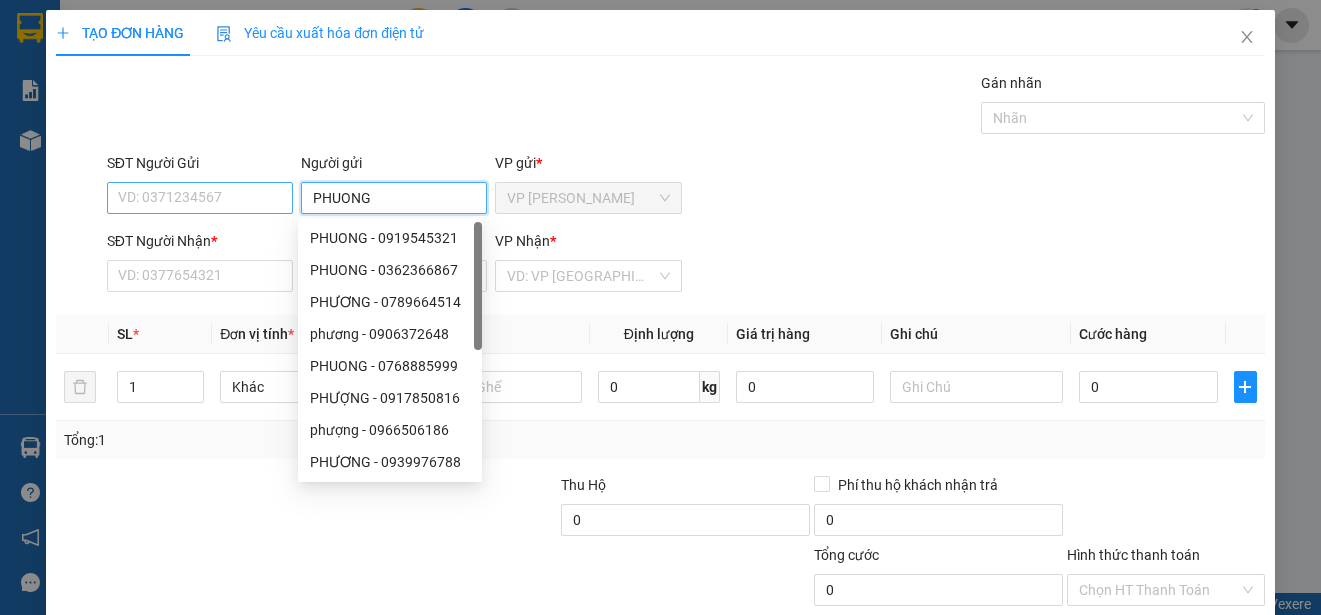 type on "PHUONG" 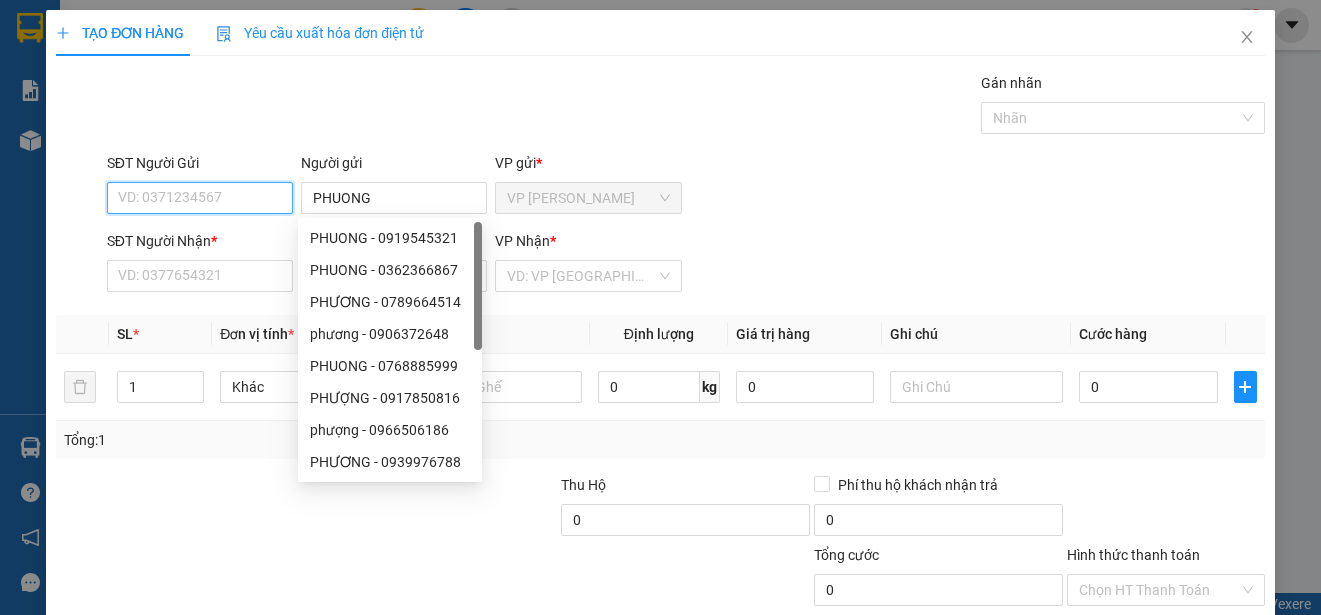 click on "SĐT Người Gửi" at bounding box center [200, 198] 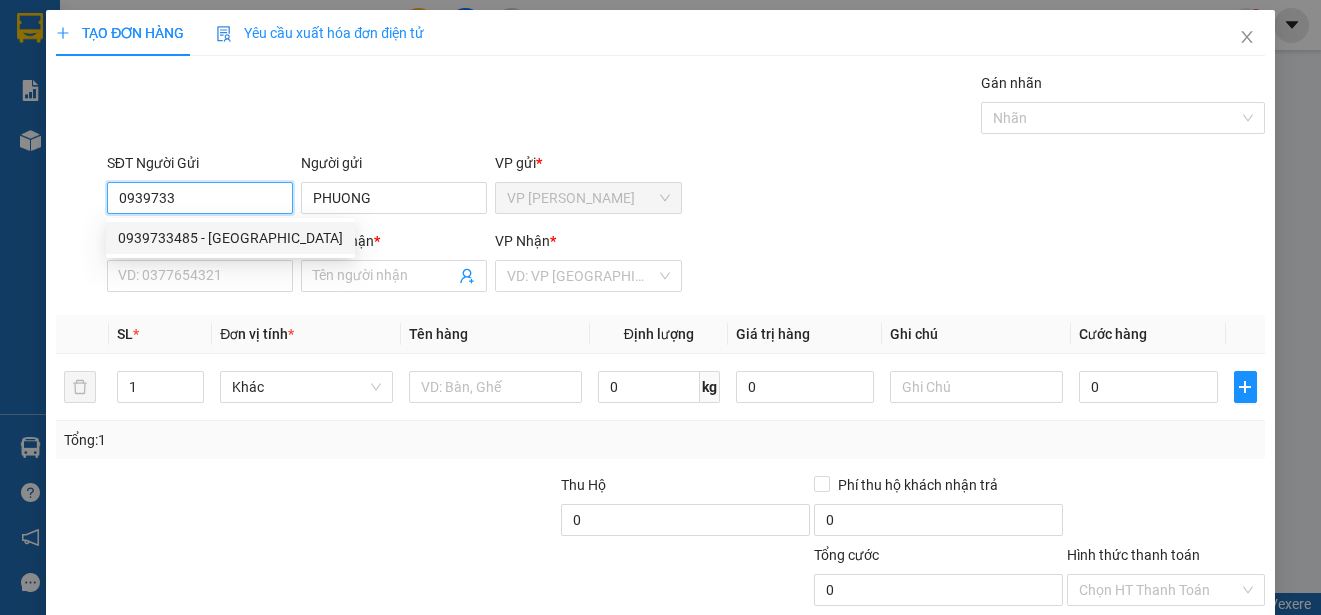 click on "0939733485 - [GEOGRAPHIC_DATA]" at bounding box center (230, 238) 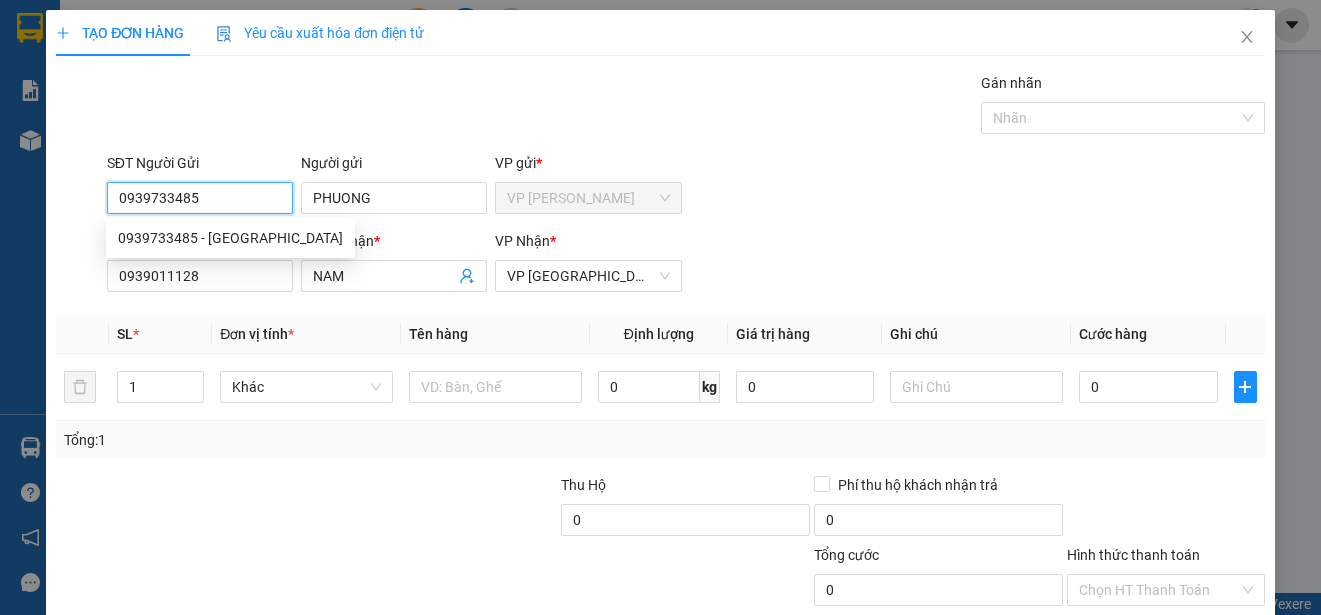 type on "150.000" 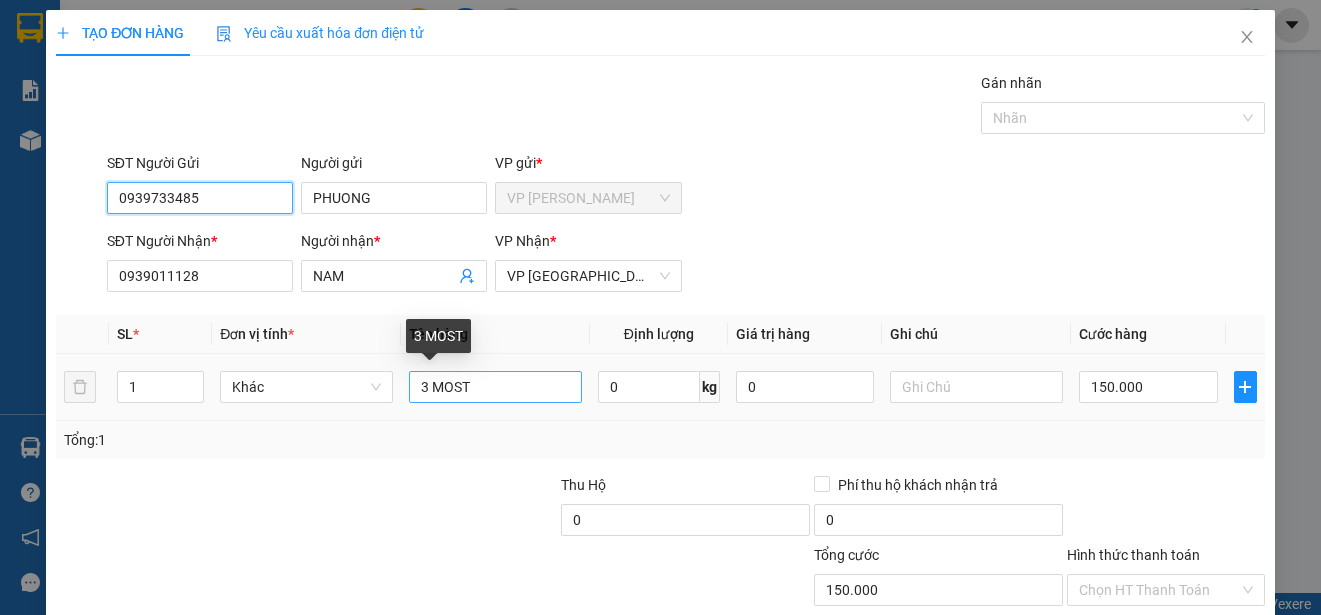 type on "0939733485" 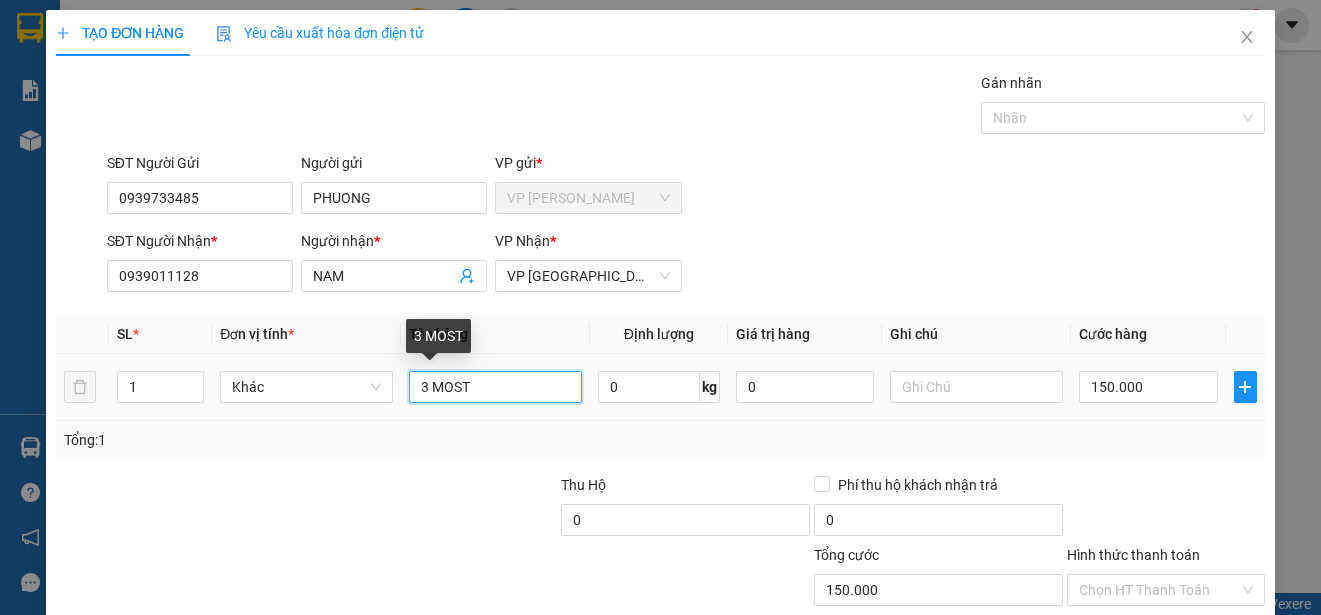 click on "3 MOST" at bounding box center [495, 387] 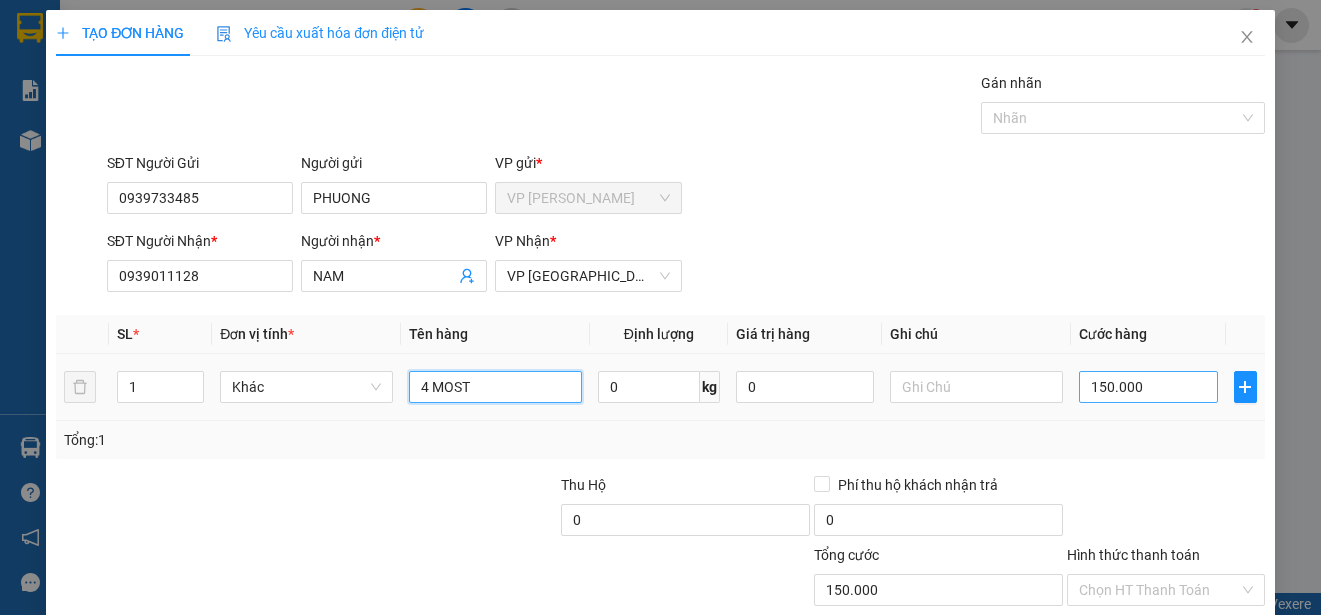type on "4 MOST" 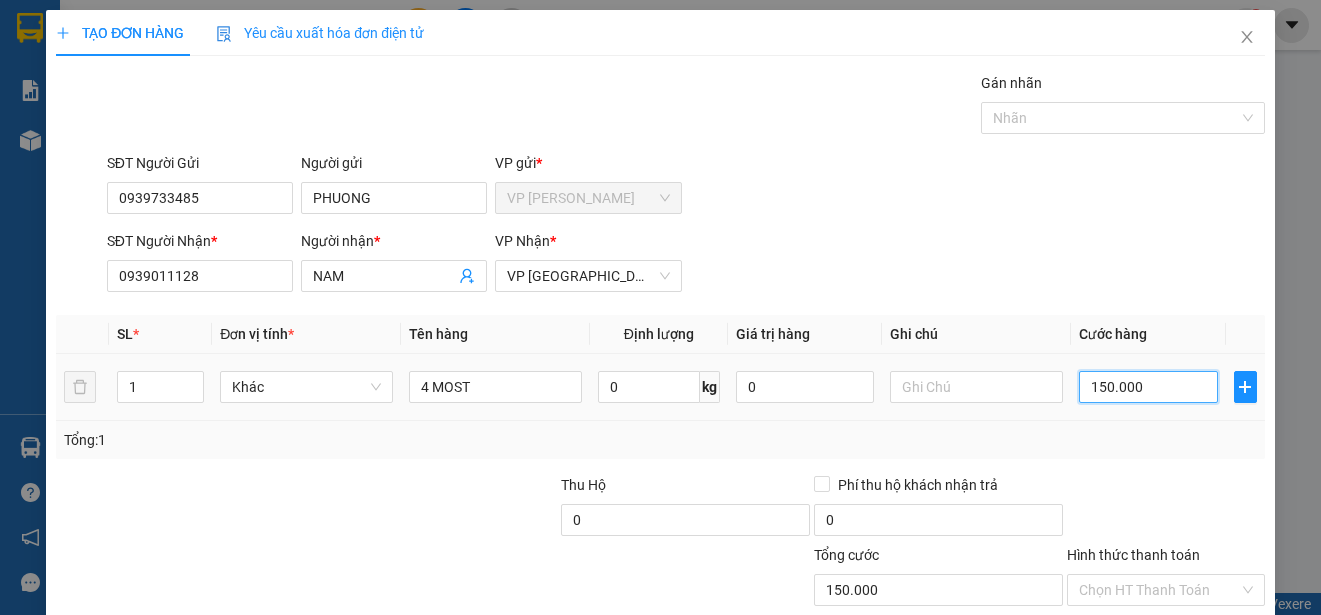 click on "150.000" at bounding box center (1148, 387) 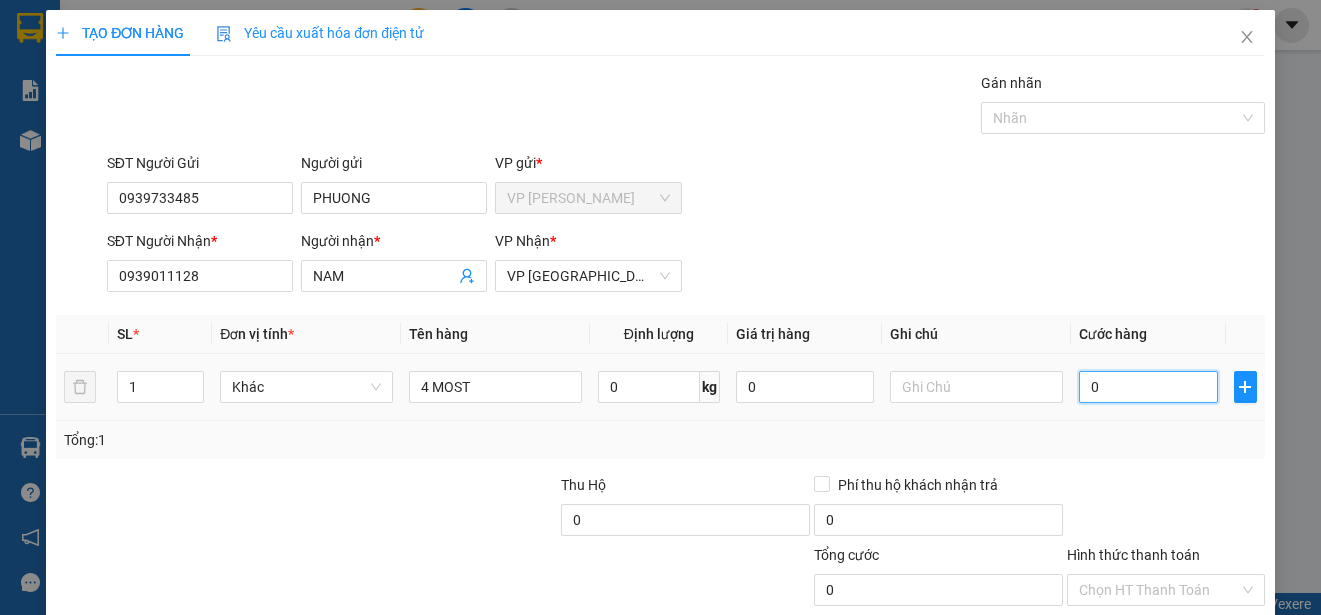 click on "0" at bounding box center (1148, 387) 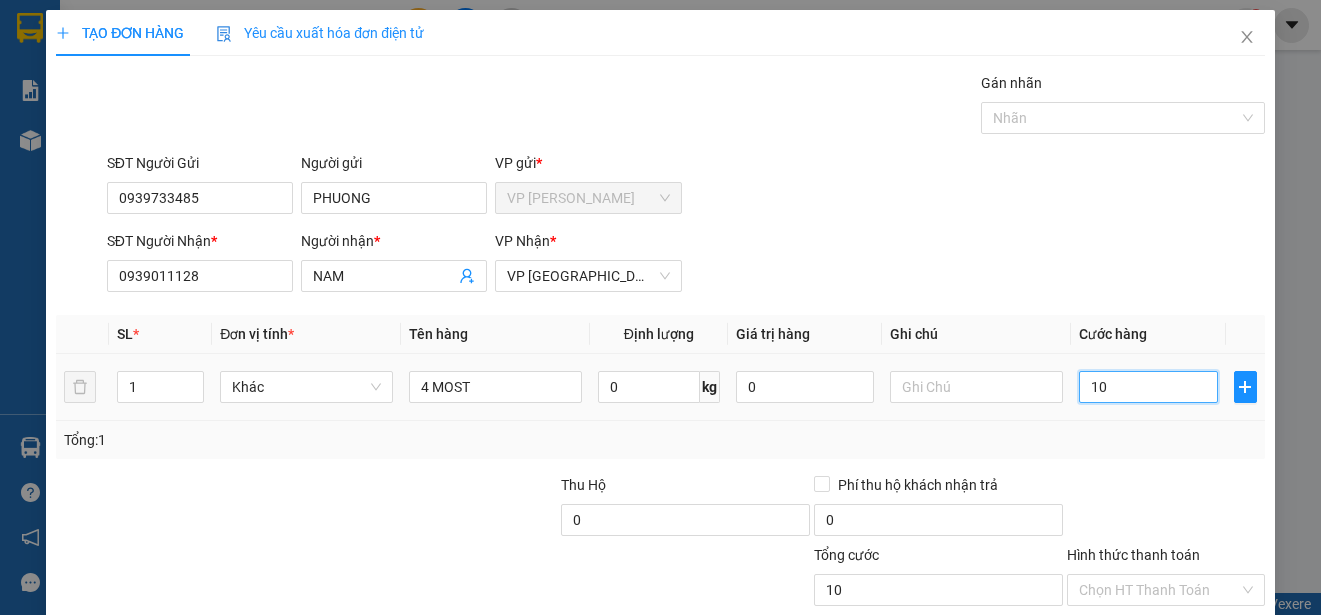 type on "180" 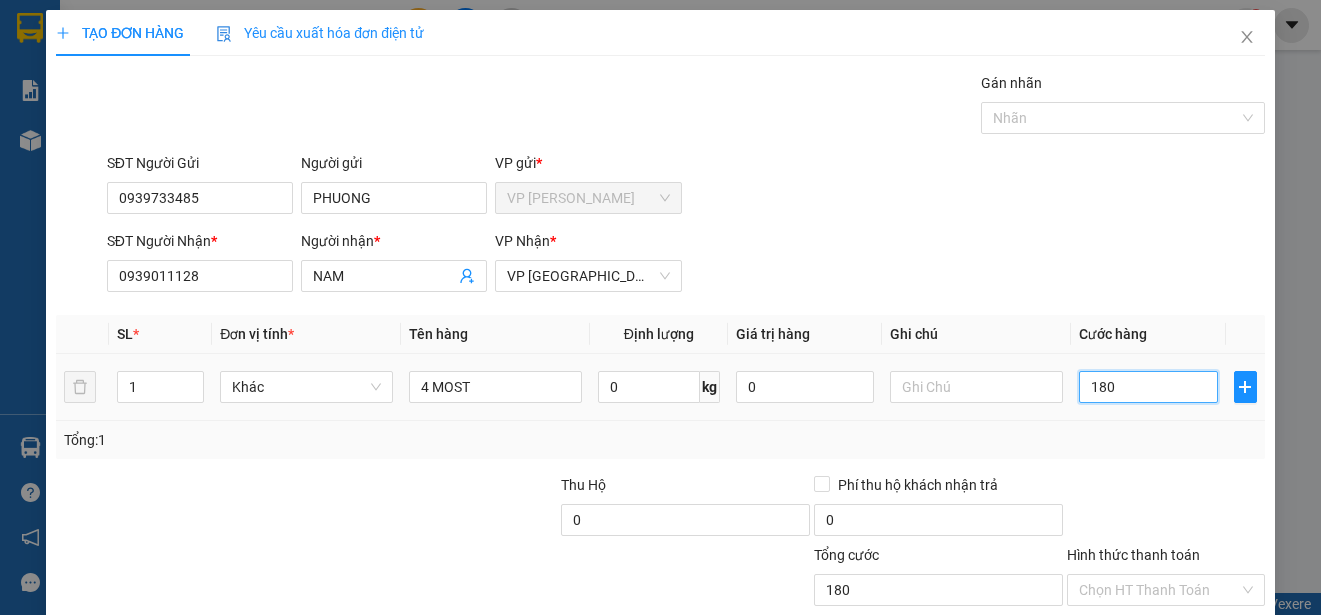 type on "1.800" 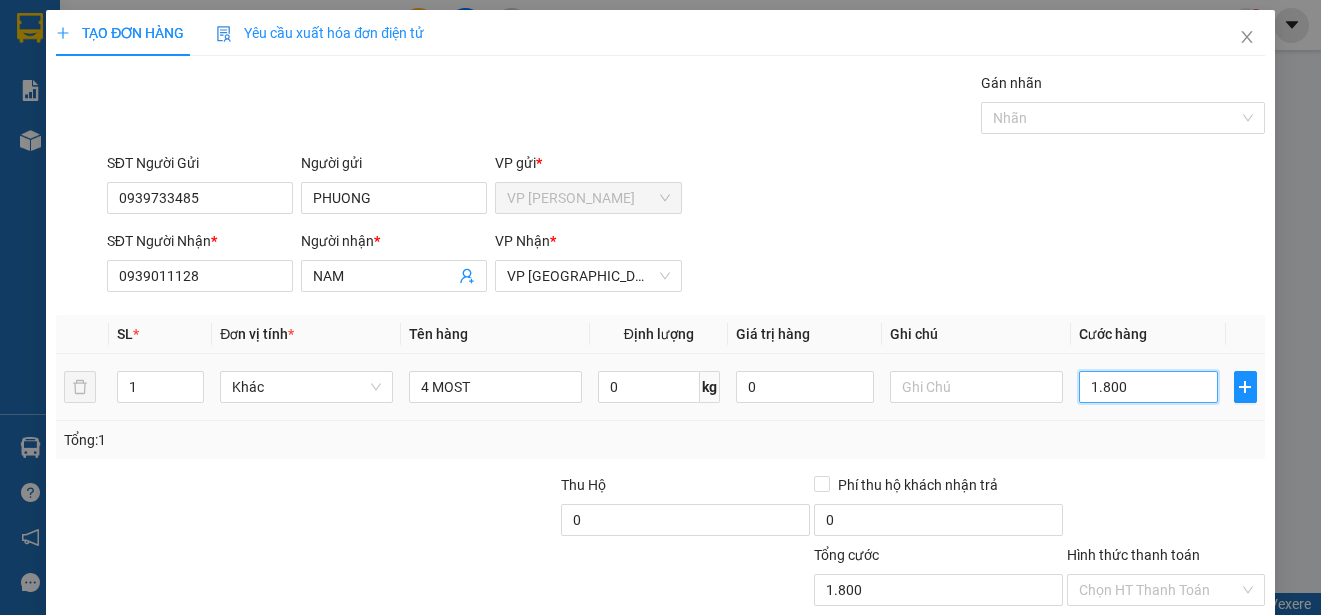 type on "18.000" 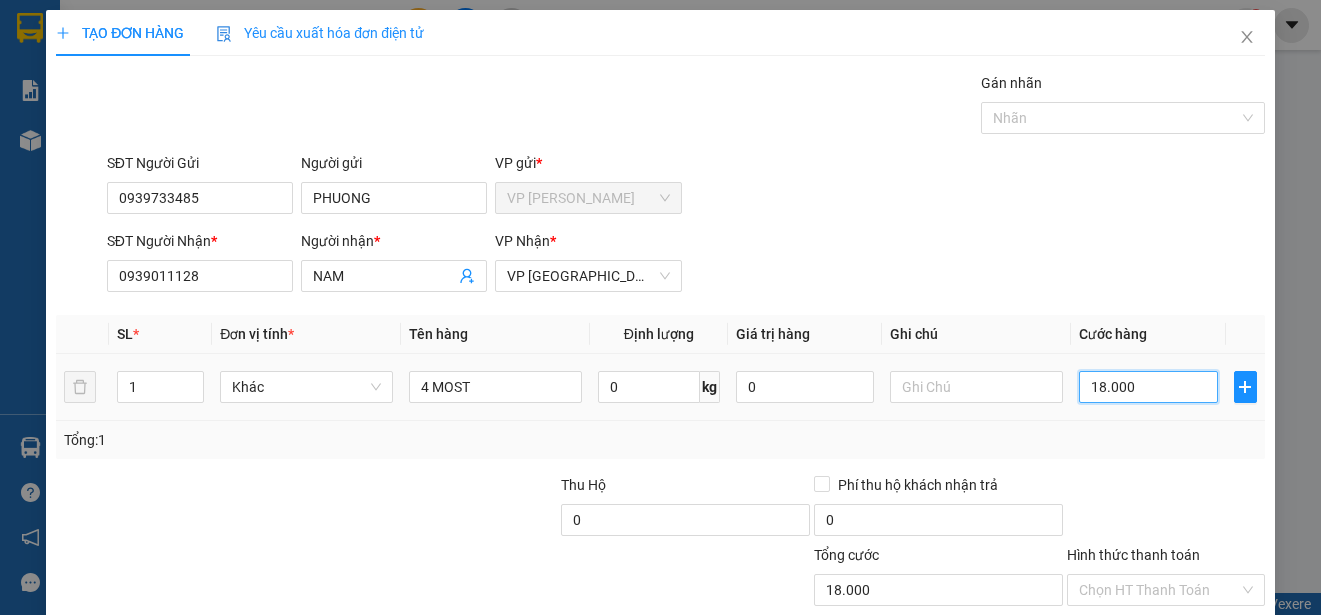 type on "180.000" 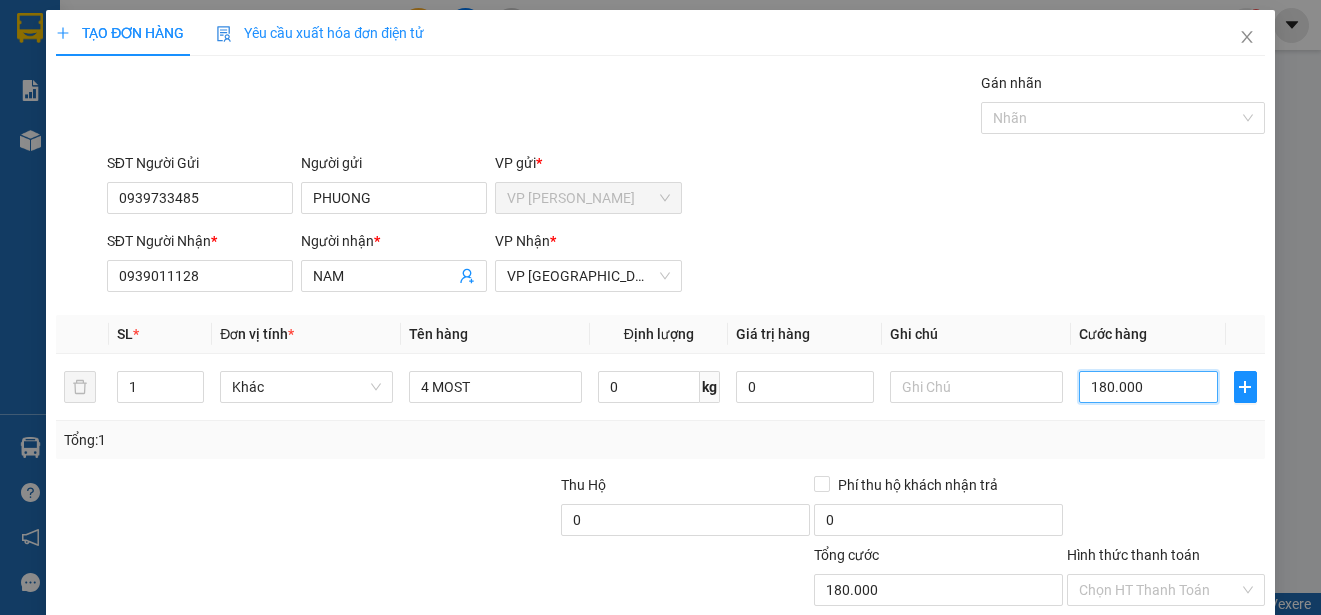 scroll, scrollTop: 125, scrollLeft: 0, axis: vertical 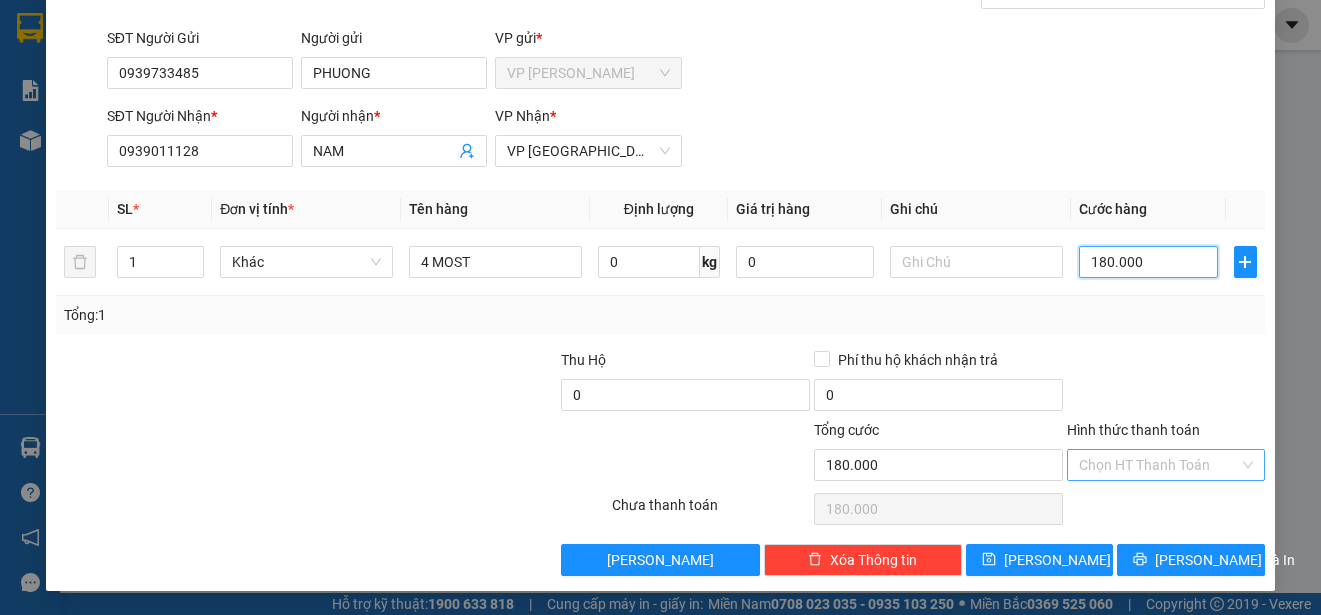 type on "180.000" 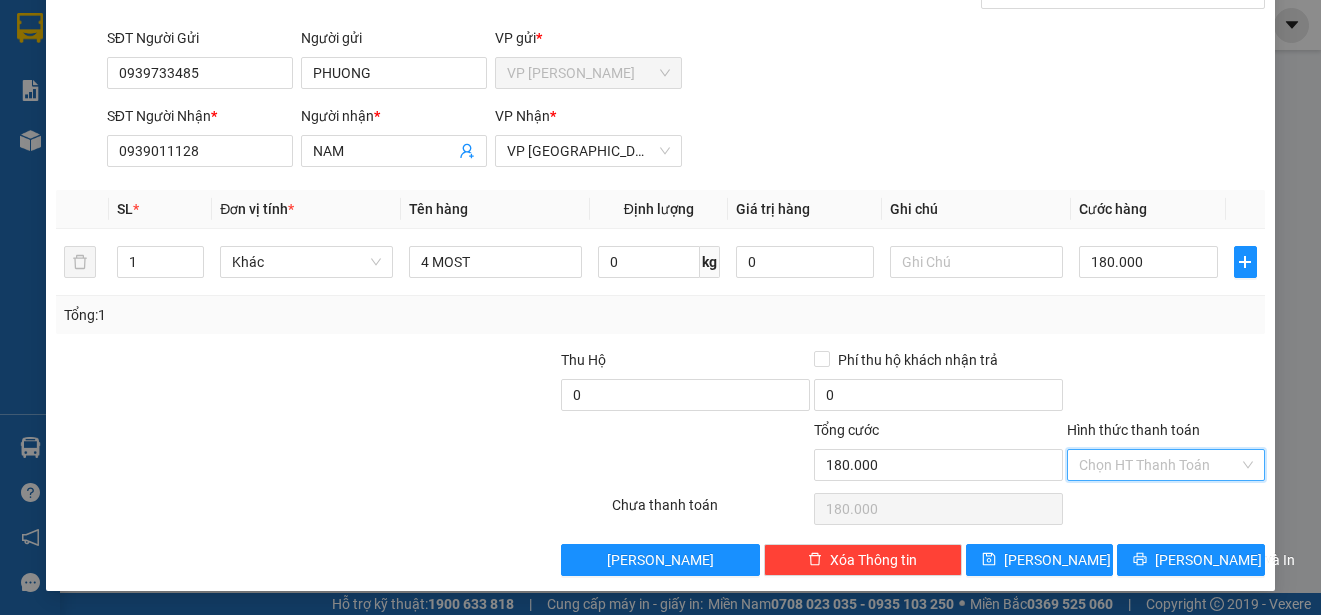 click on "Hình thức thanh toán" at bounding box center [1159, 465] 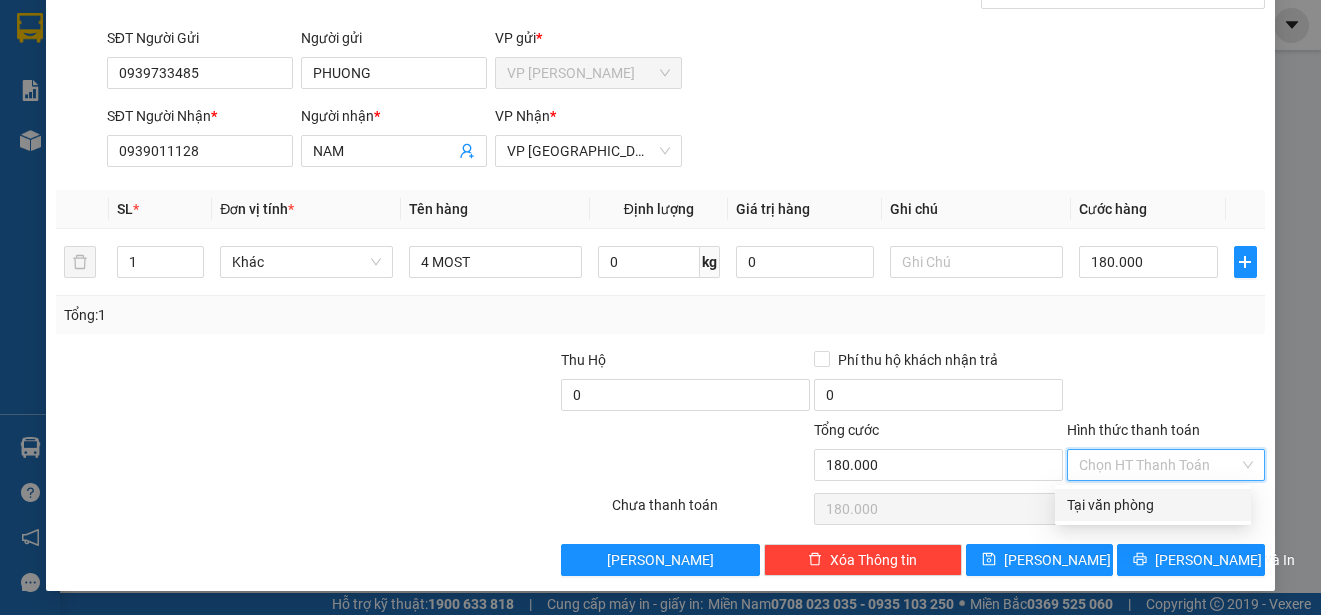 click on "Tại văn phòng" at bounding box center [1153, 505] 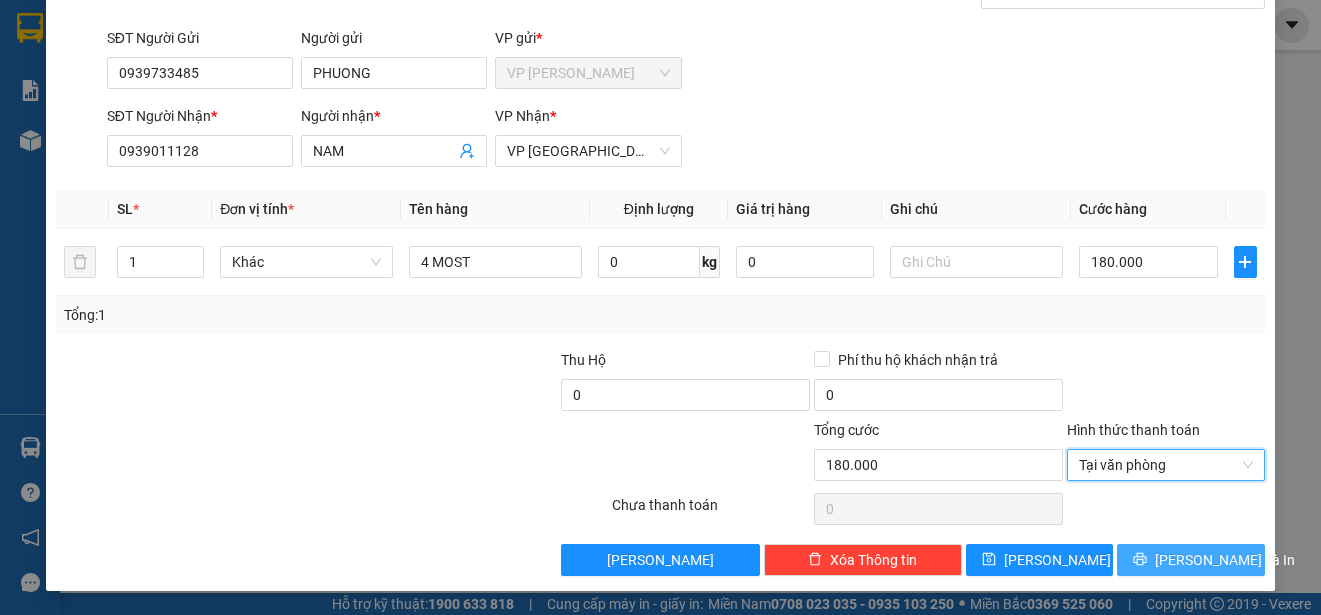click on "[PERSON_NAME] và In" at bounding box center (1225, 560) 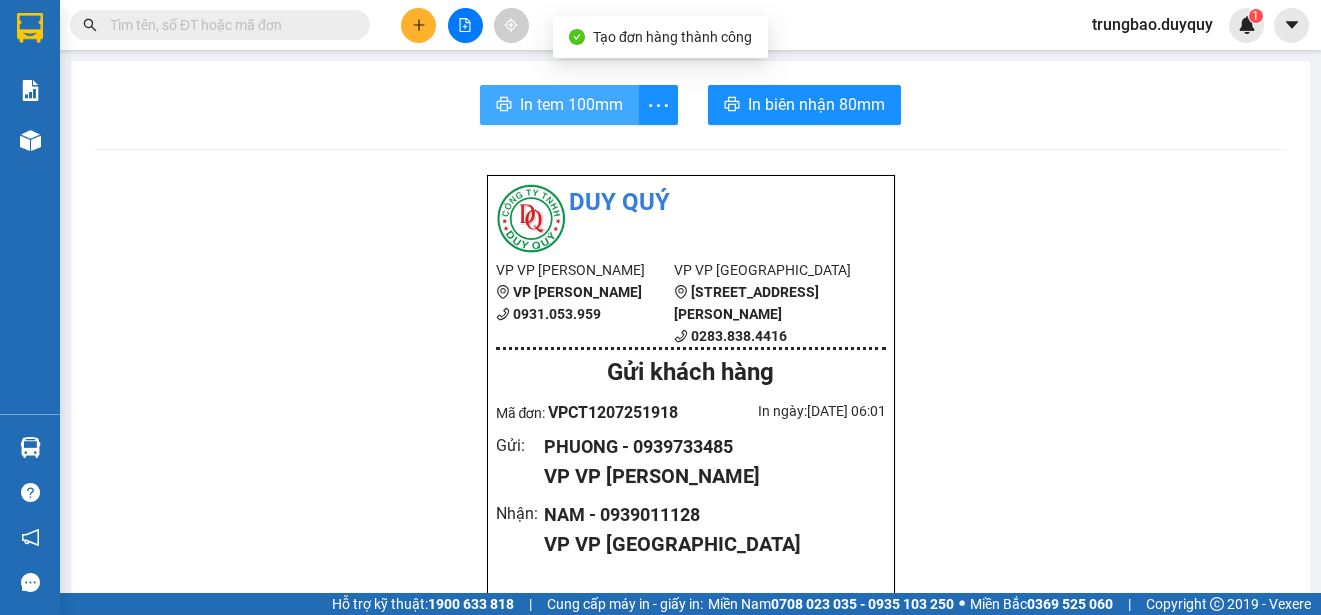 click on "In tem 100mm" at bounding box center (571, 104) 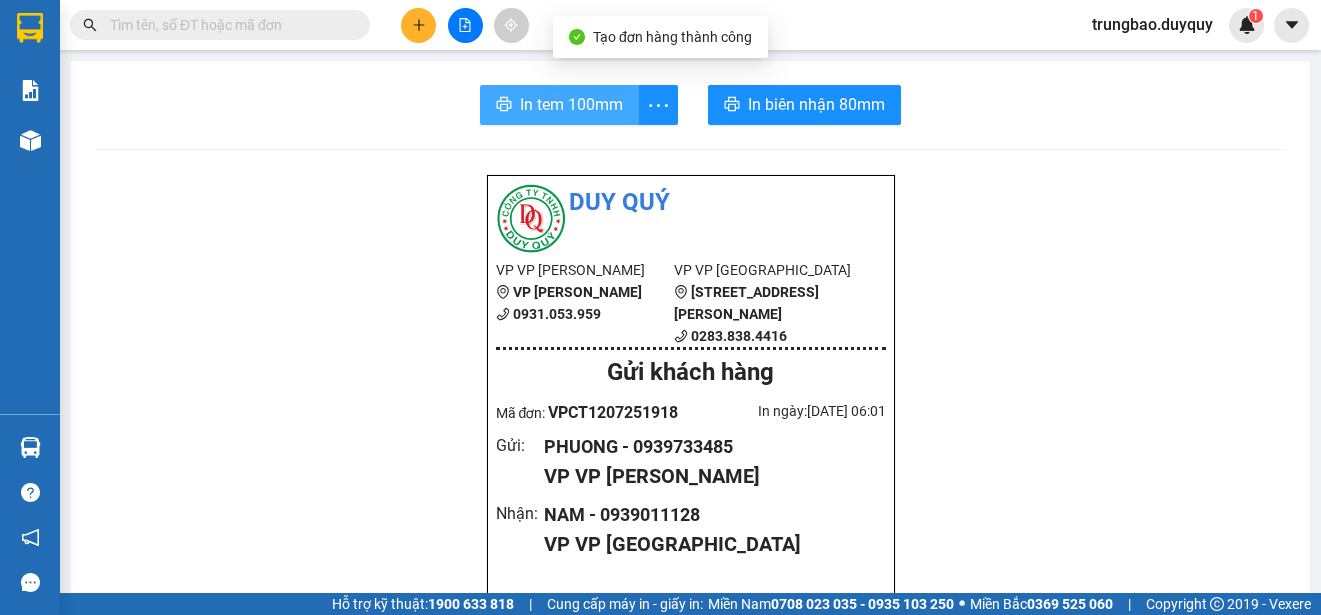 scroll, scrollTop: 0, scrollLeft: 0, axis: both 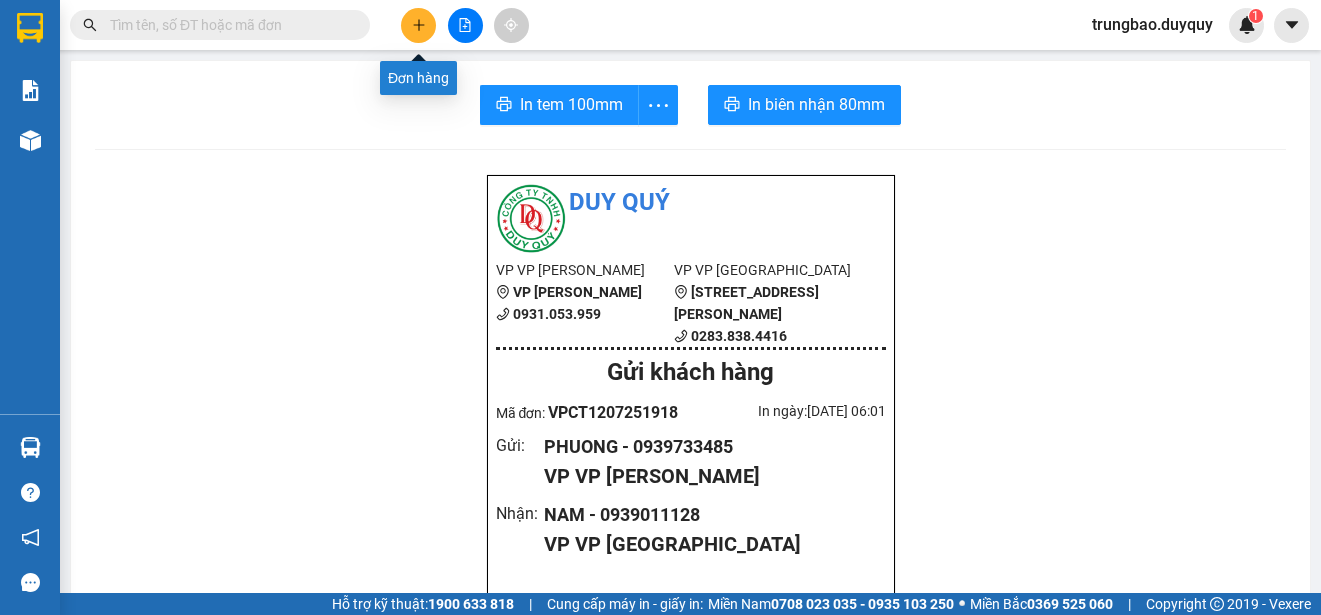 click 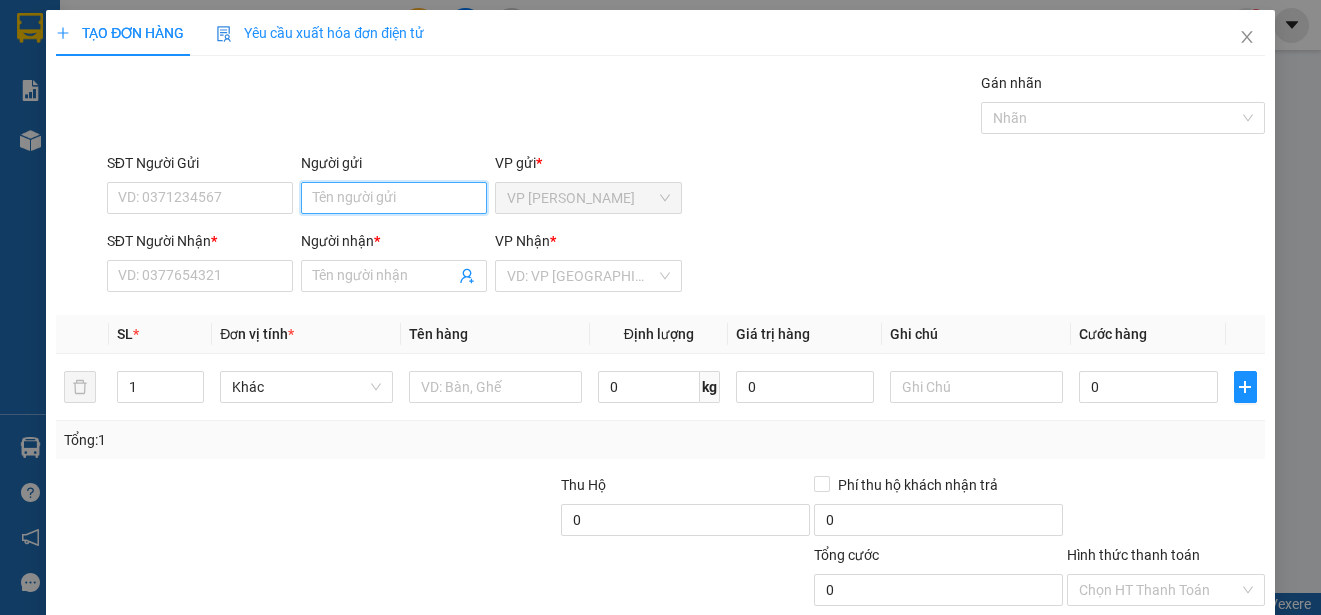 click on "Người gửi" at bounding box center (394, 198) 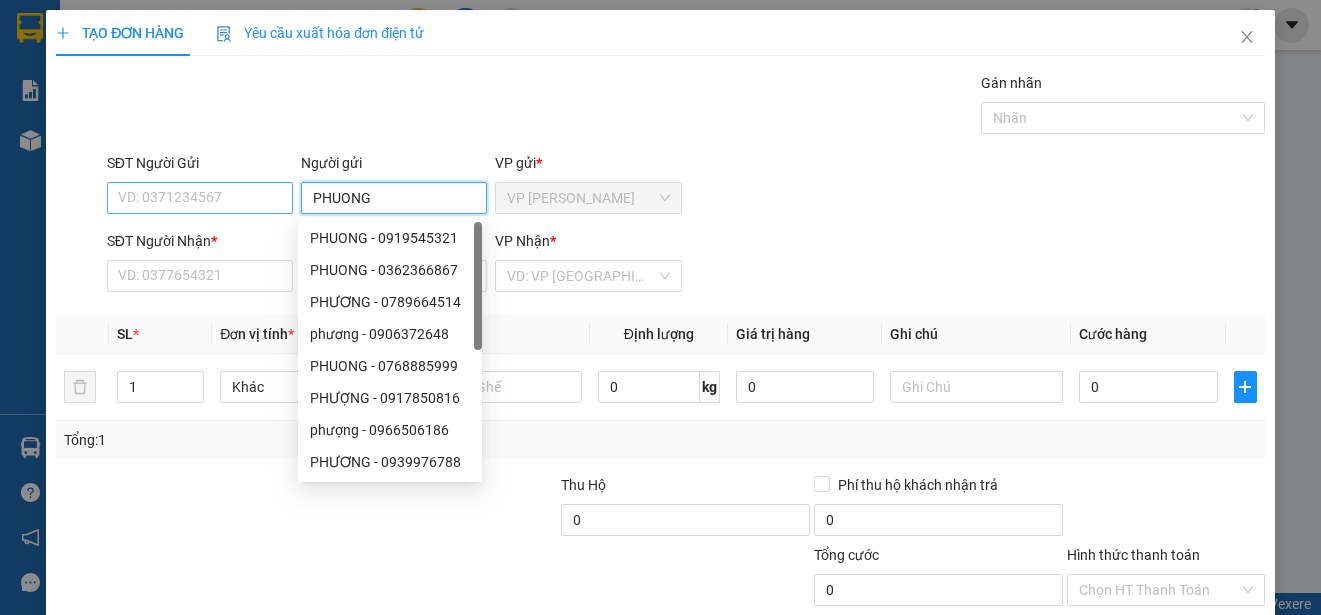 type on "PHUONG" 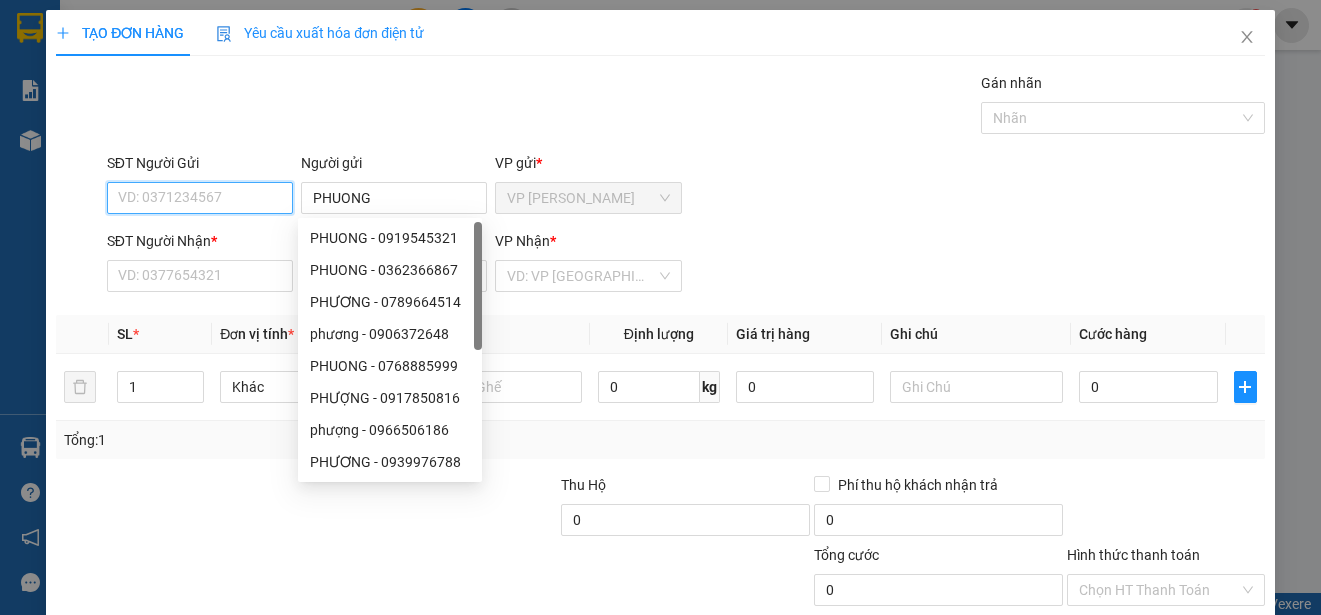 click on "SĐT Người Gửi" at bounding box center (200, 198) 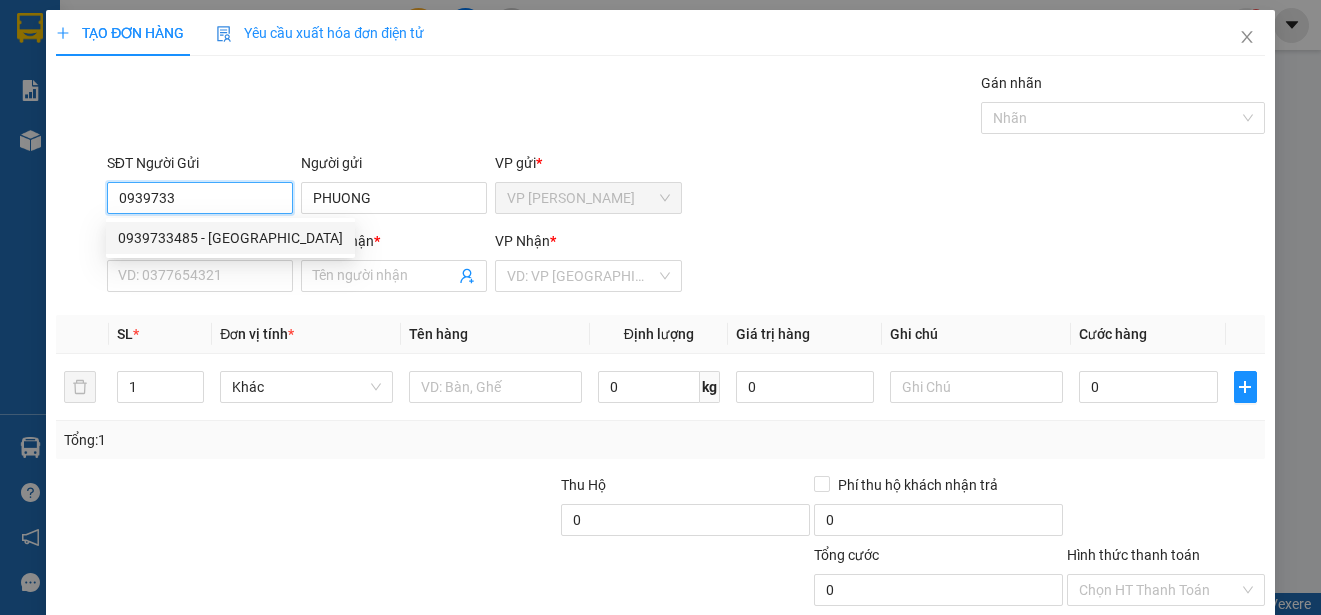 click on "0939733485 - [GEOGRAPHIC_DATA]" at bounding box center [230, 238] 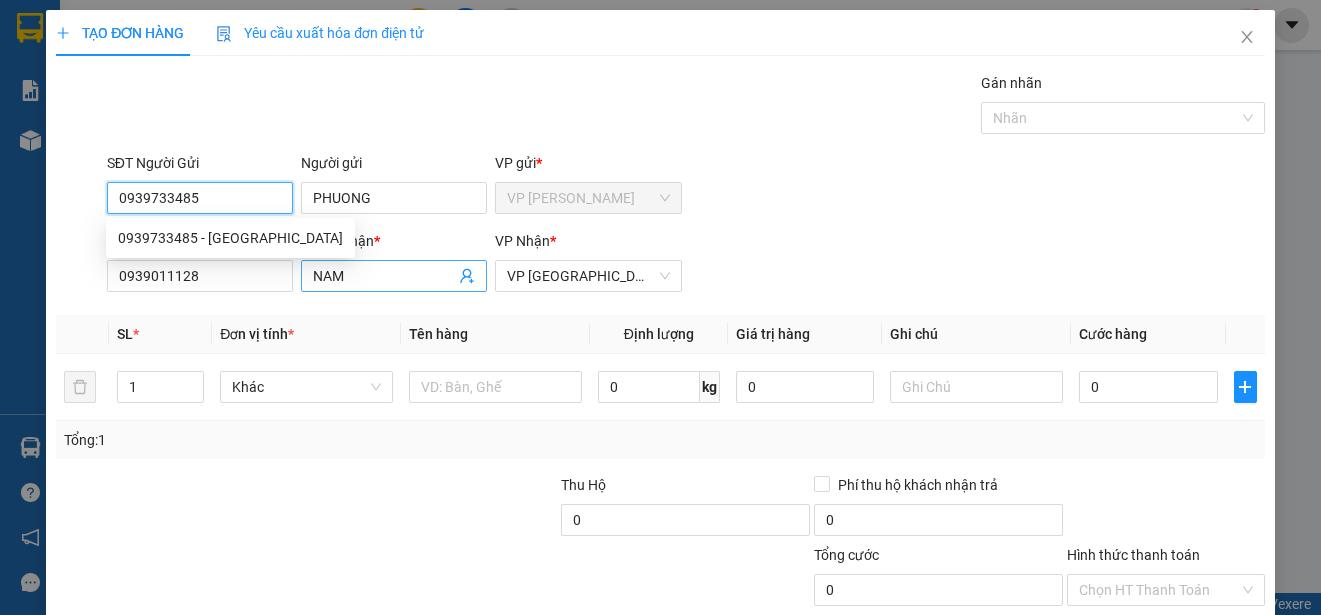 type on "180.000" 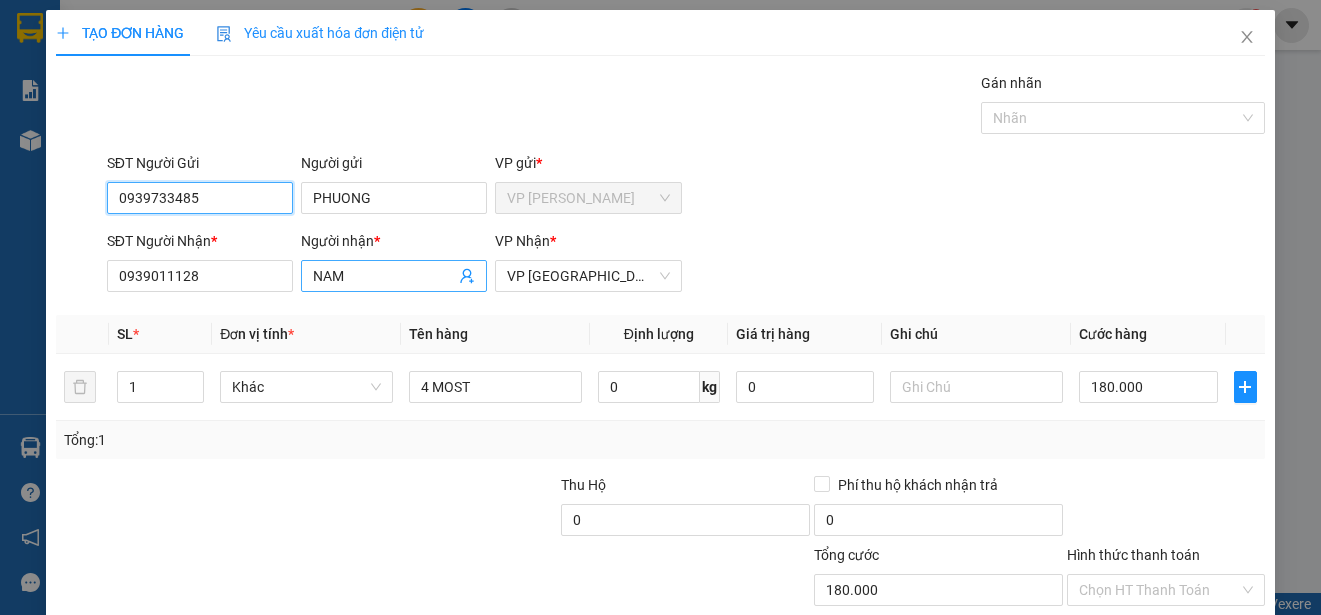 type on "0939733485" 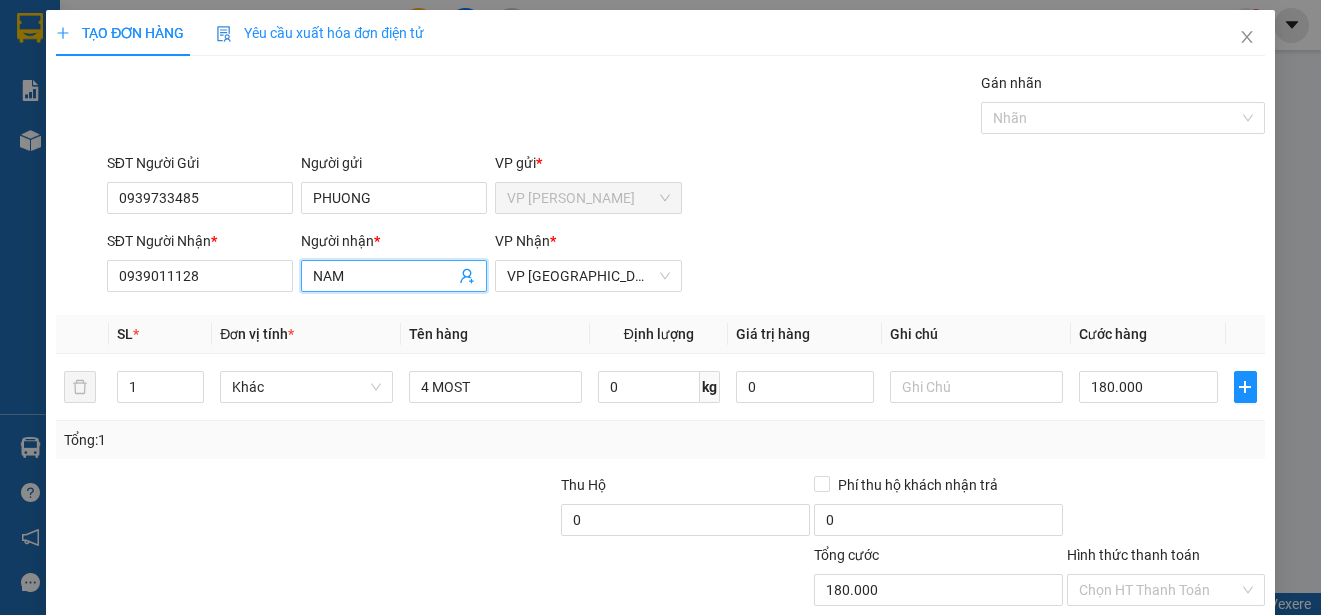 click on "NAM" at bounding box center [384, 276] 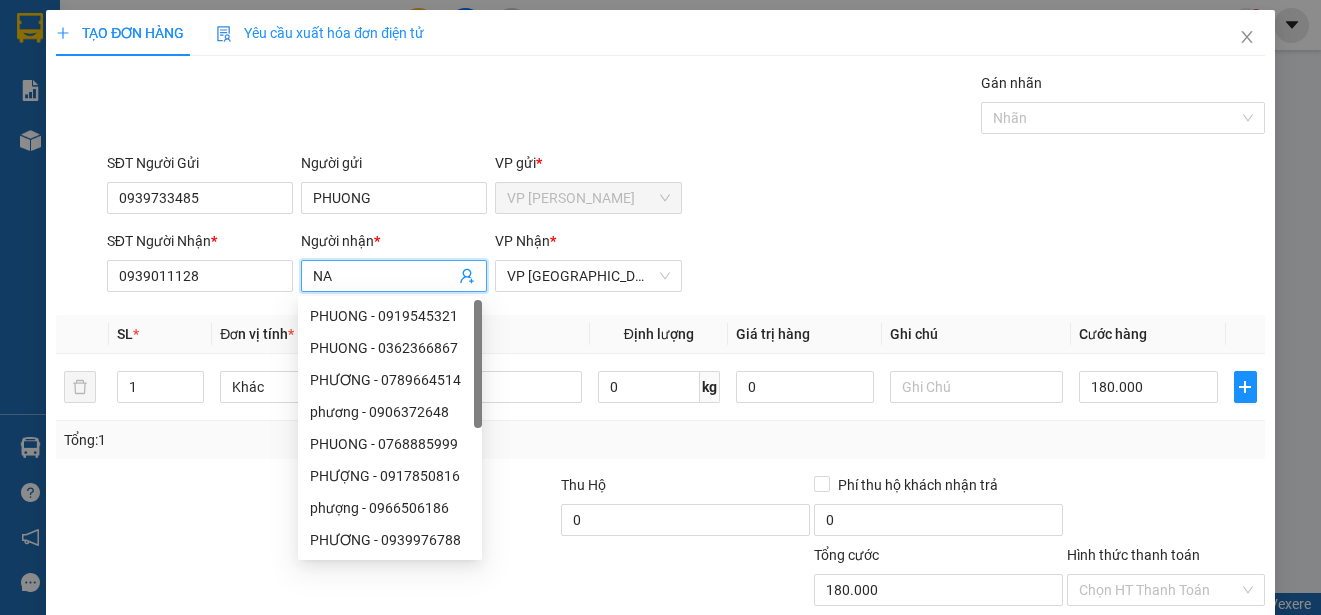 type on "N" 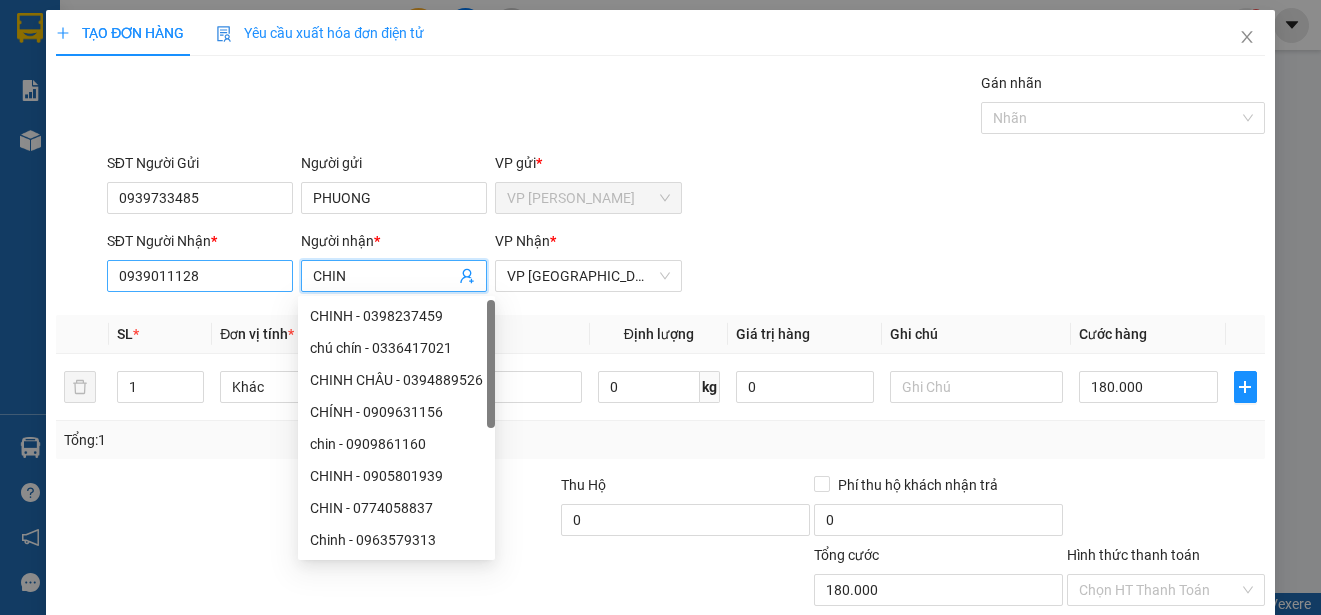 type on "CHIN" 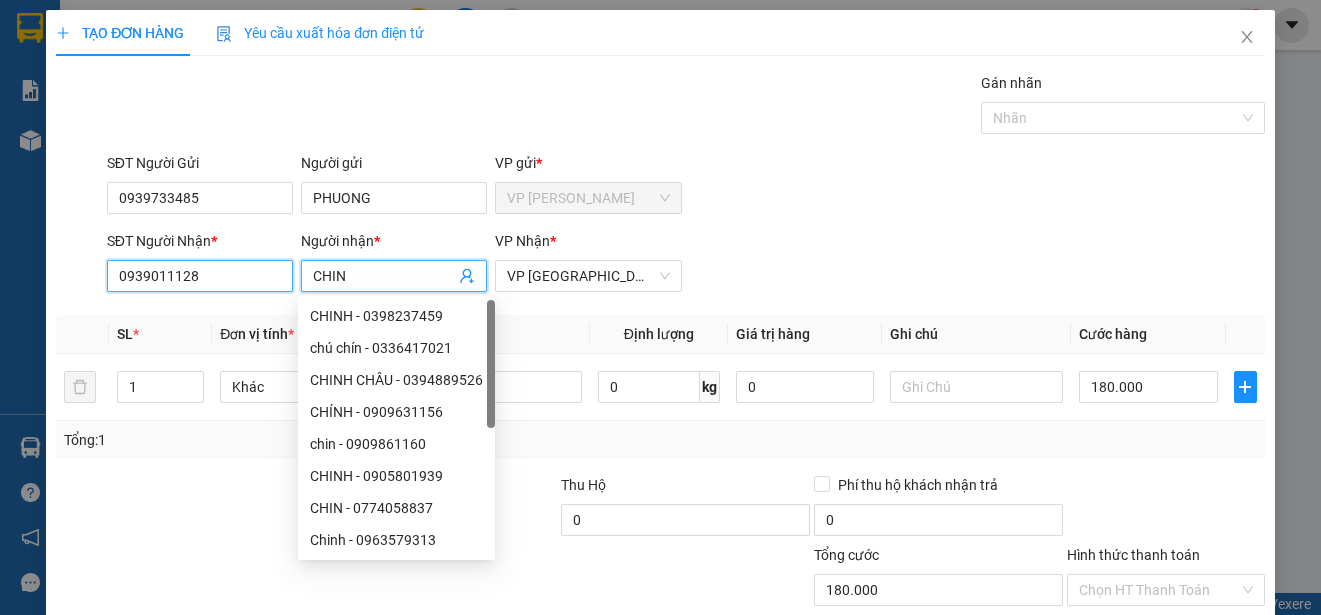 click on "0939011128" at bounding box center [200, 276] 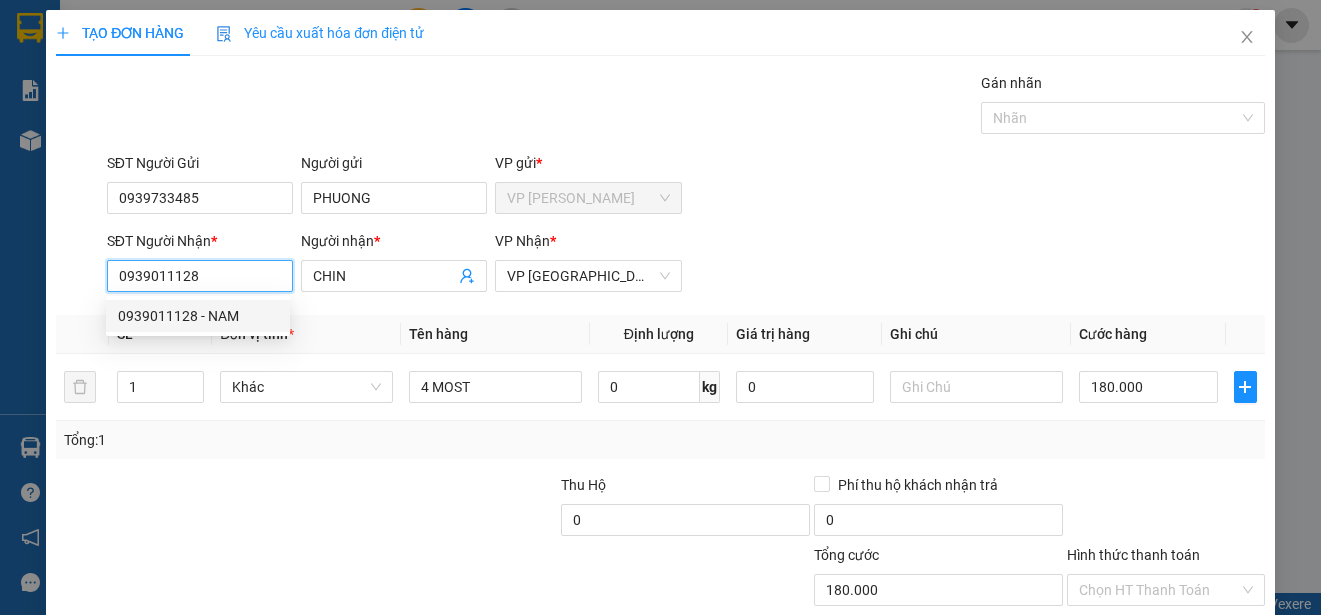 click on "0939011128" at bounding box center (200, 276) 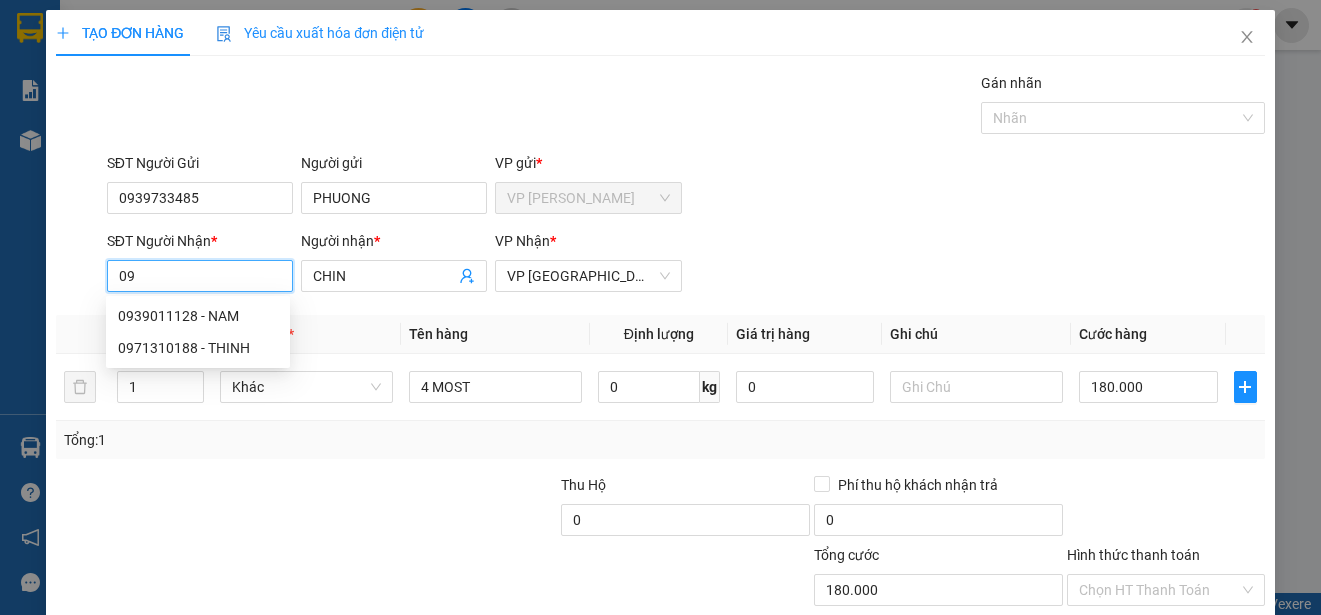 type on "0" 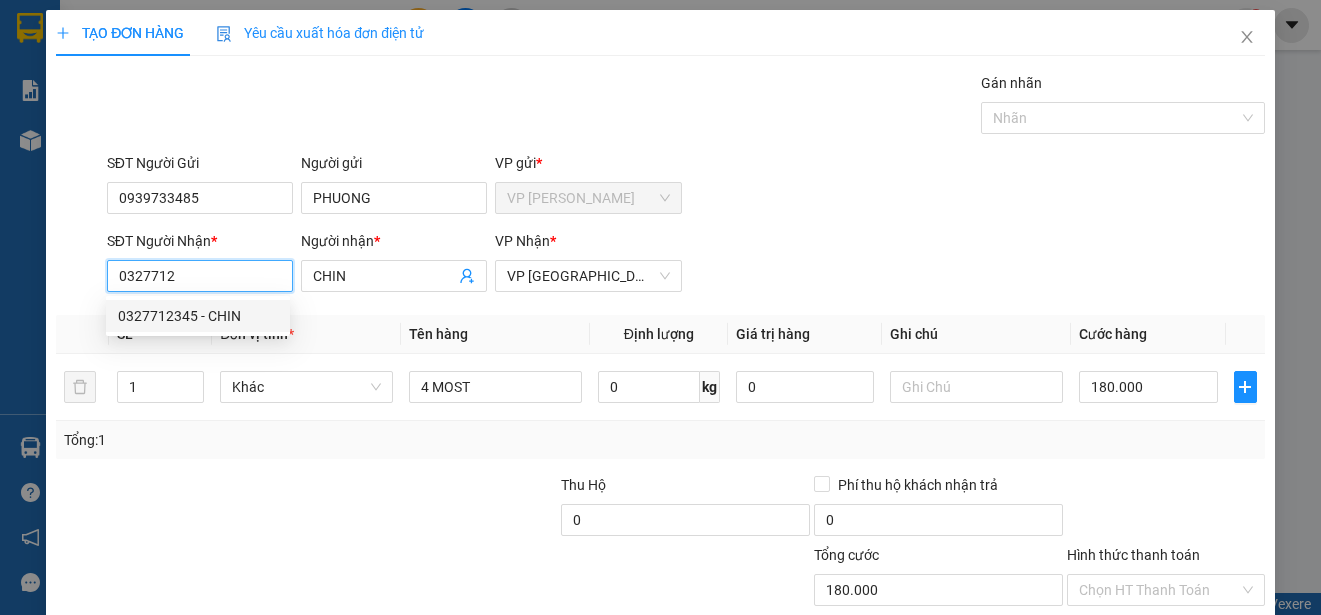 click on "0327712345 - CHIN" at bounding box center [198, 316] 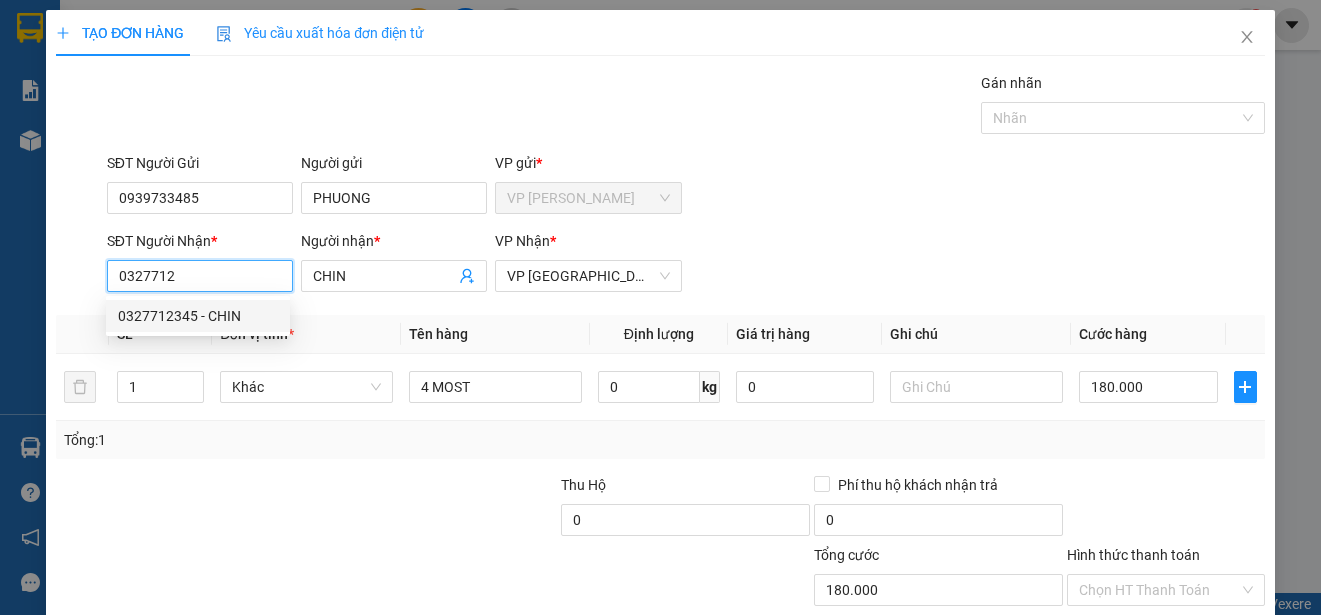 type on "0327712345" 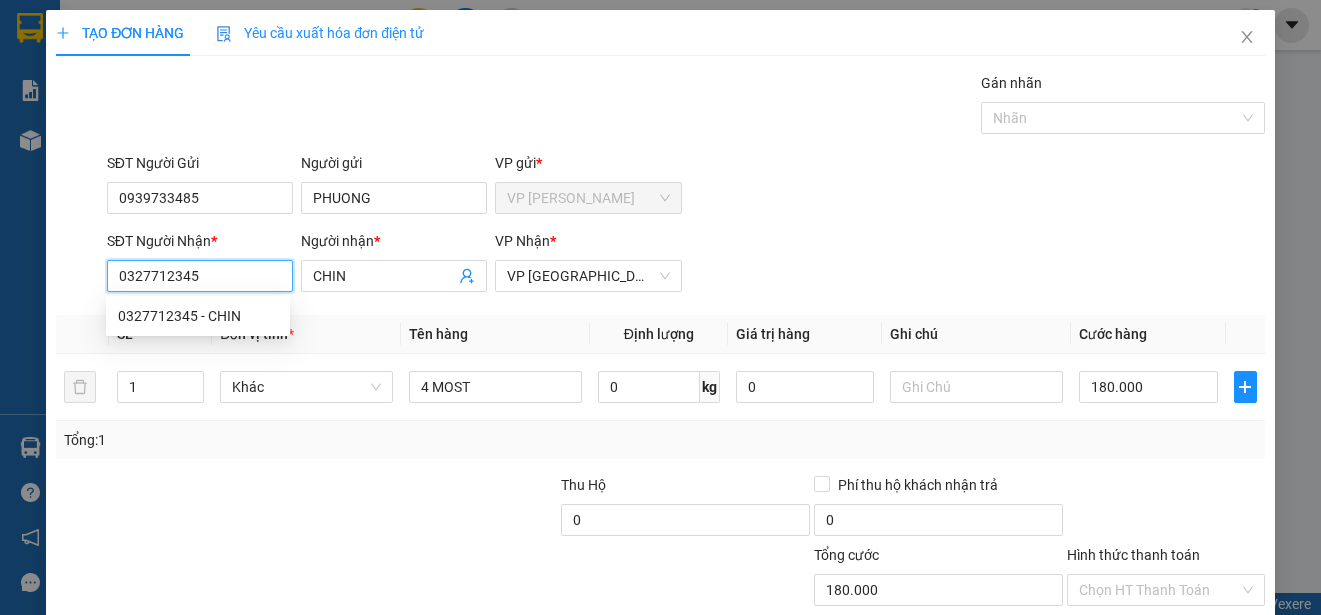 type on "40.000" 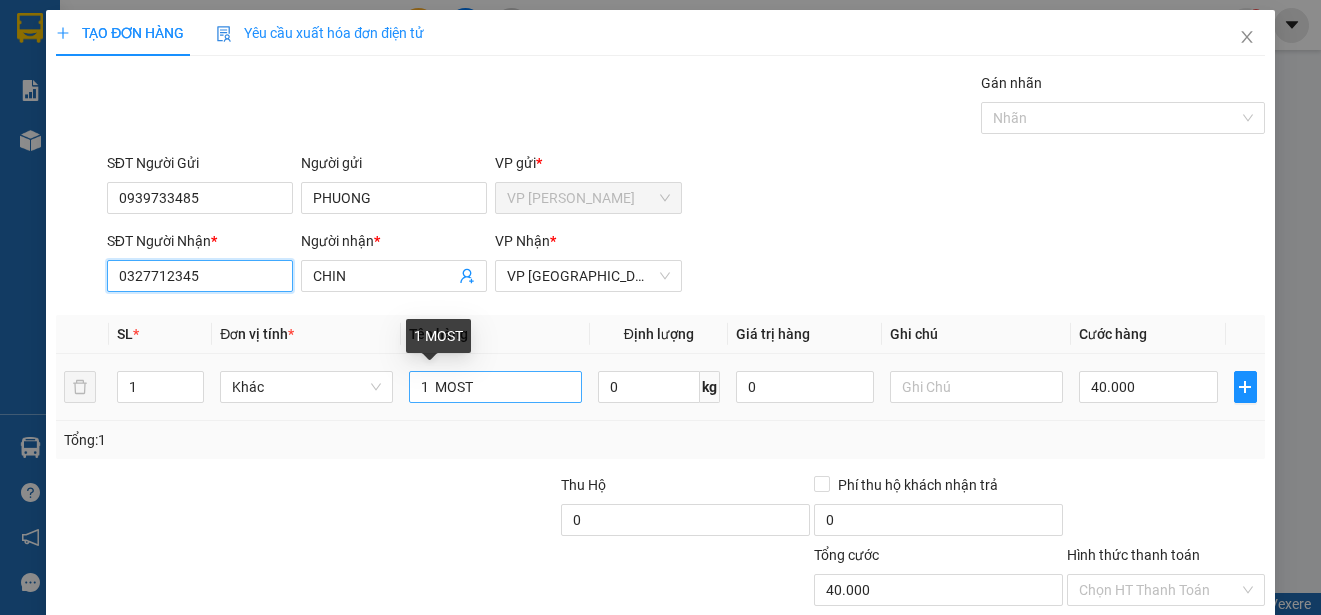 type on "0327712345" 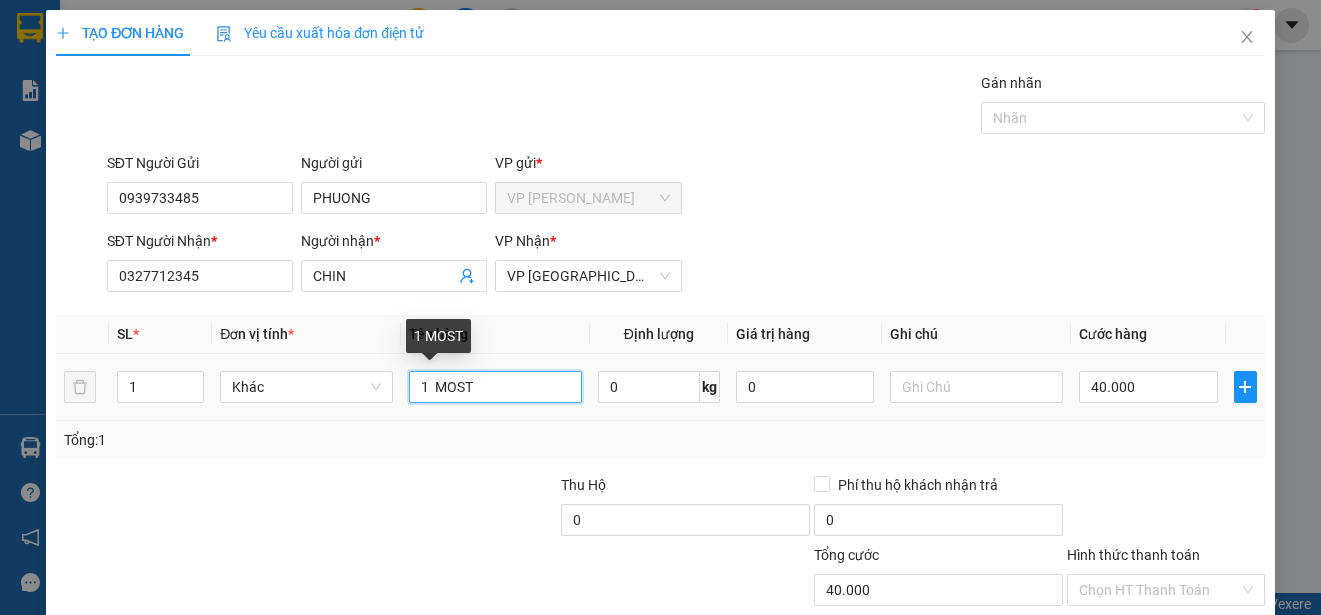 click on "1  MOST" at bounding box center (495, 387) 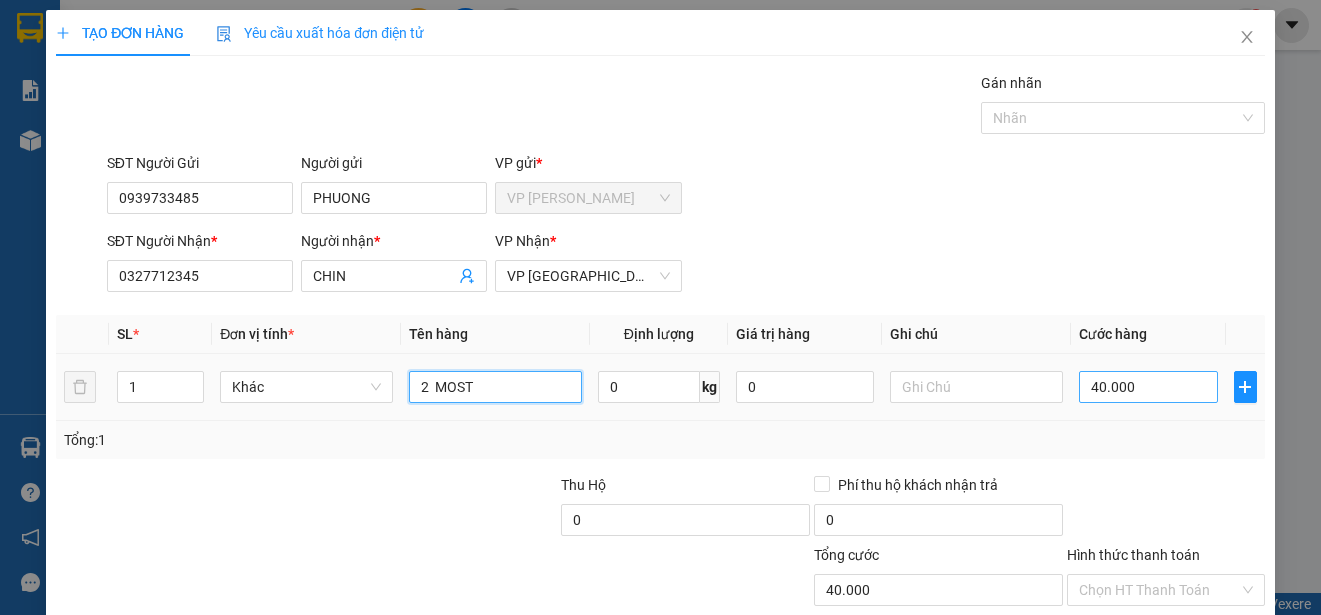 type on "2  MOST" 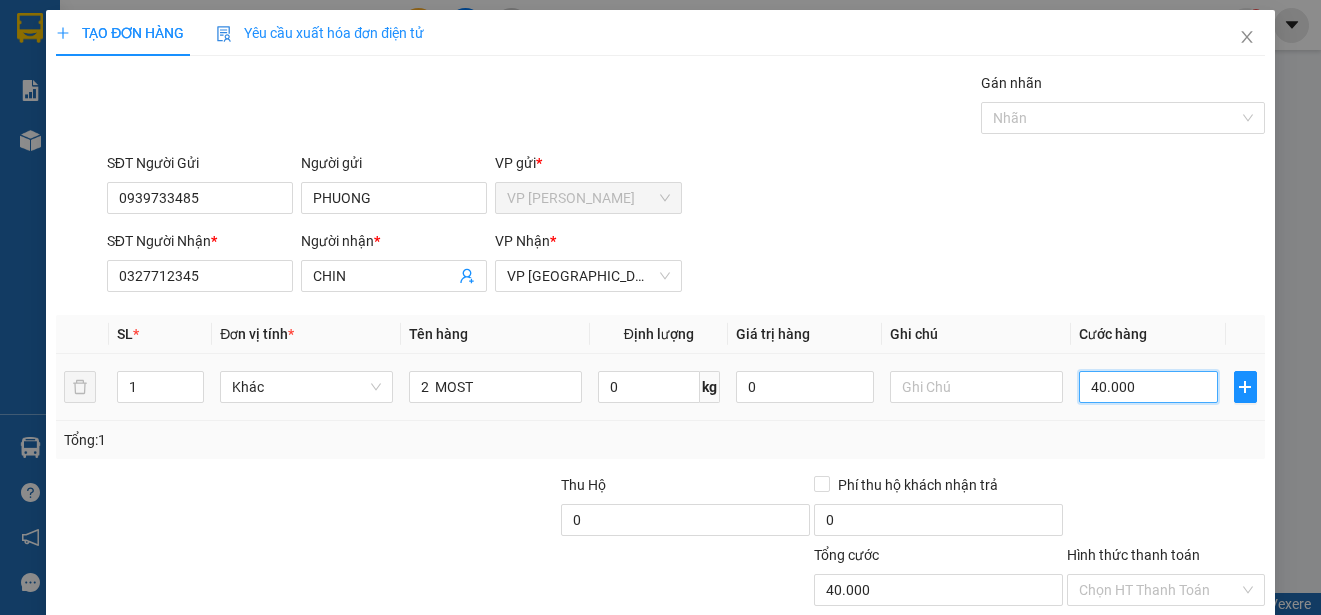 click on "40.000" at bounding box center (1148, 387) 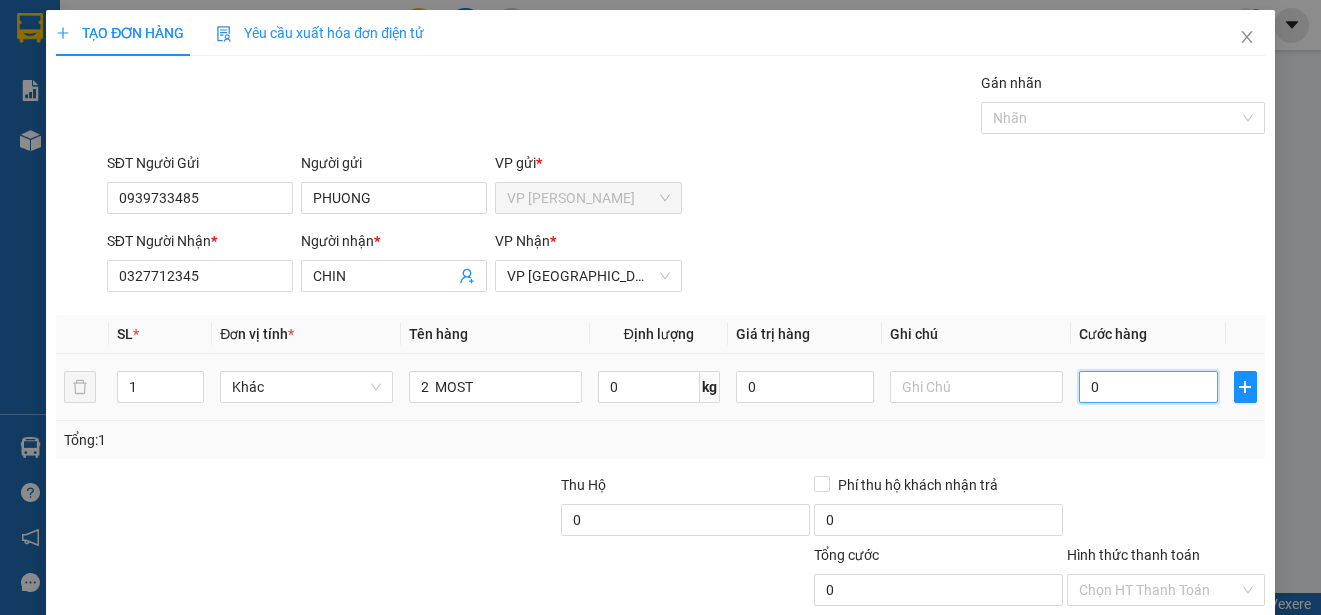 click on "0" at bounding box center [1148, 387] 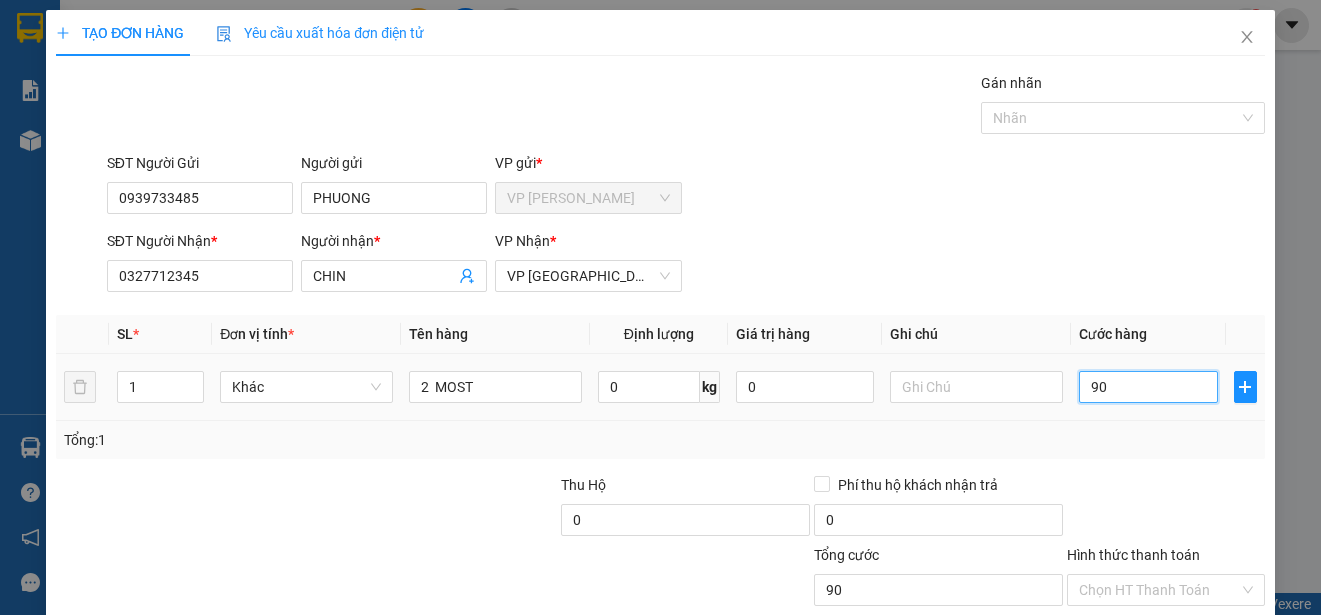 type on "900" 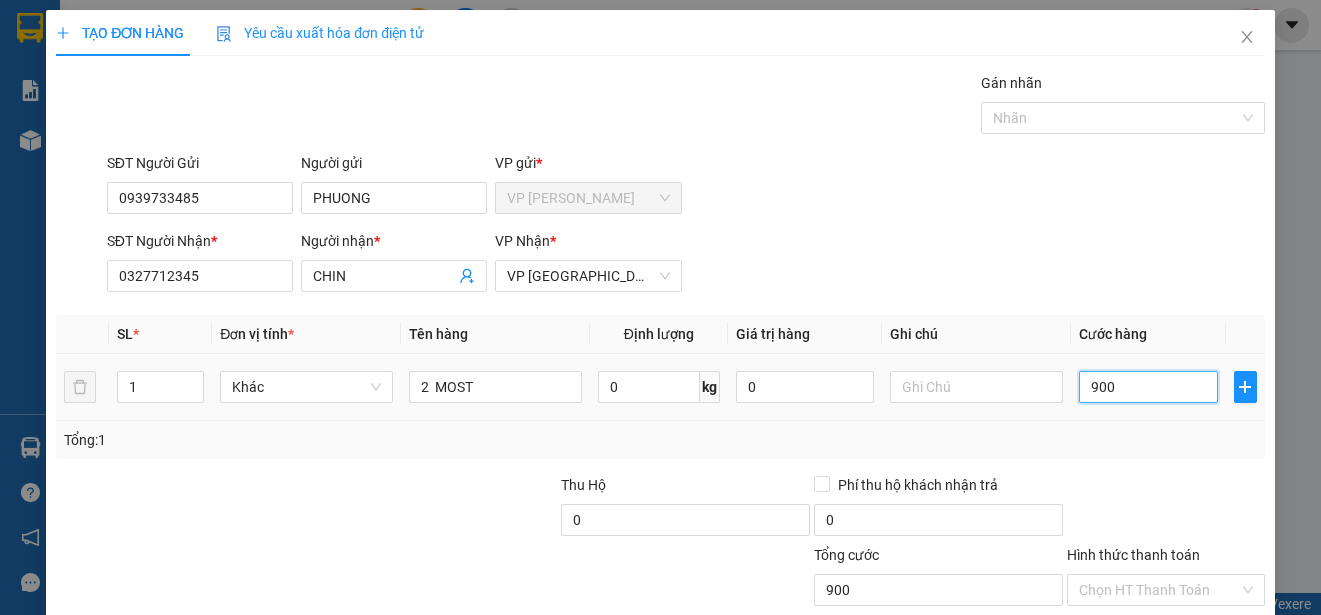 type on "9.000" 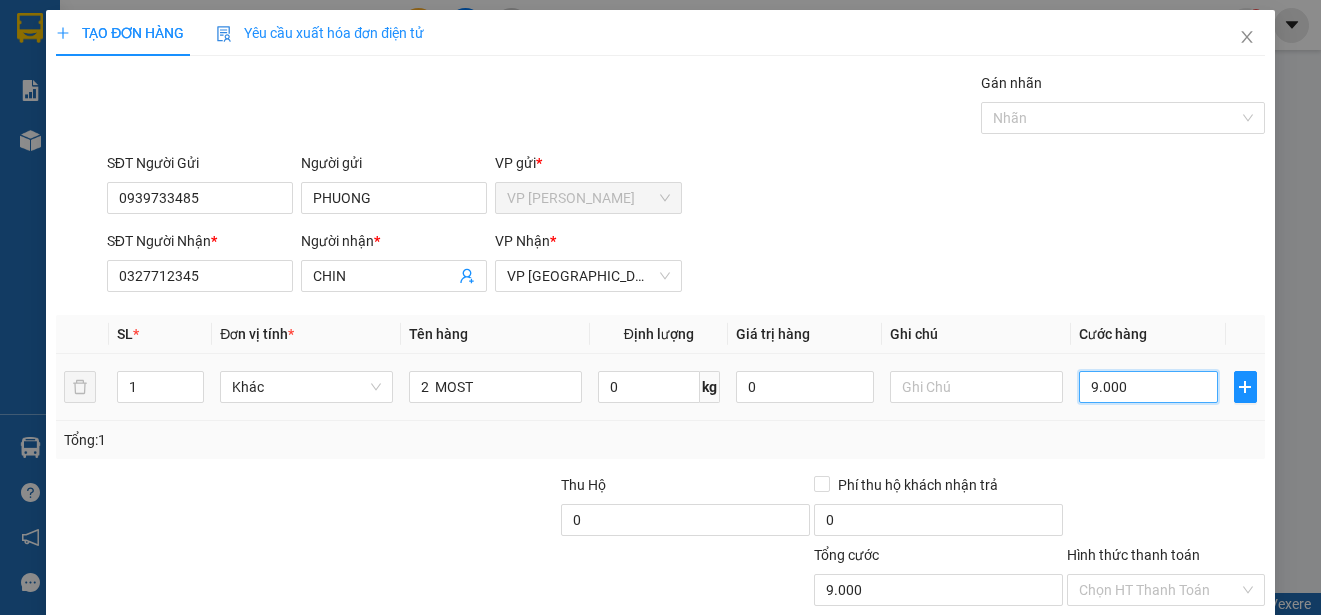 type on "90.000" 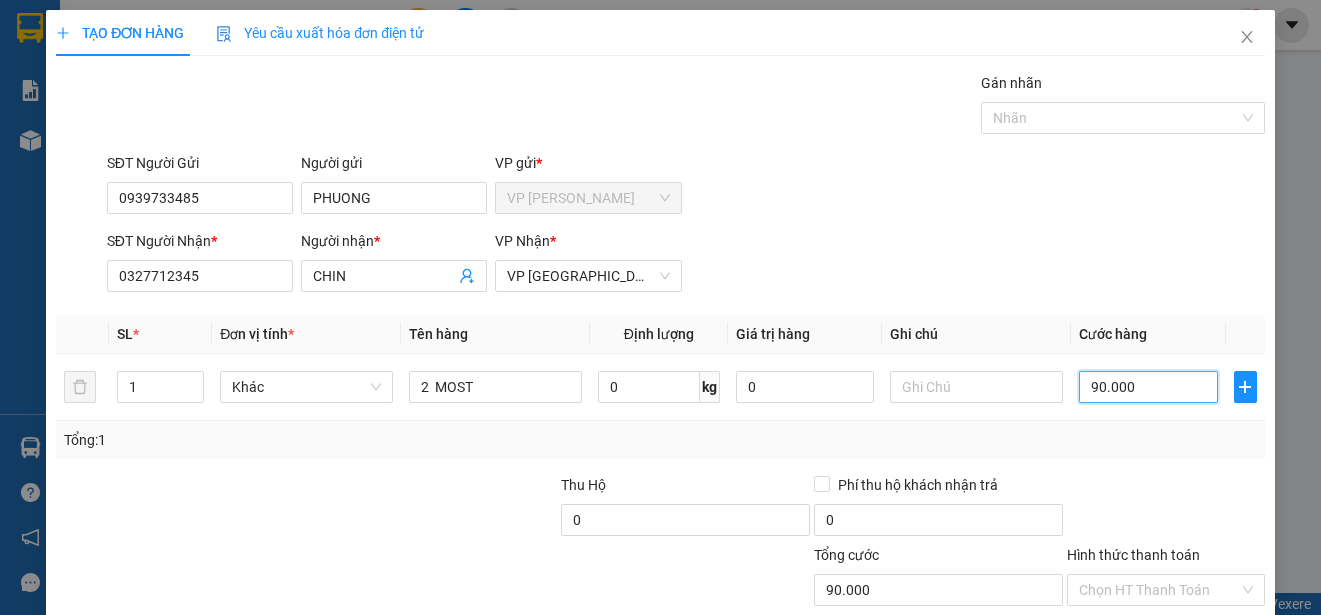 scroll, scrollTop: 125, scrollLeft: 0, axis: vertical 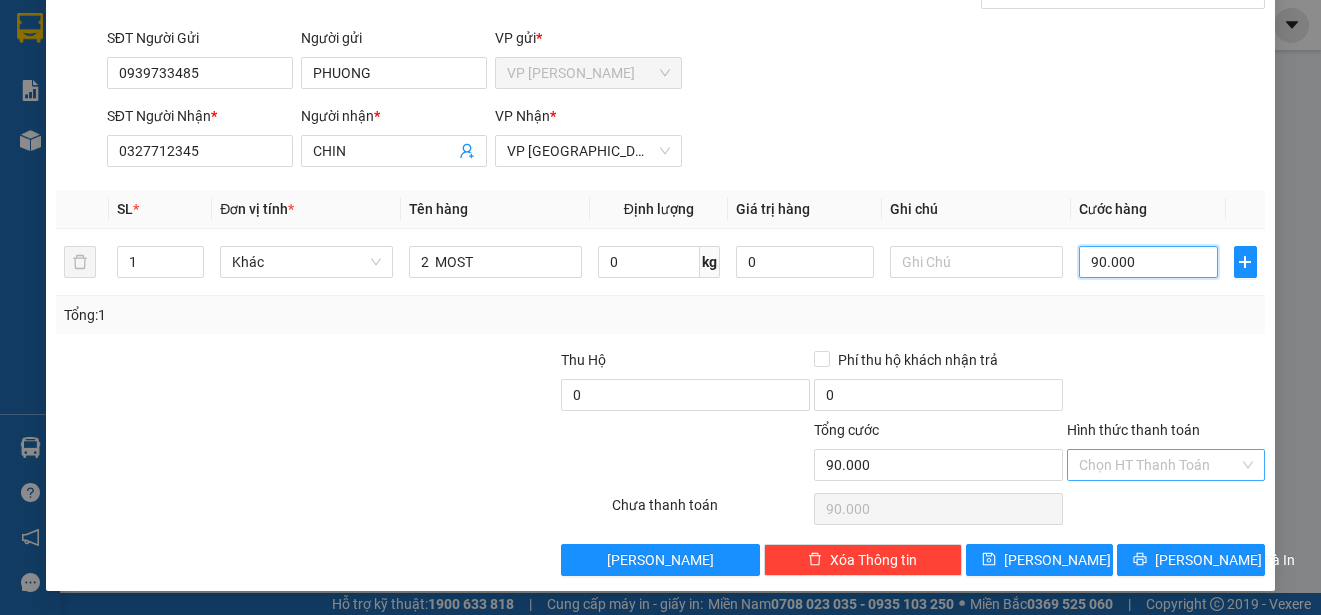 type on "90.000" 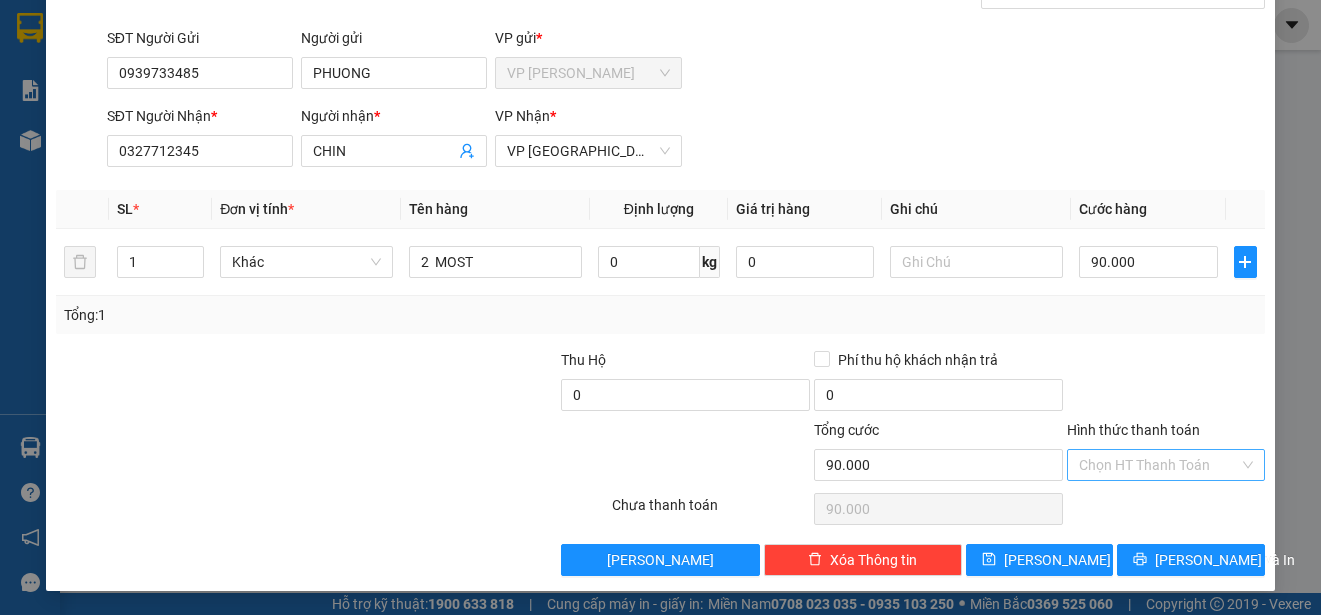click on "Hình thức thanh toán" at bounding box center [1159, 465] 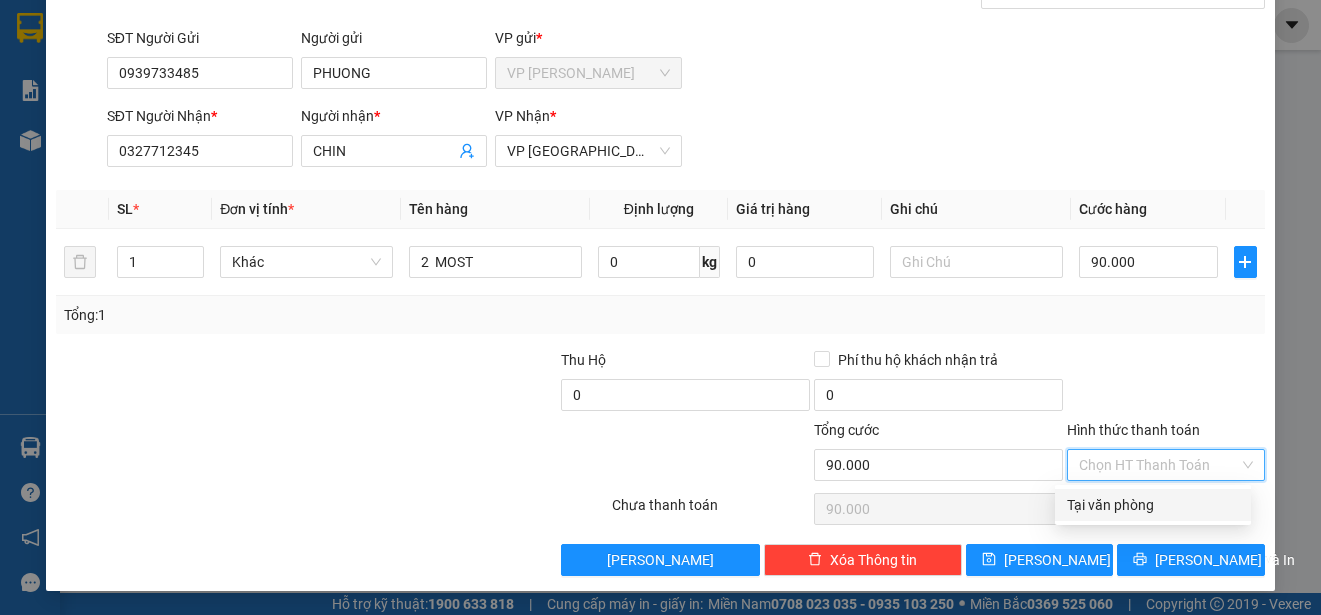 click on "Tại văn phòng" at bounding box center (1153, 505) 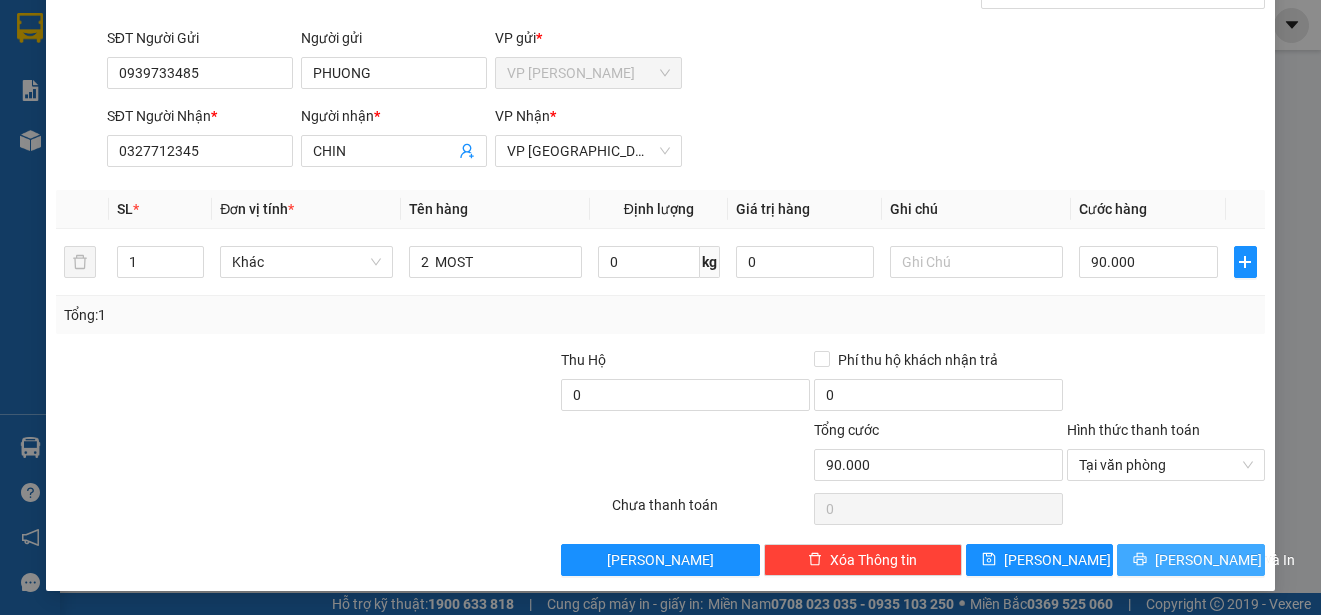 click on "[PERSON_NAME] và In" at bounding box center (1225, 560) 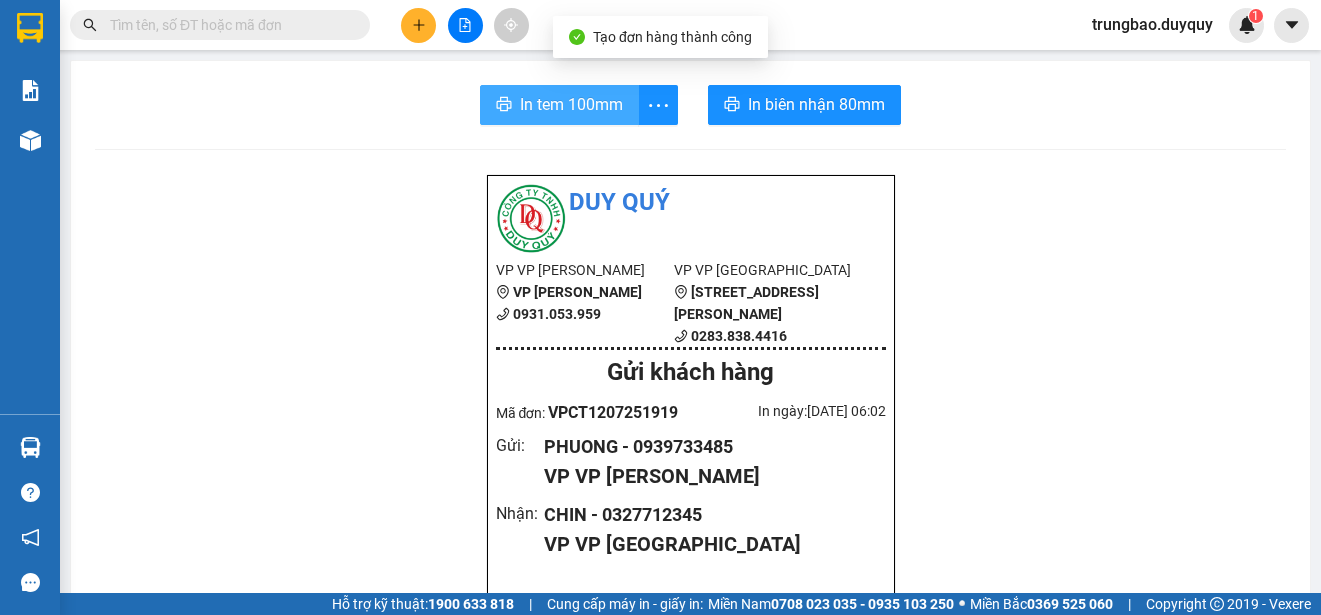 click on "In tem 100mm" at bounding box center (571, 104) 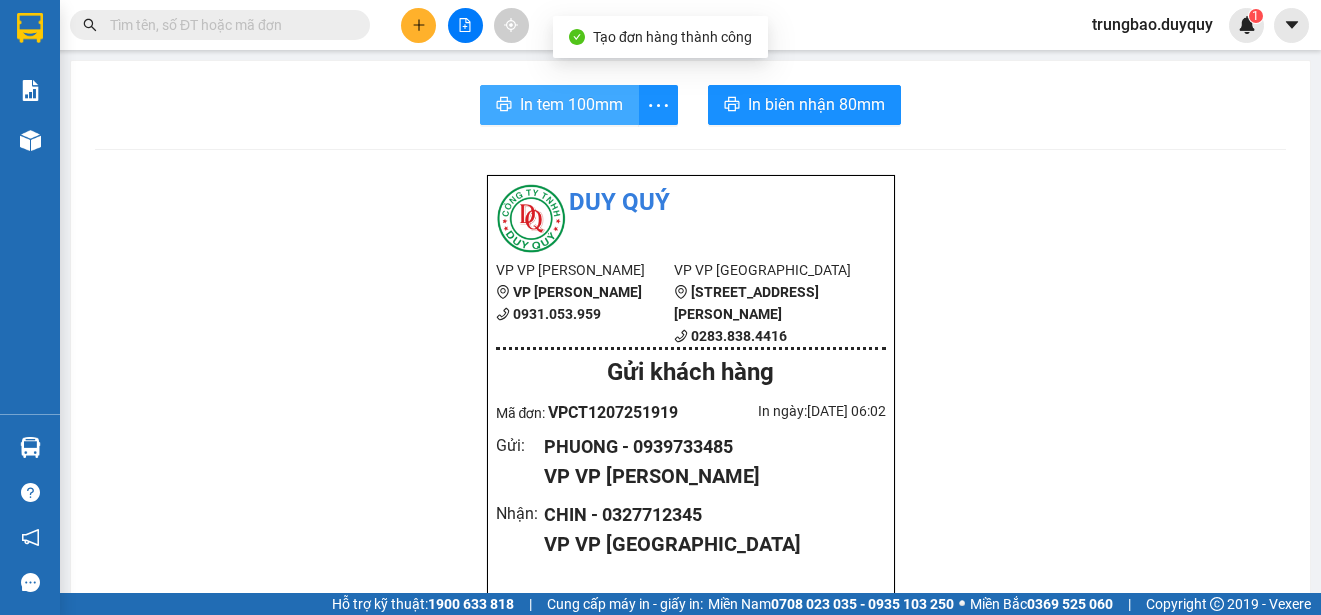scroll, scrollTop: 0, scrollLeft: 0, axis: both 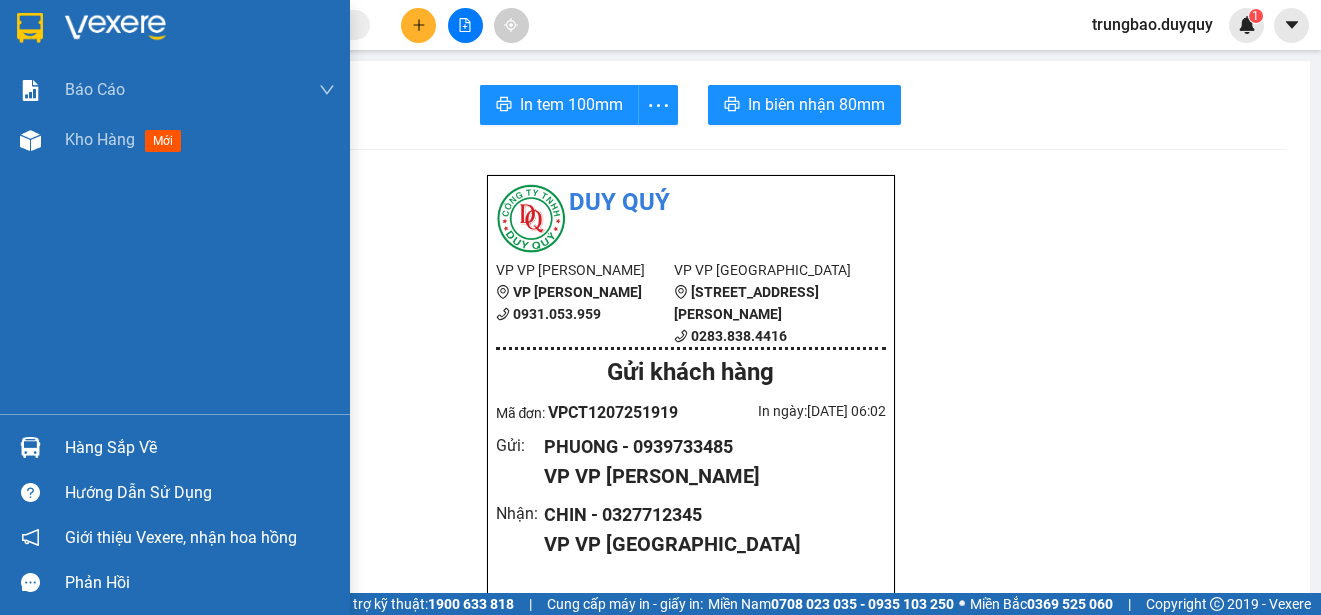 click at bounding box center [30, 28] 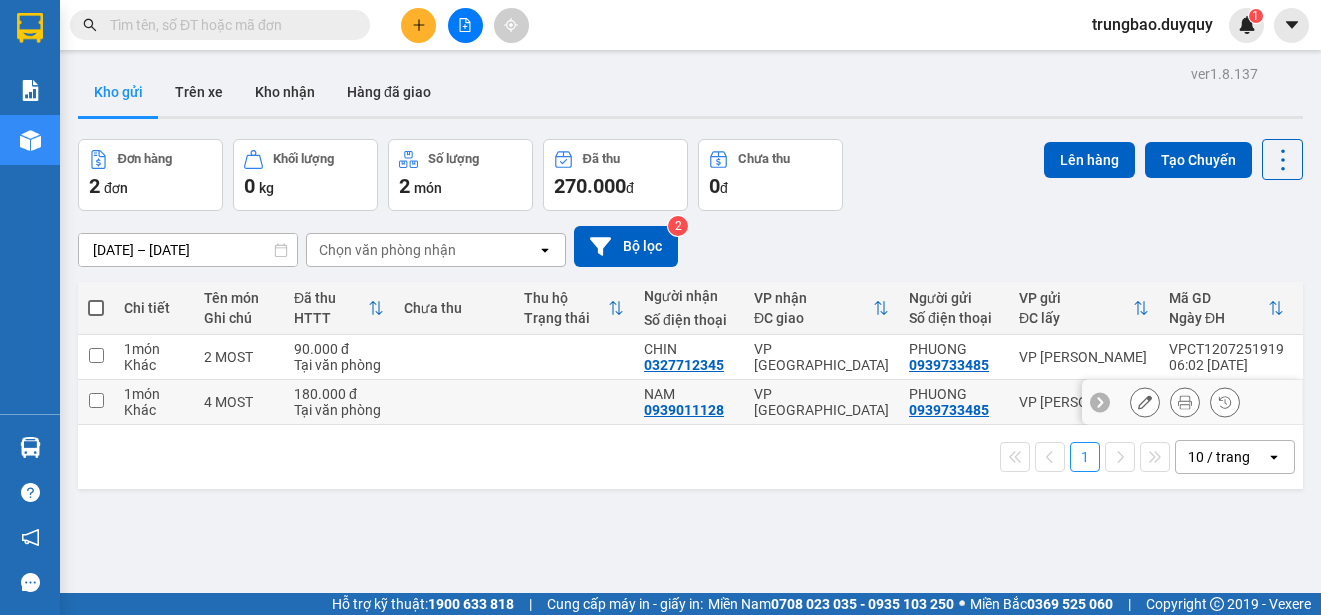 click at bounding box center [96, 400] 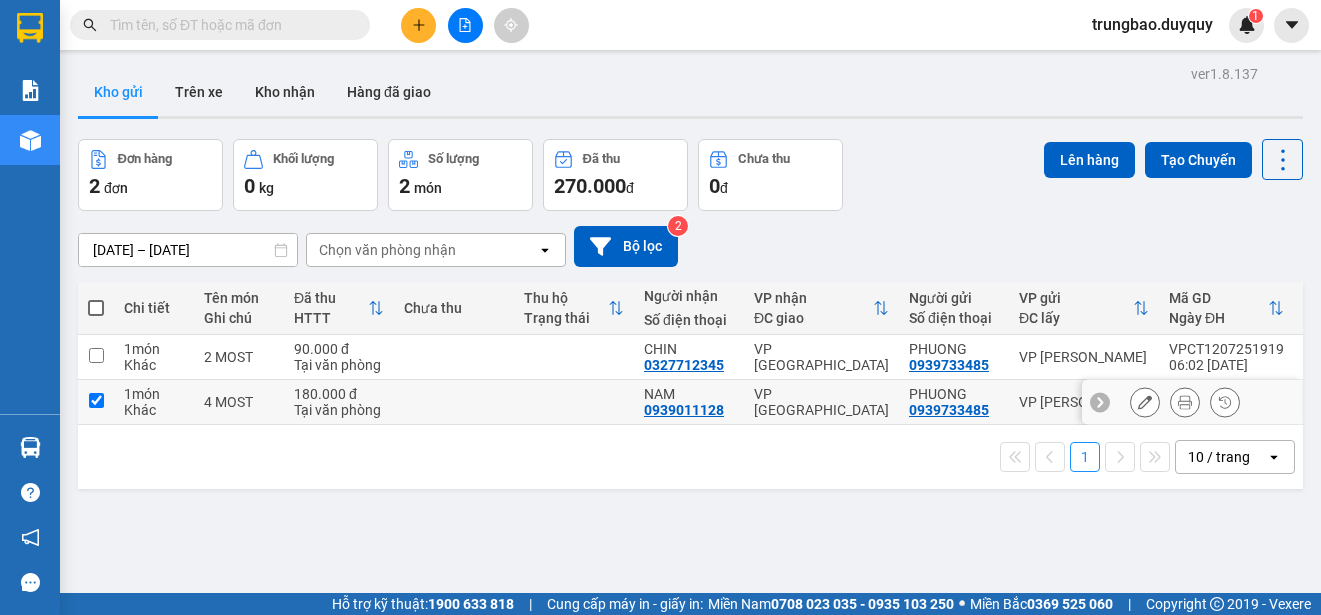 checkbox on "true" 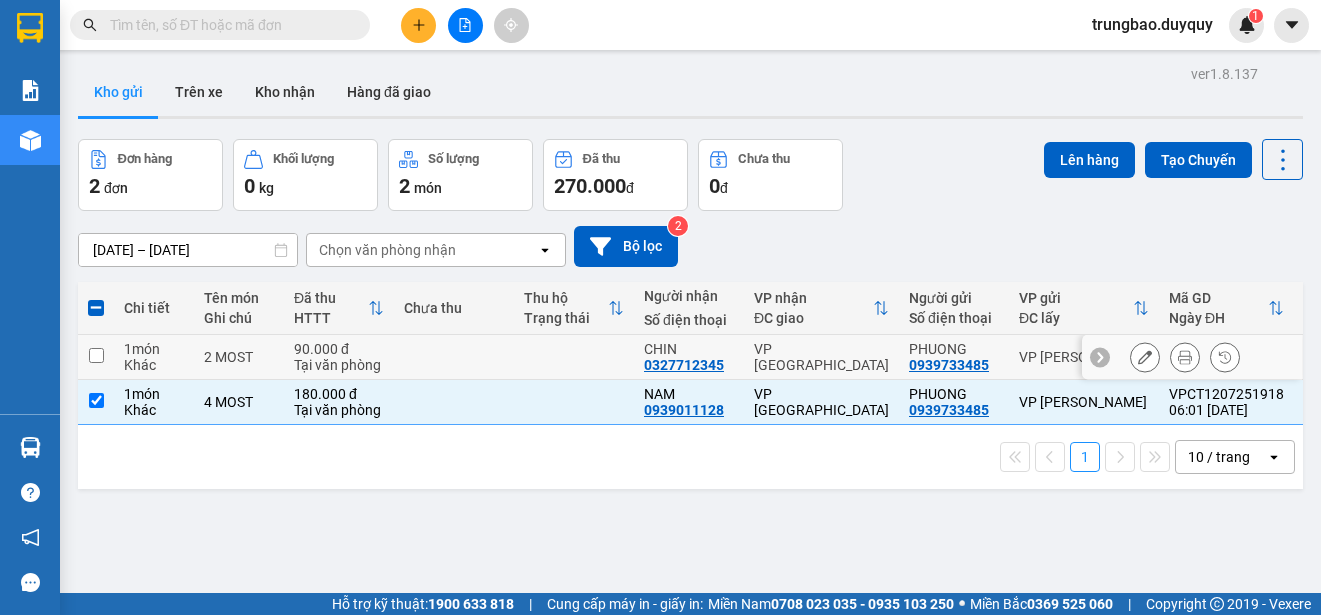 click at bounding box center (96, 355) 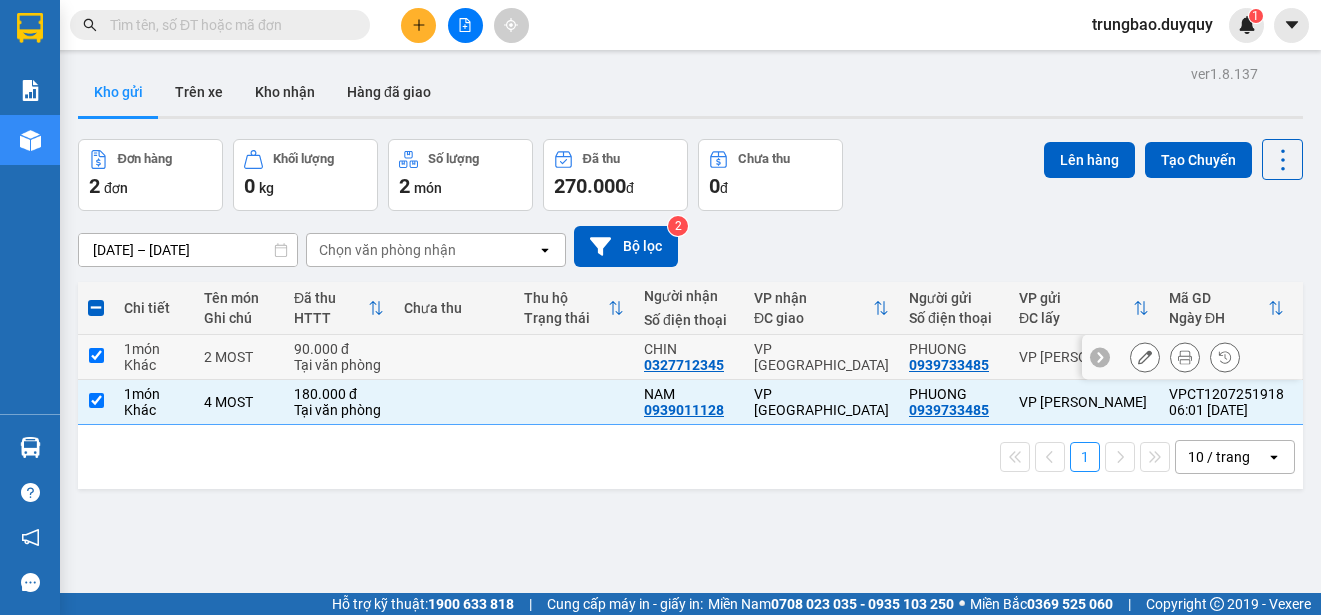 checkbox on "true" 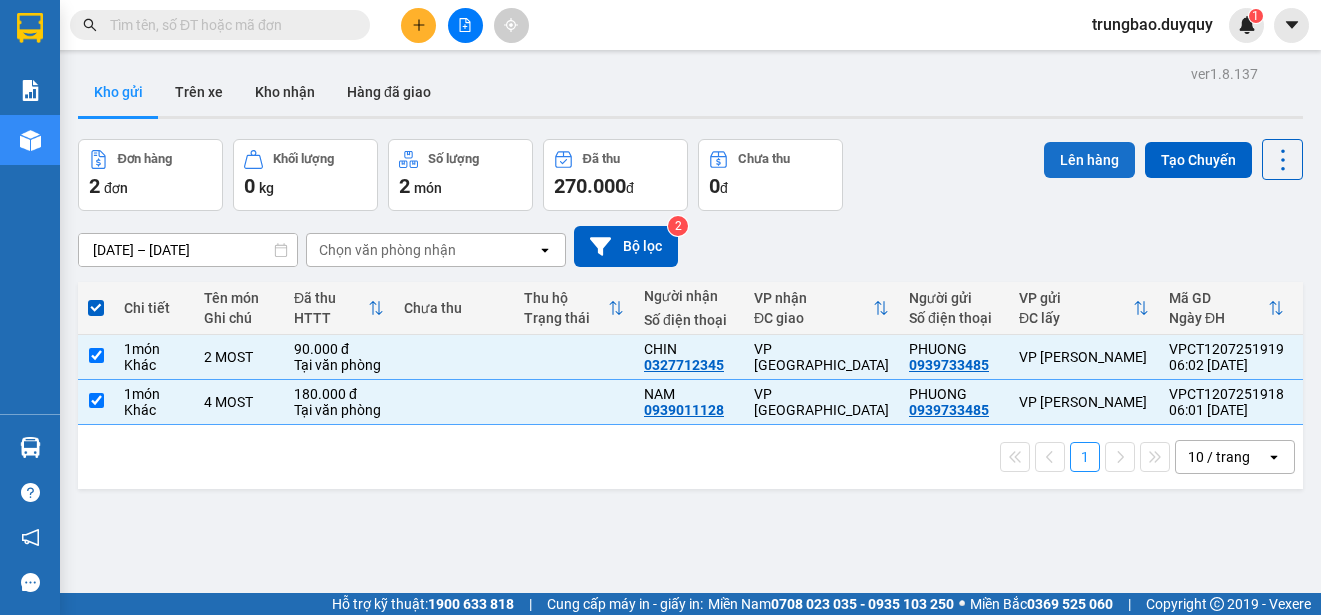 drag, startPoint x: 1045, startPoint y: 162, endPoint x: 1057, endPoint y: 160, distance: 12.165525 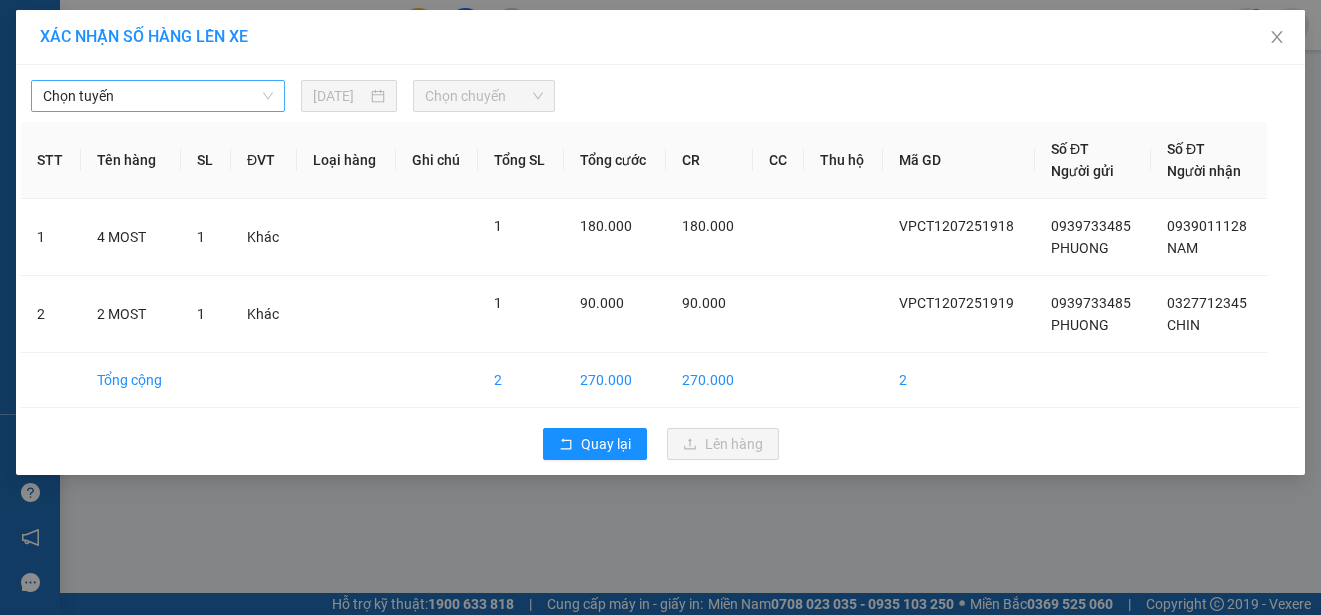 click on "Chọn tuyến" at bounding box center [158, 96] 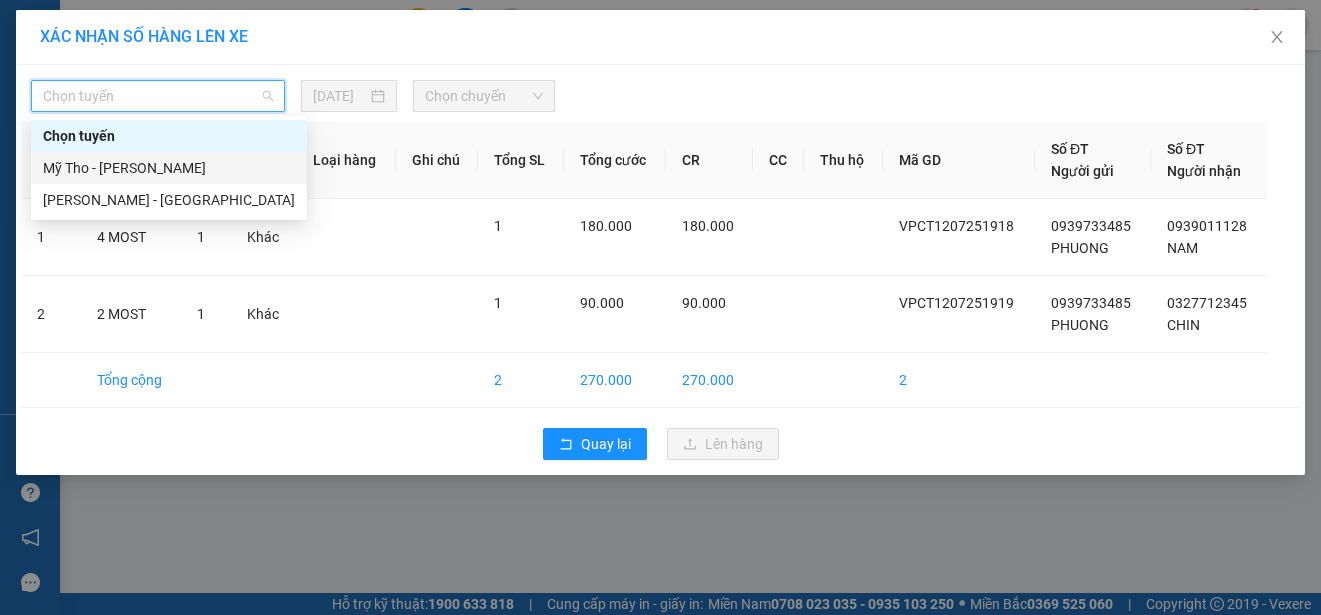 click on "Mỹ Tho - [PERSON_NAME]" at bounding box center (169, 168) 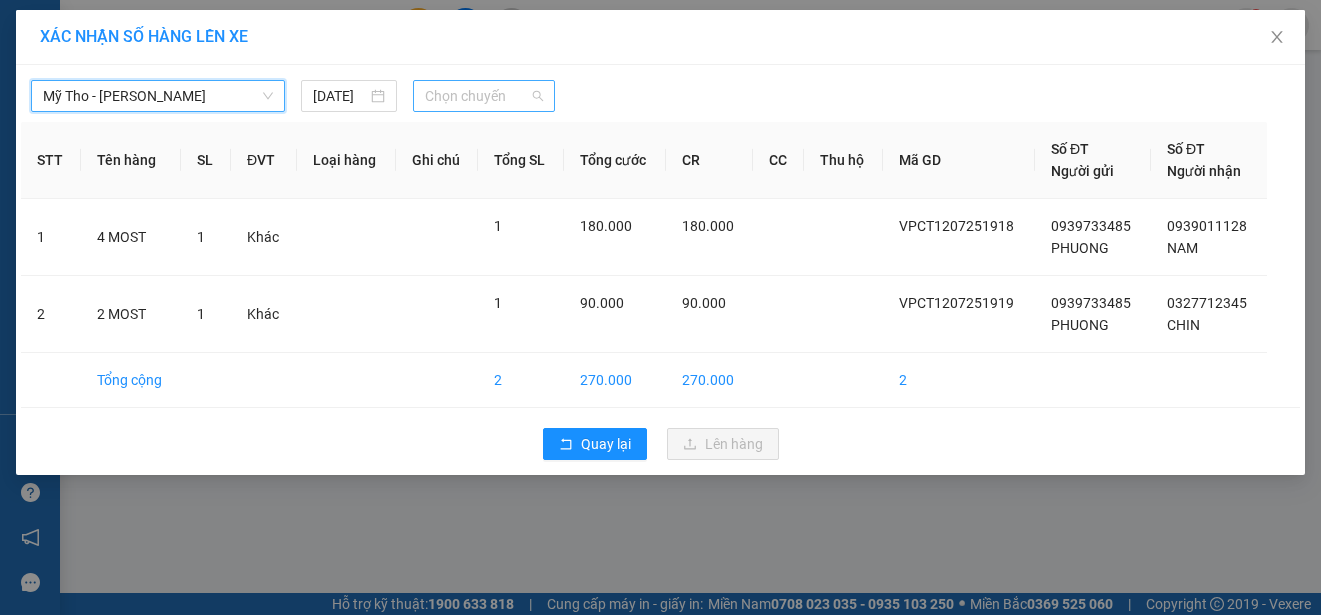 click on "Chọn chuyến" at bounding box center [483, 96] 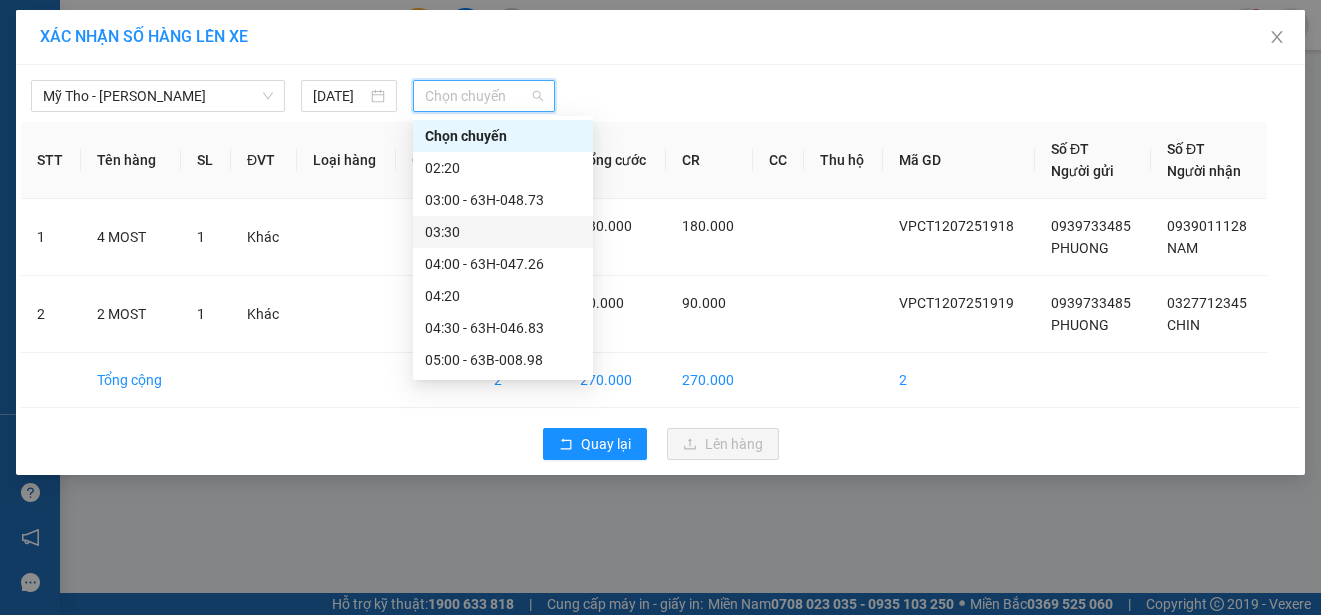 scroll, scrollTop: 200, scrollLeft: 0, axis: vertical 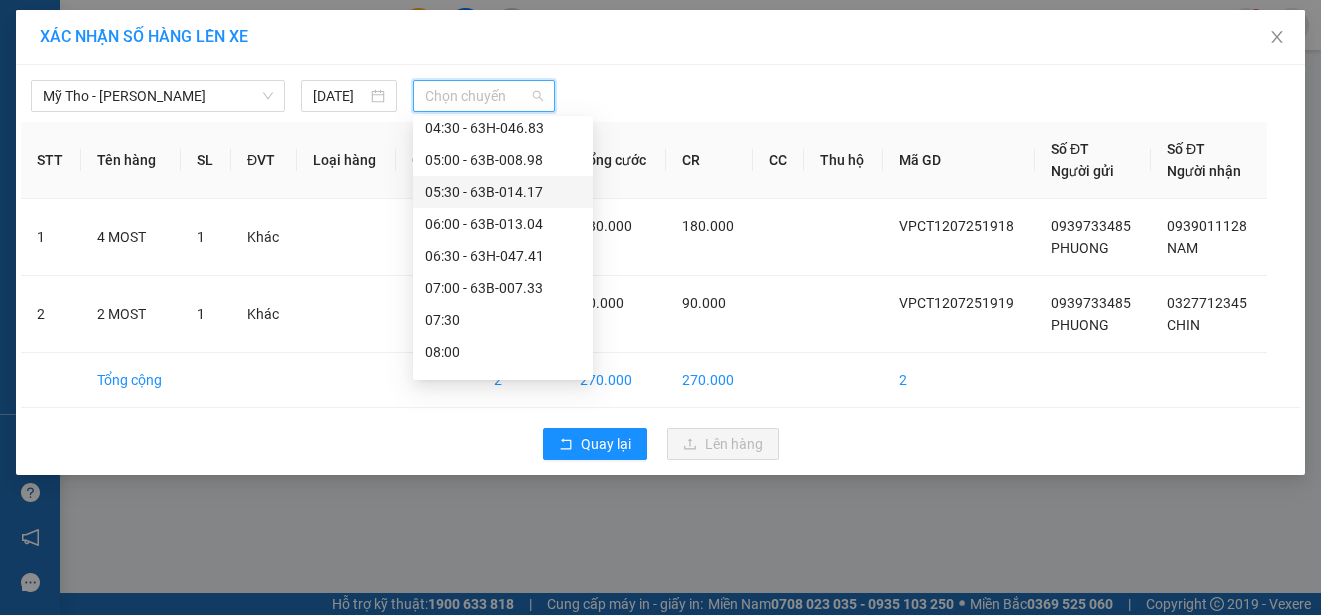 click on "05:30     - 63B-014.17" at bounding box center [503, 192] 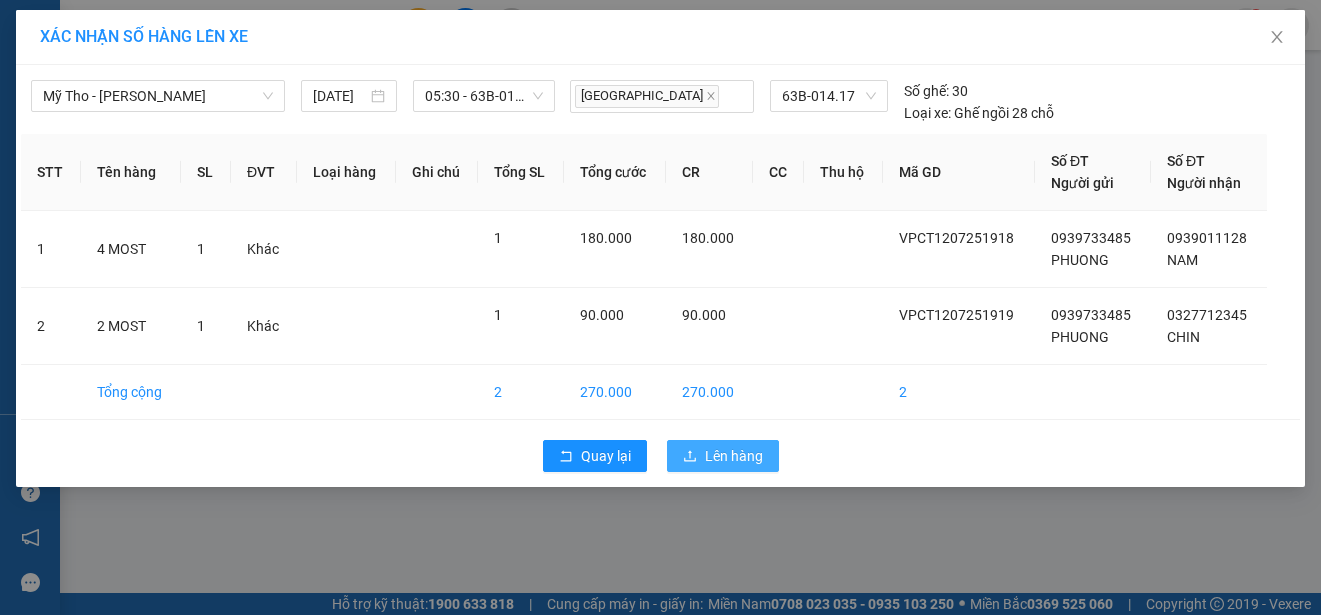 click on "Lên hàng" at bounding box center (734, 456) 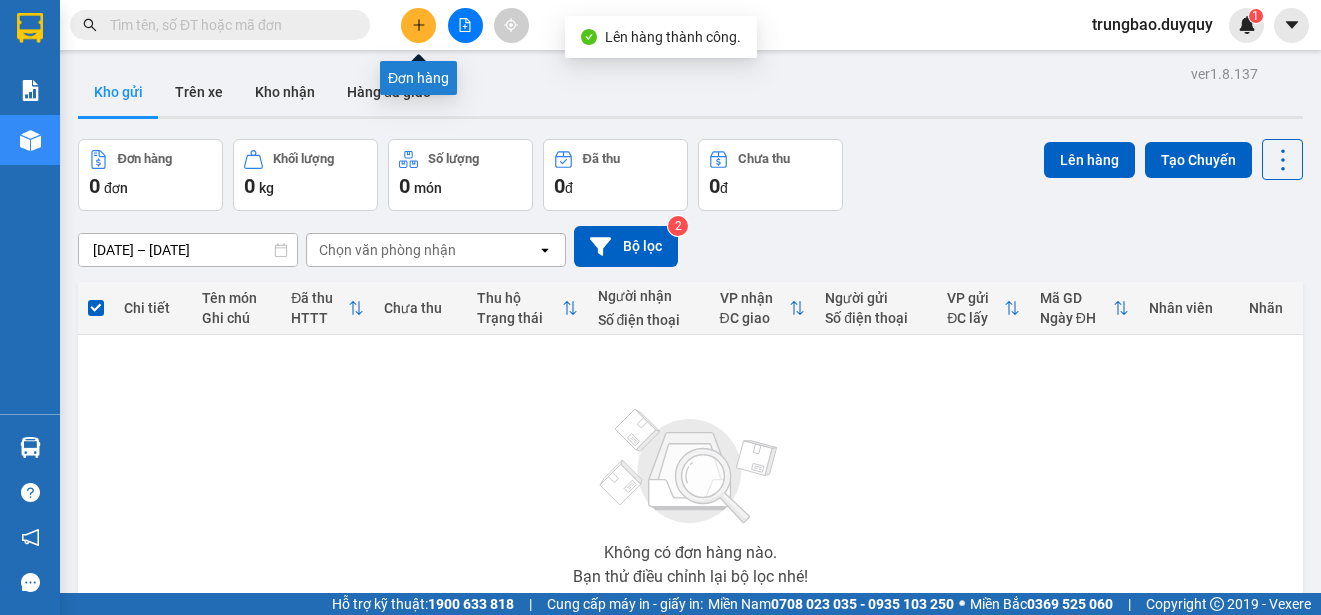 click 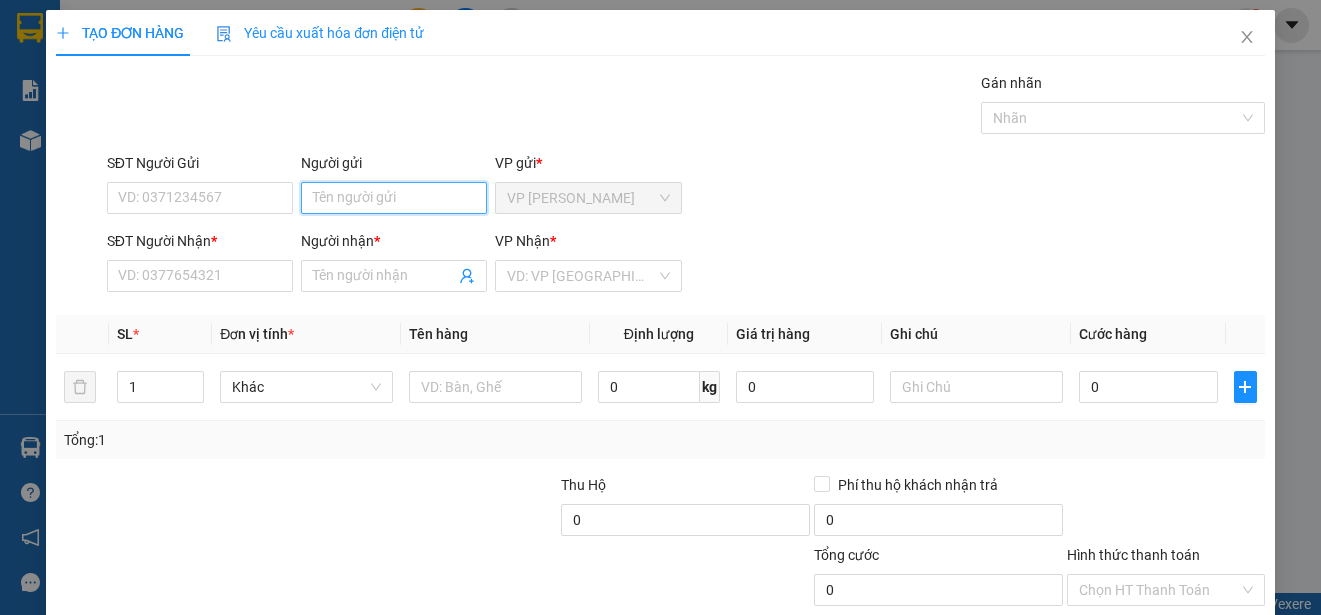 click on "Người gửi" at bounding box center (394, 198) 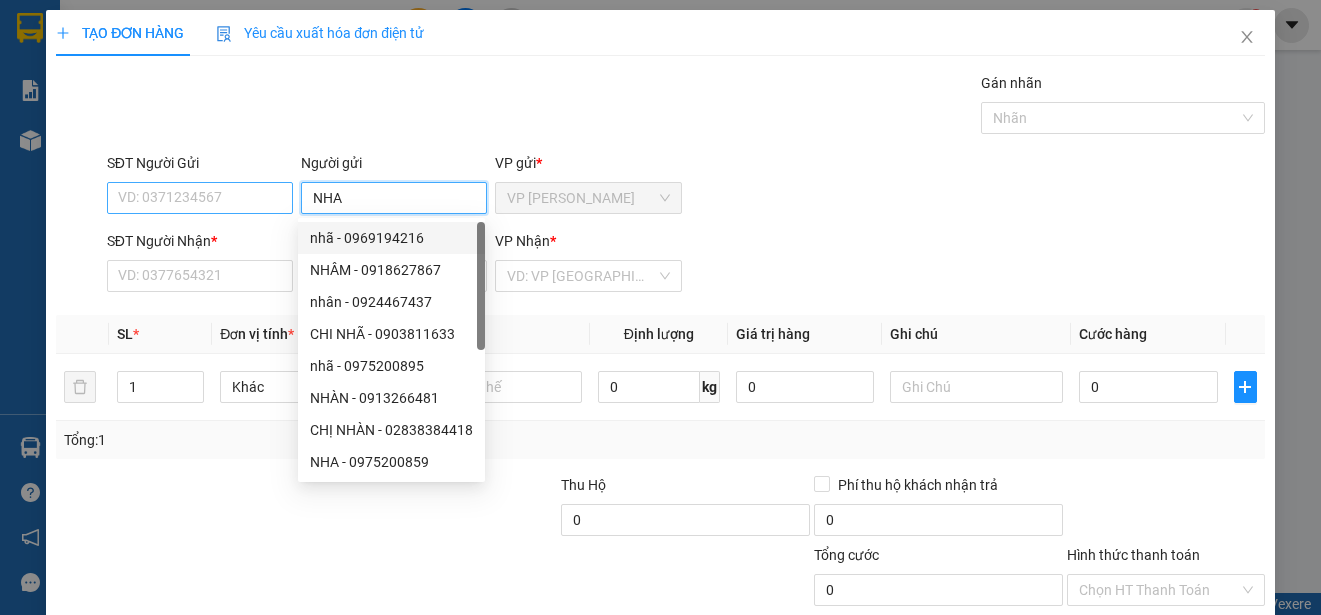 type on "NHA" 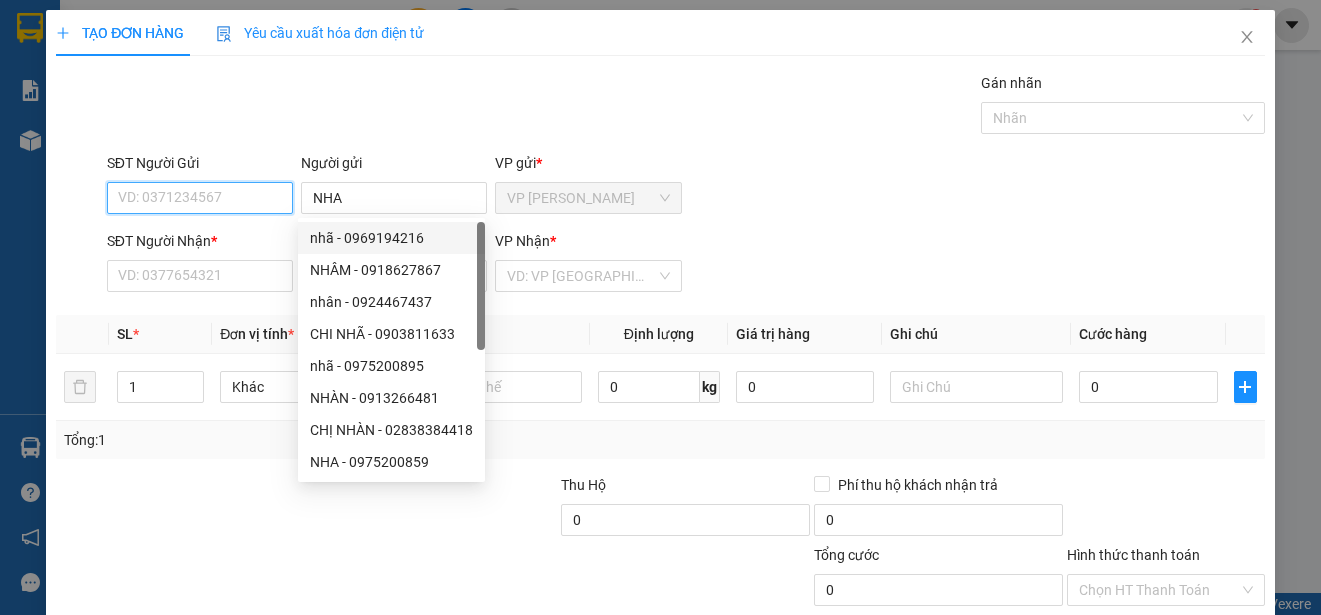 click on "SĐT Người Gửi" at bounding box center (200, 198) 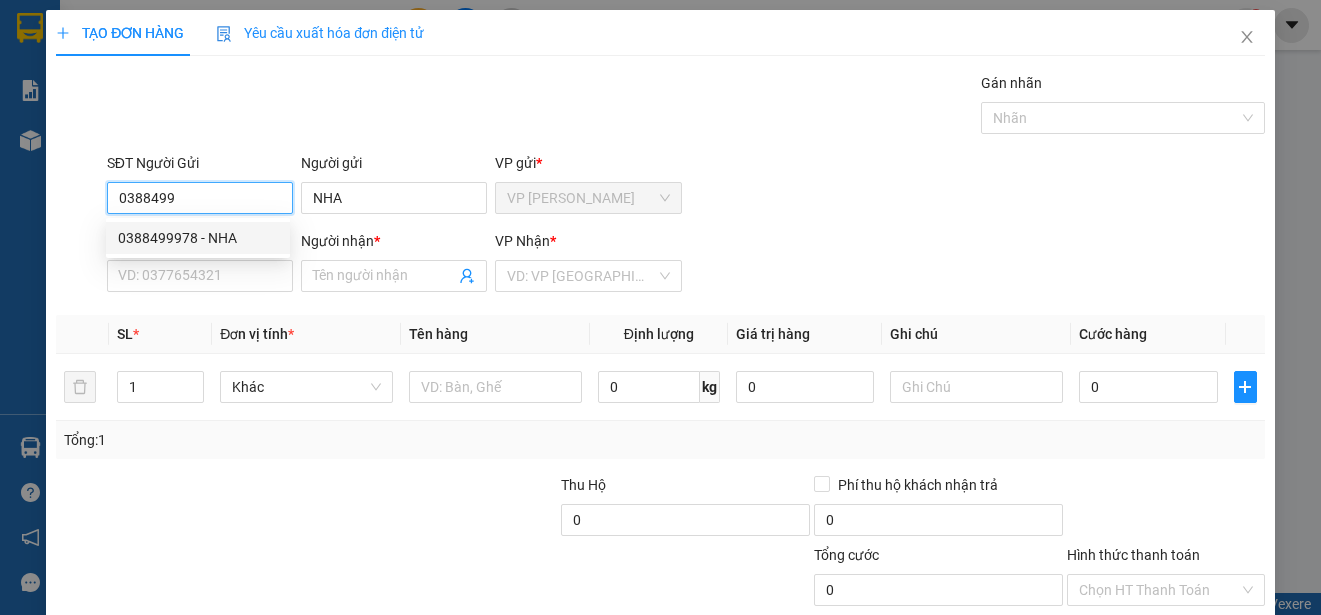 click on "0388499978 - NHA" at bounding box center (198, 238) 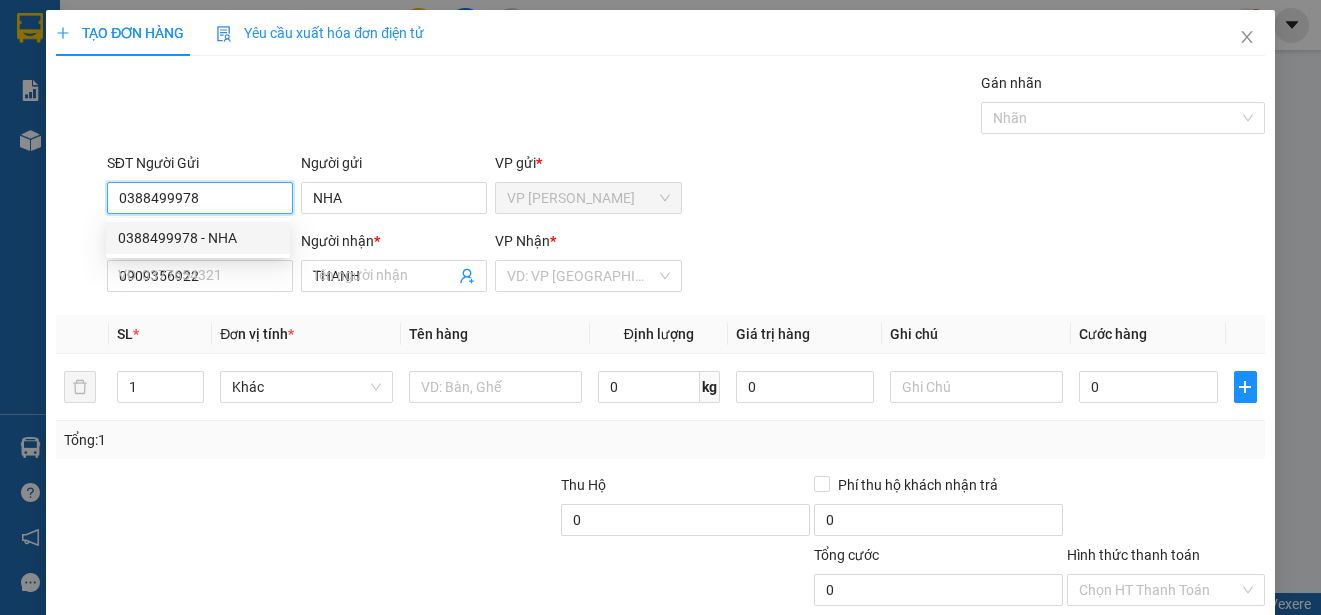 type on "25.000" 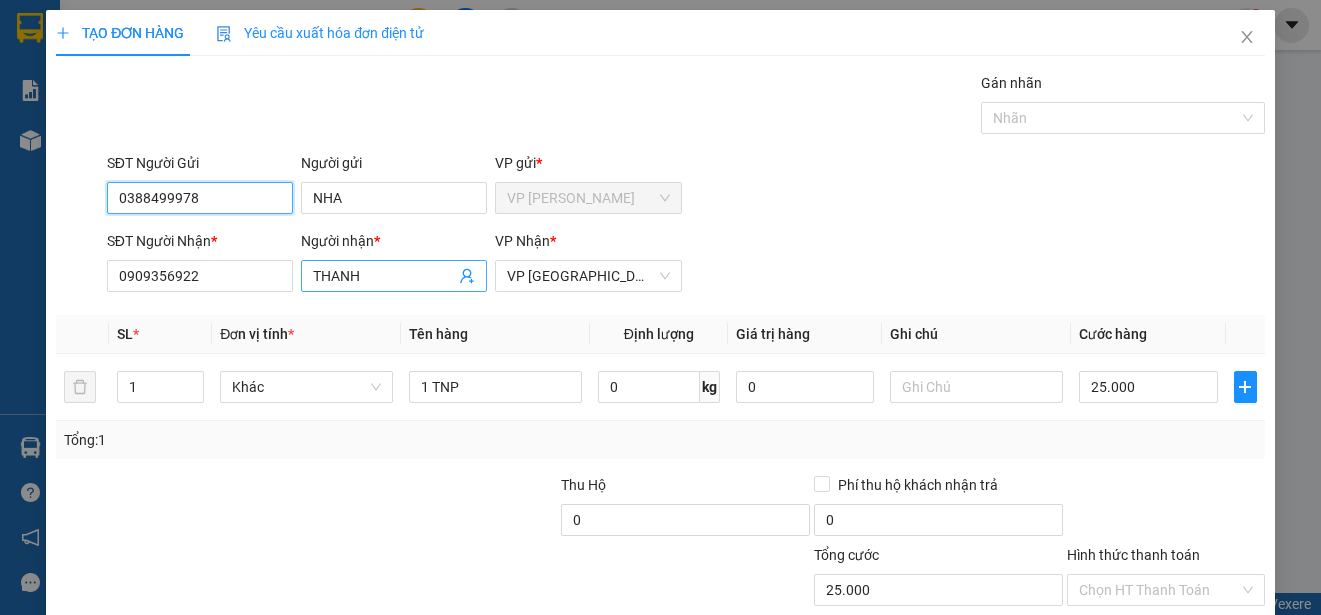 type on "0388499978" 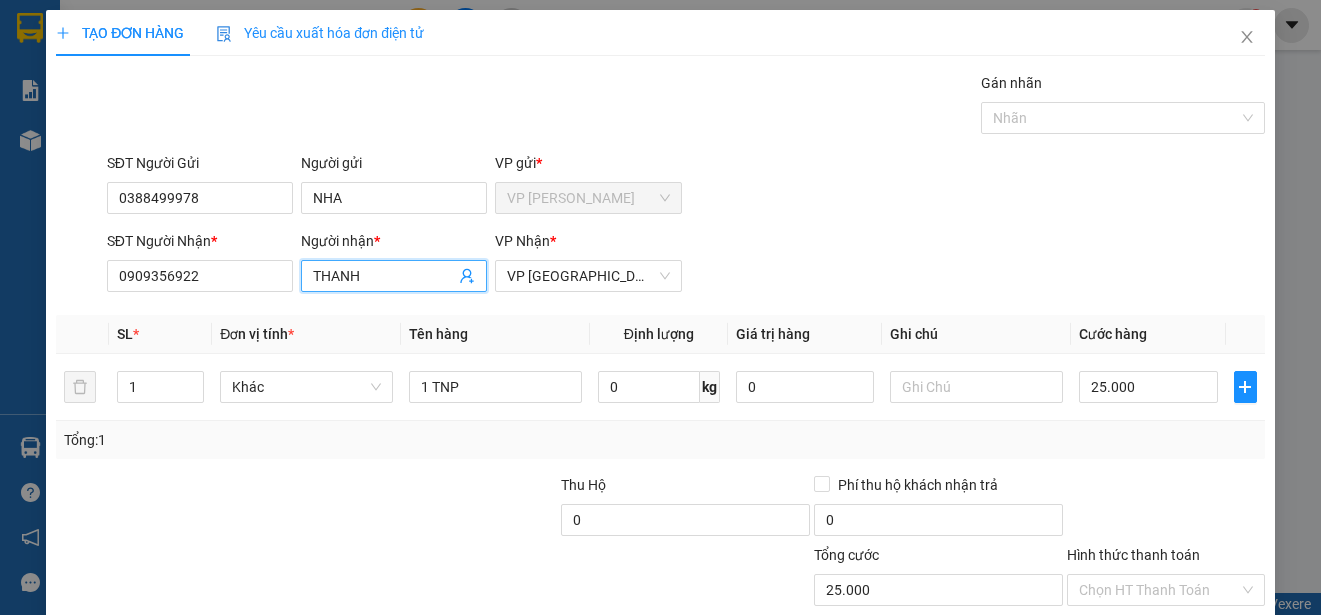 click on "THANH" at bounding box center (384, 276) 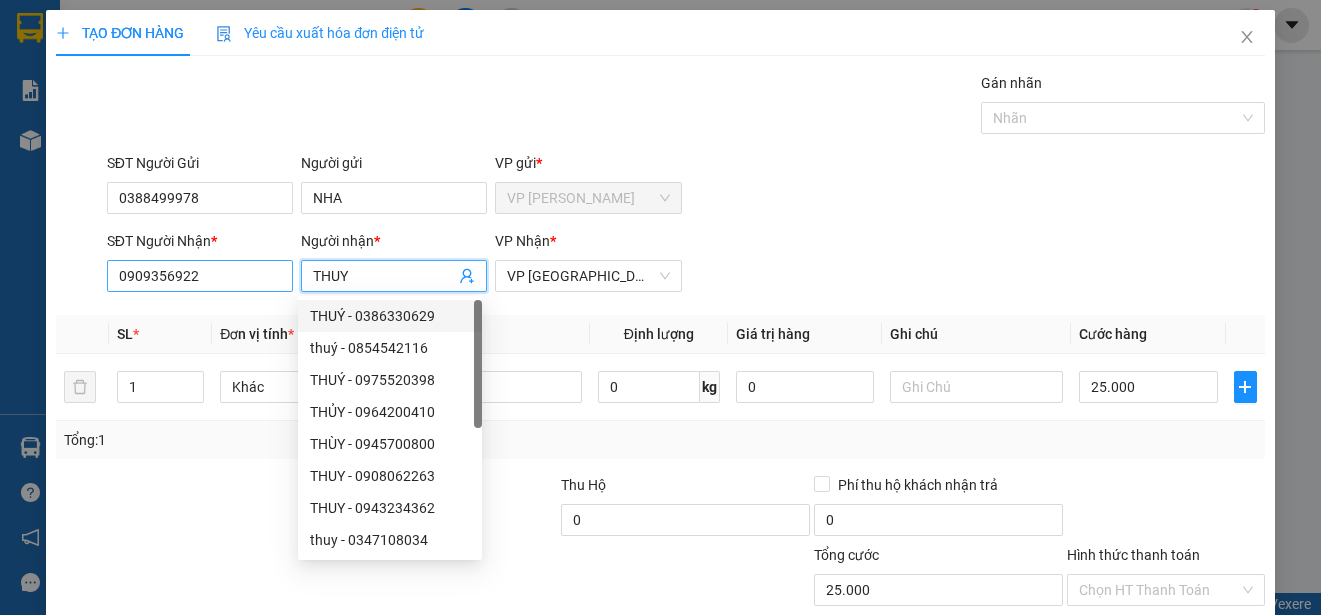 type on "THUY" 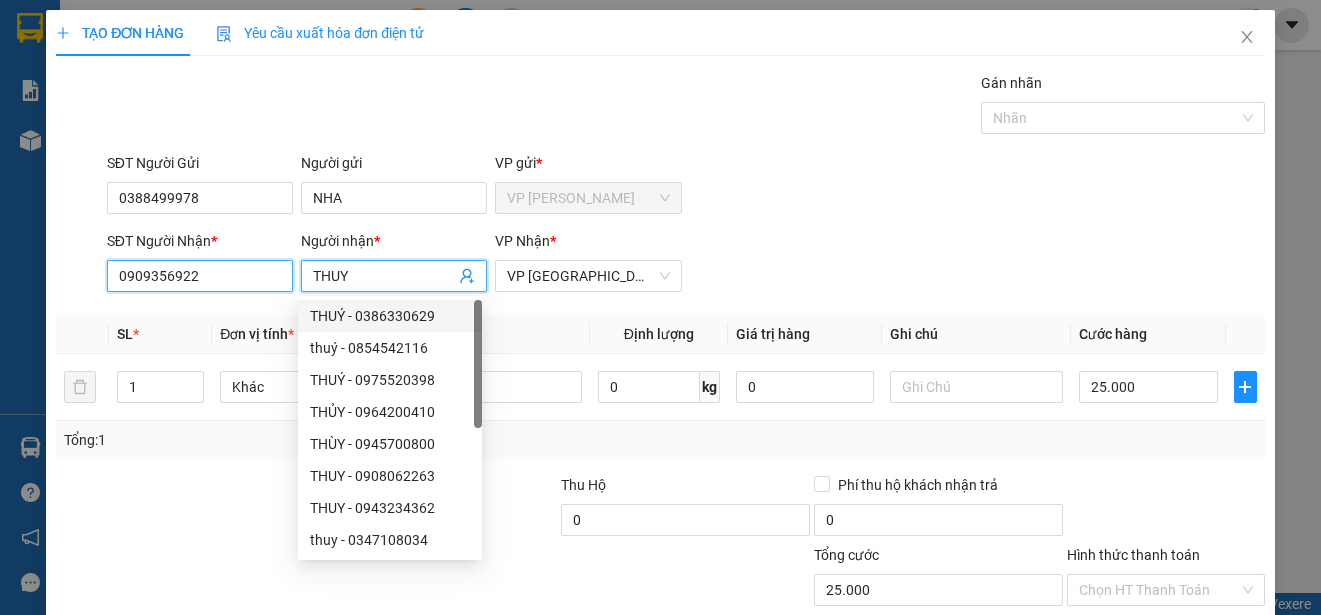 click on "0909356922" at bounding box center [200, 276] 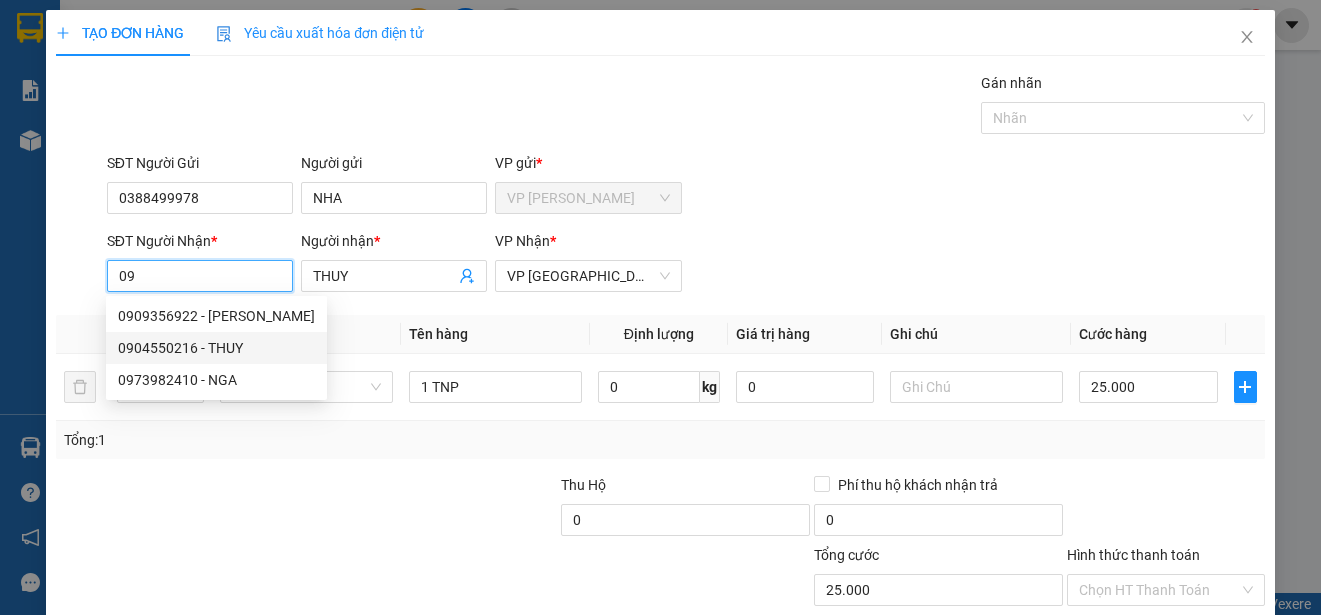 click on "0904550216 - THUY" at bounding box center (216, 348) 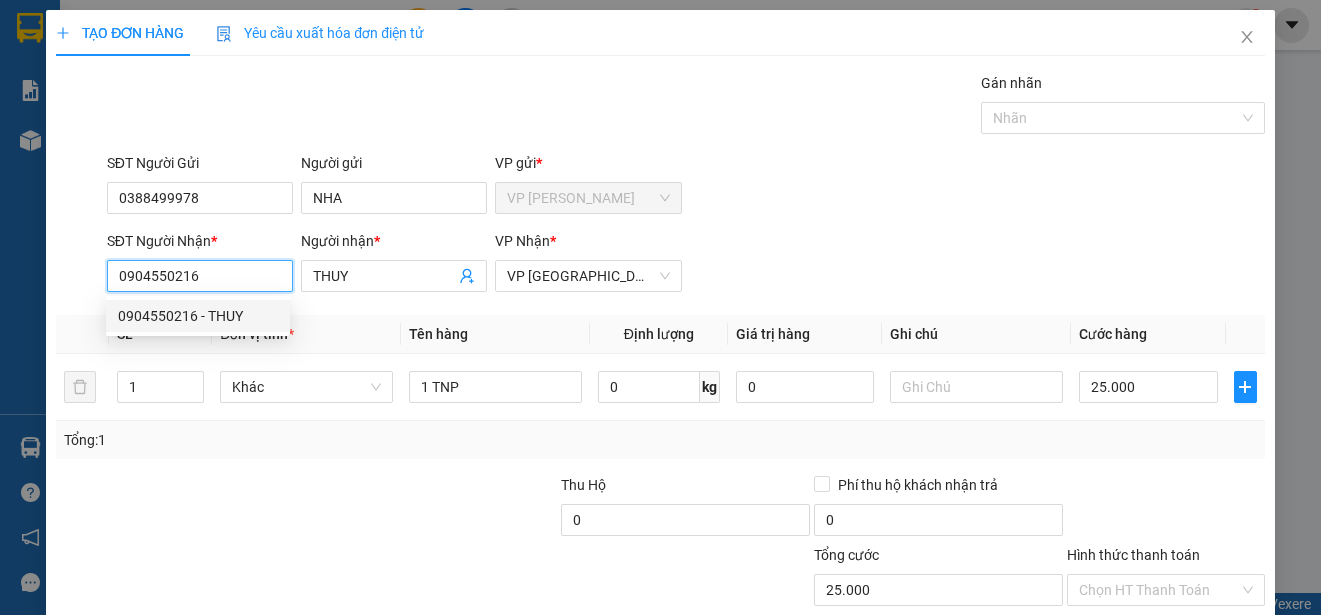 type on "20.000" 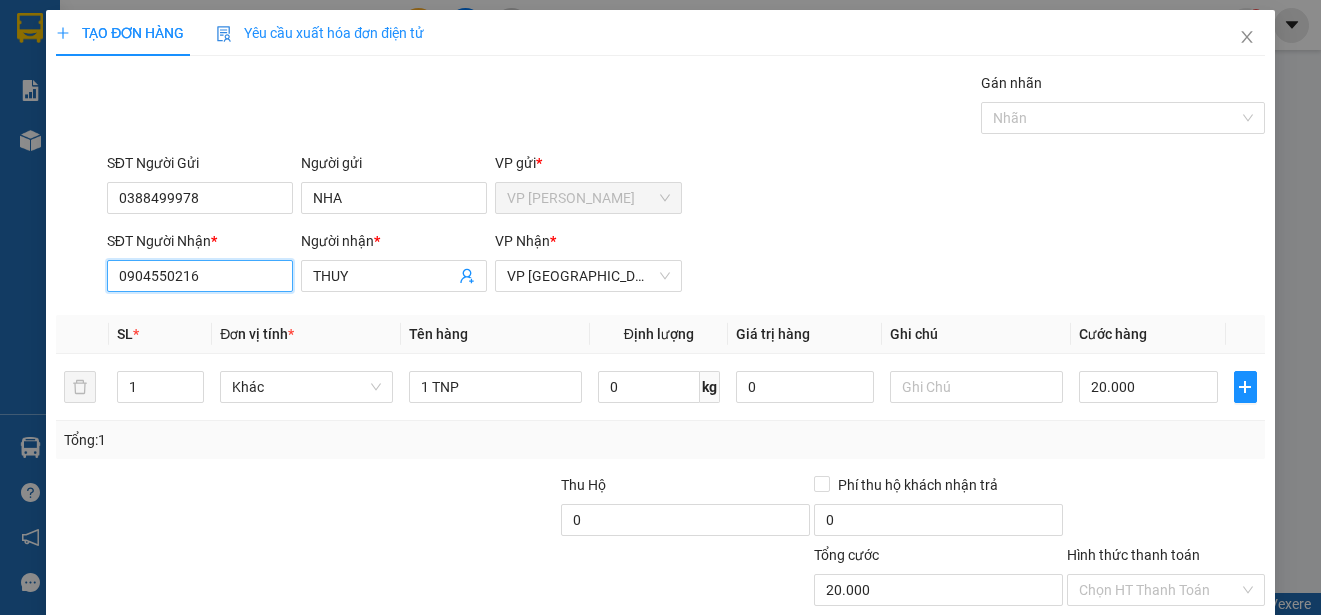 scroll, scrollTop: 125, scrollLeft: 0, axis: vertical 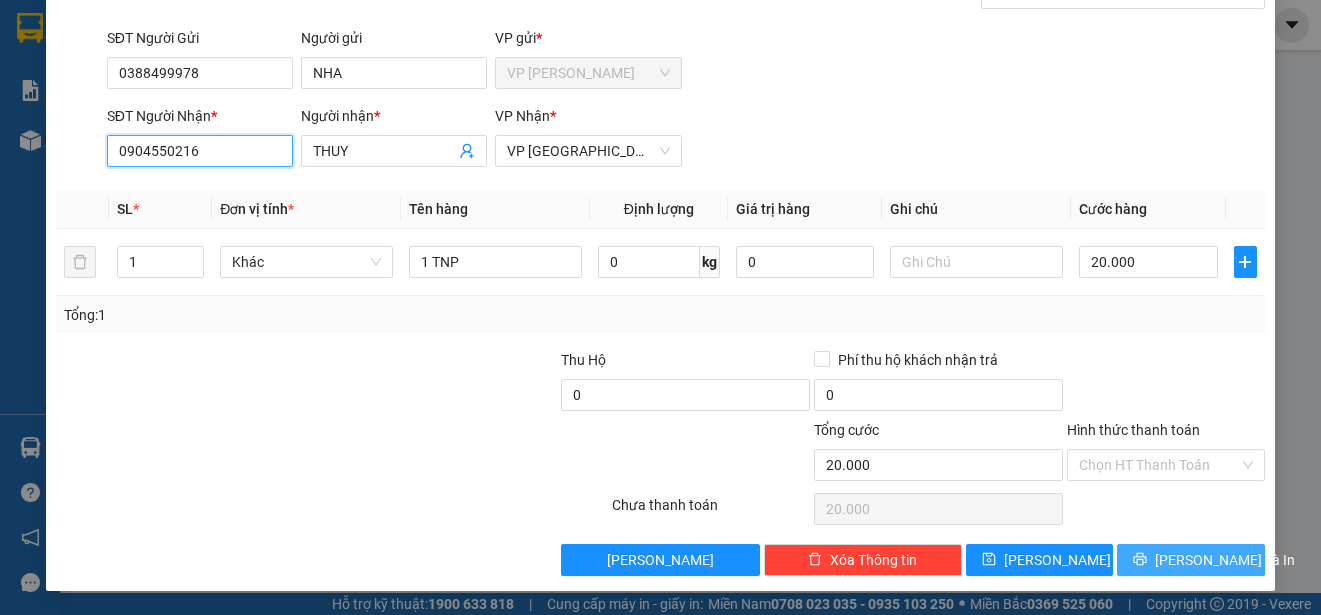 type on "0904550216" 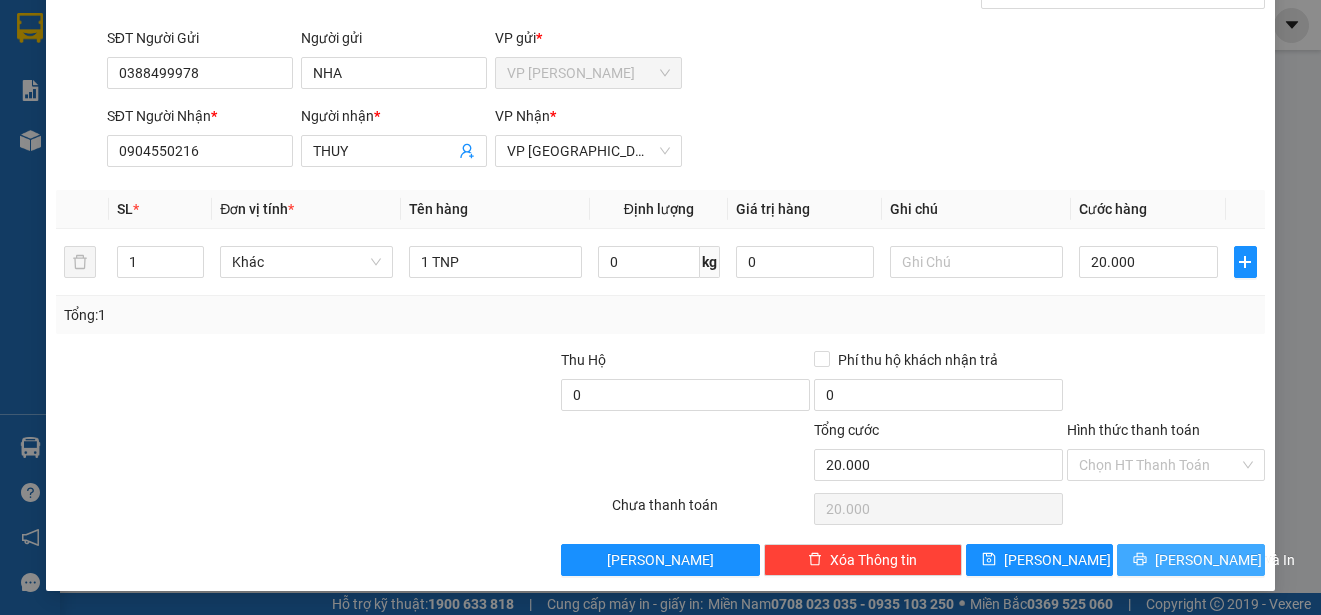 click on "[PERSON_NAME] và In" at bounding box center [1225, 560] 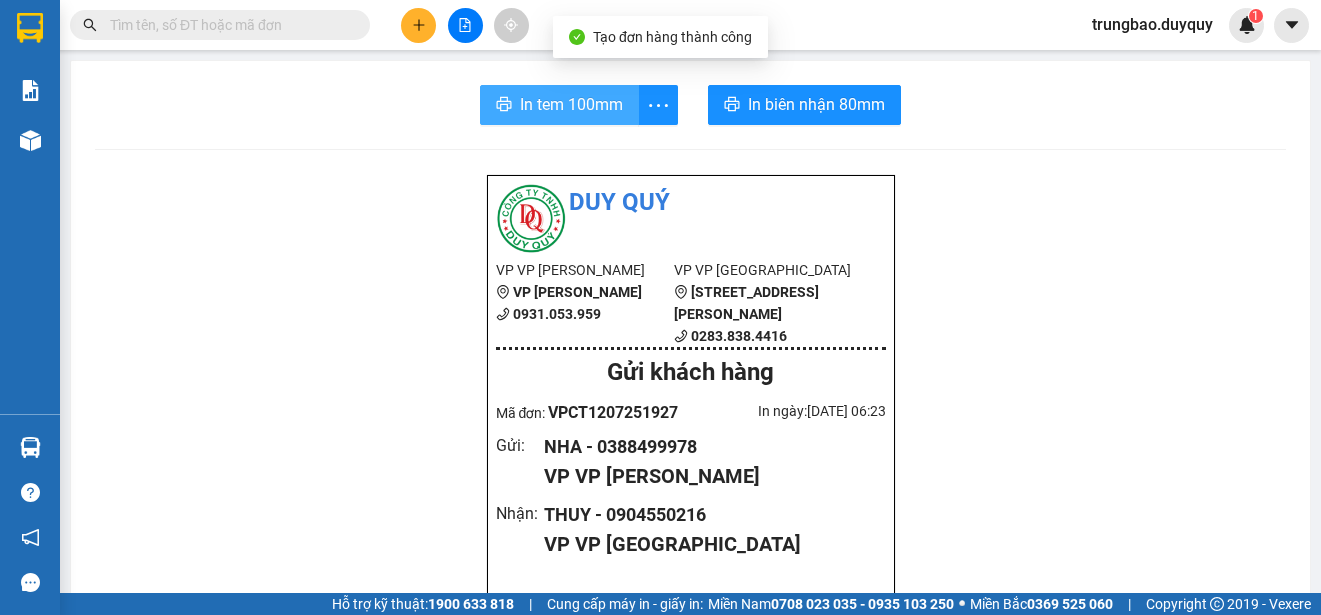 click on "In tem 100mm" at bounding box center [571, 104] 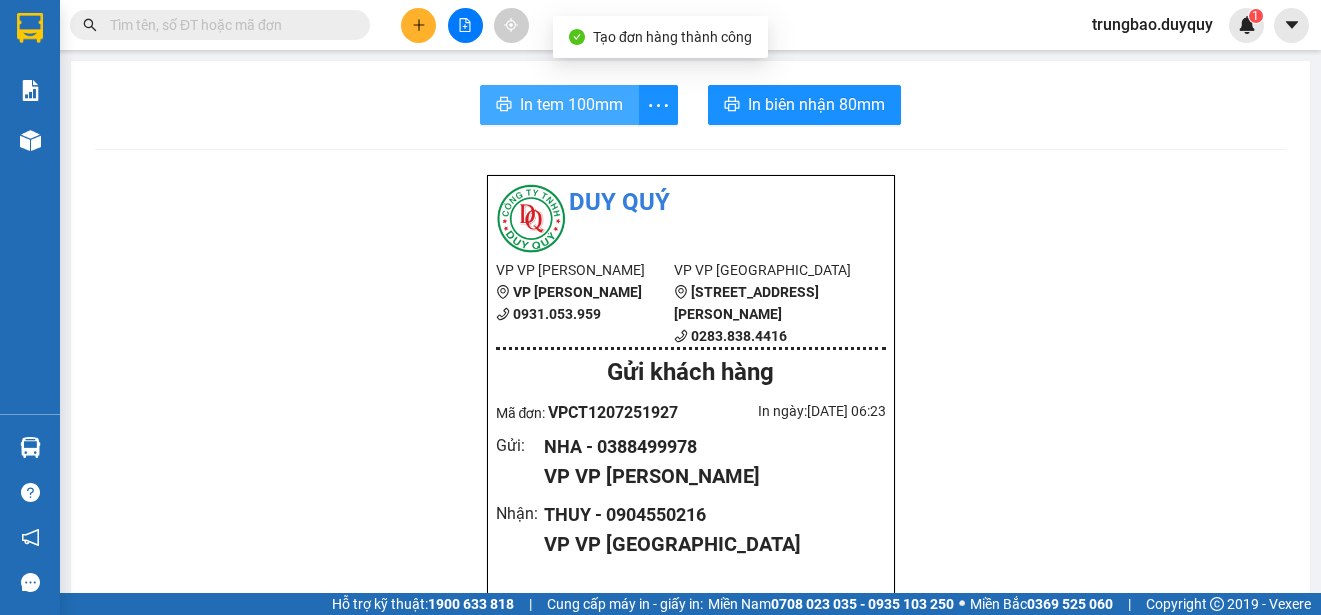 scroll, scrollTop: 0, scrollLeft: 0, axis: both 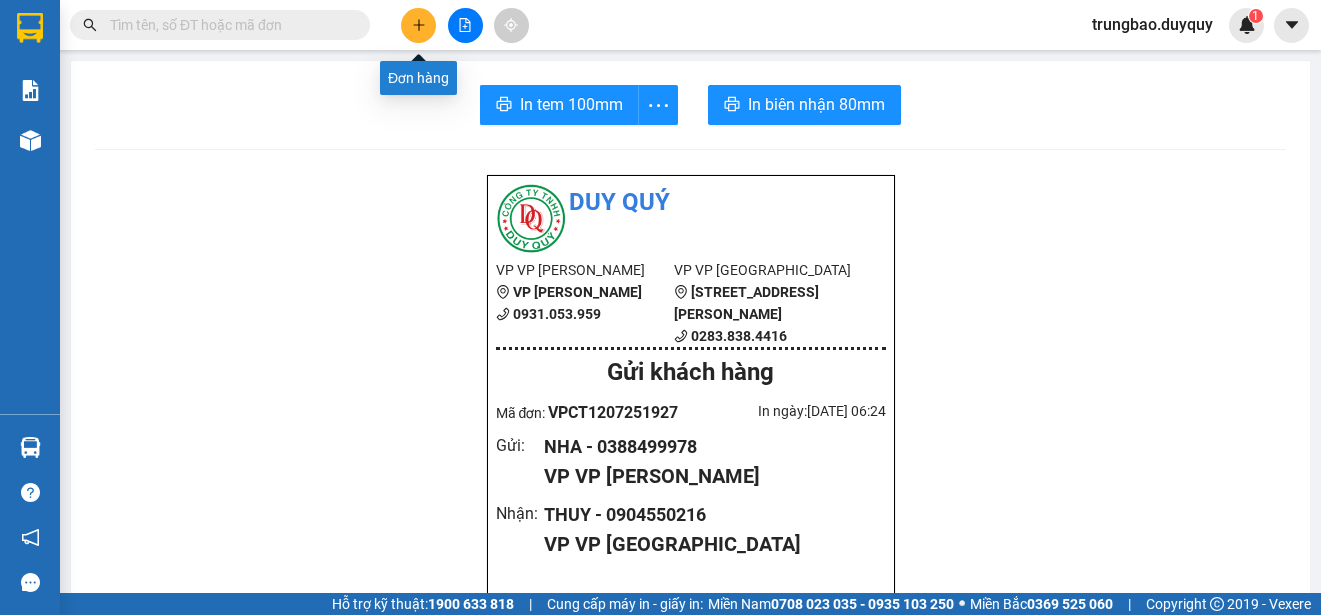 click 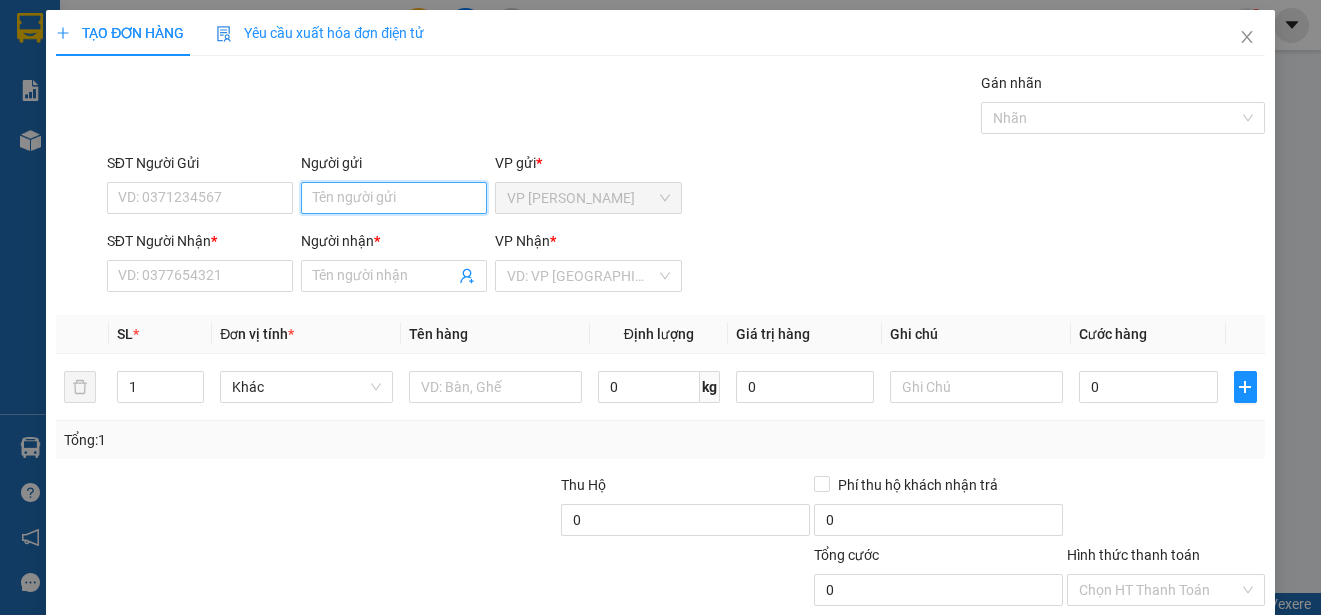 click on "Người gửi" at bounding box center [394, 198] 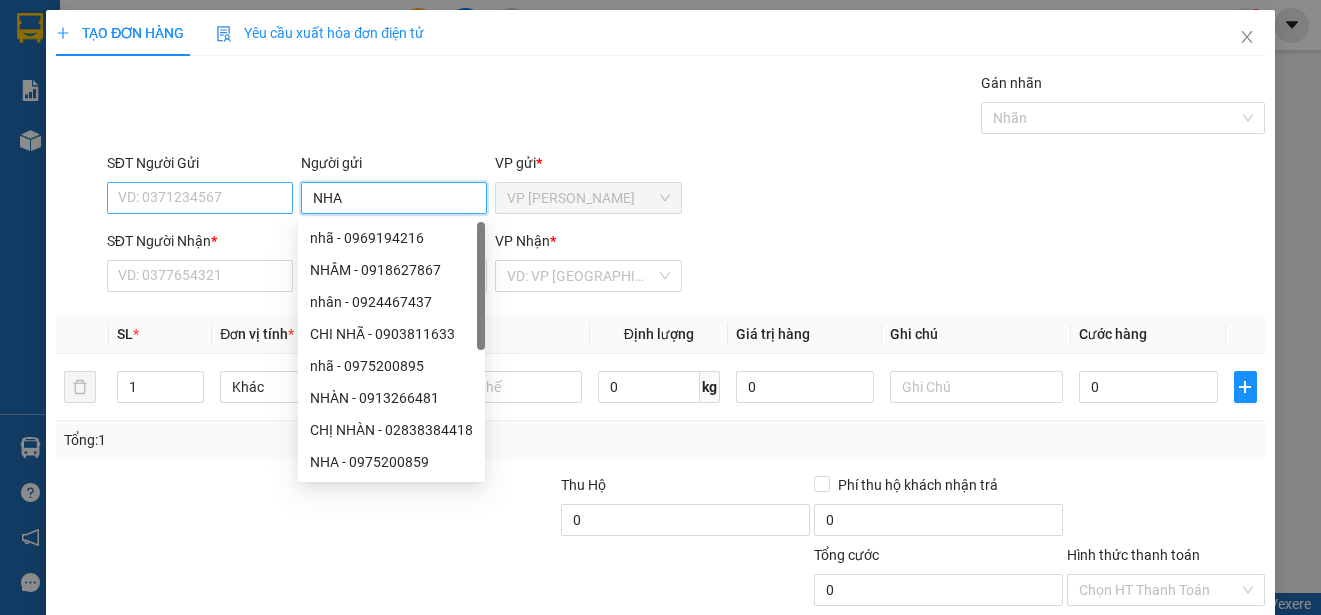 type on "NHA" 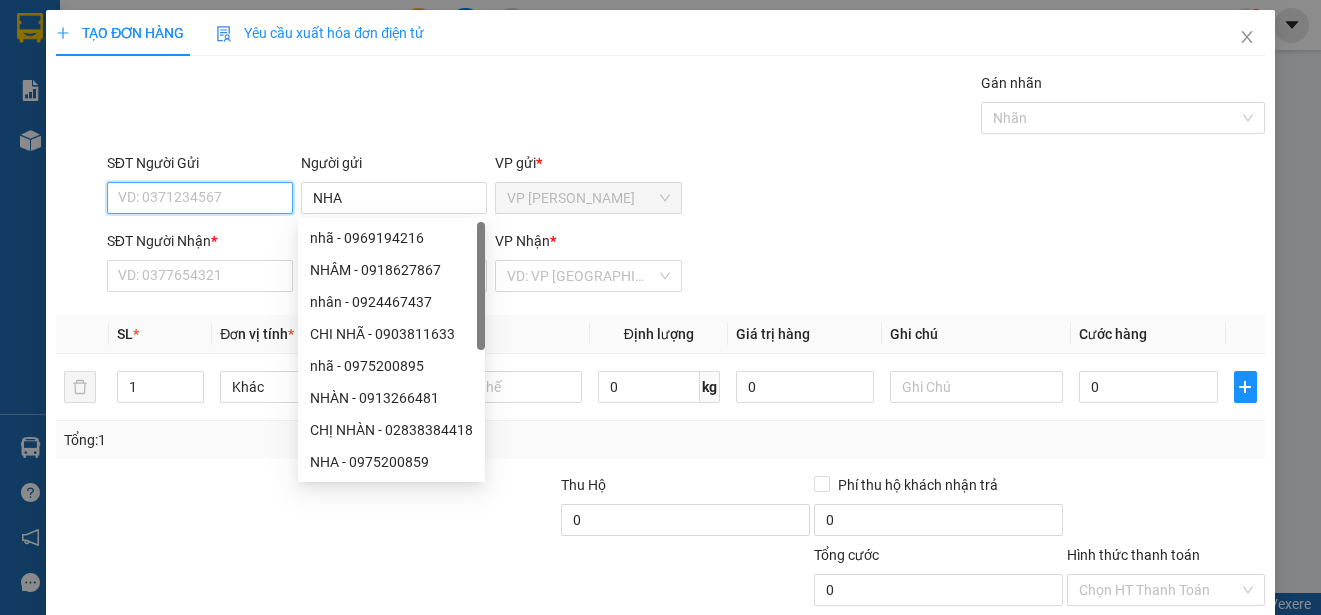 click on "SĐT Người Gửi" at bounding box center (200, 198) 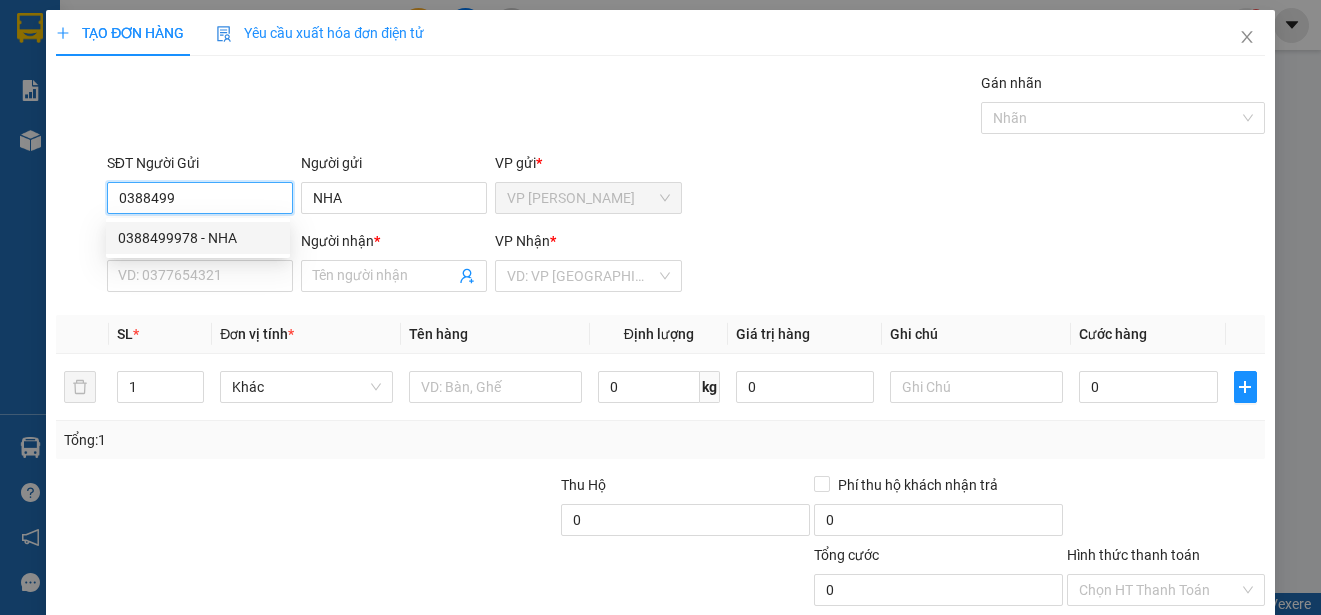 click on "0388499978 - NHA" at bounding box center [198, 238] 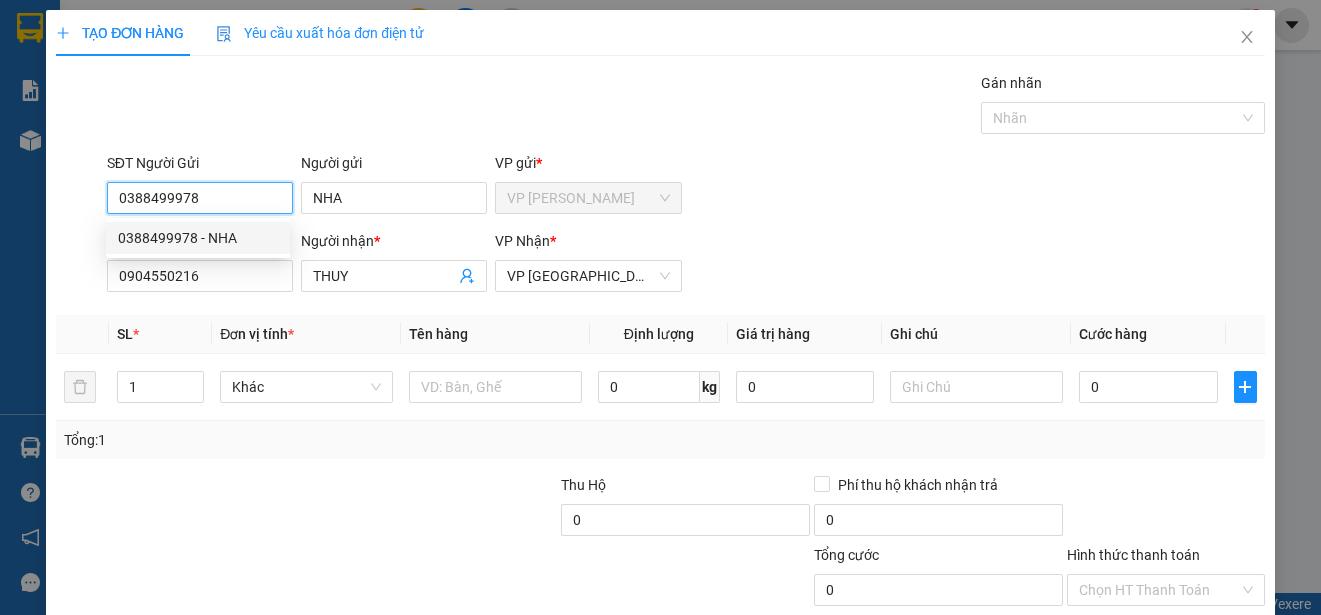 type on "20.000" 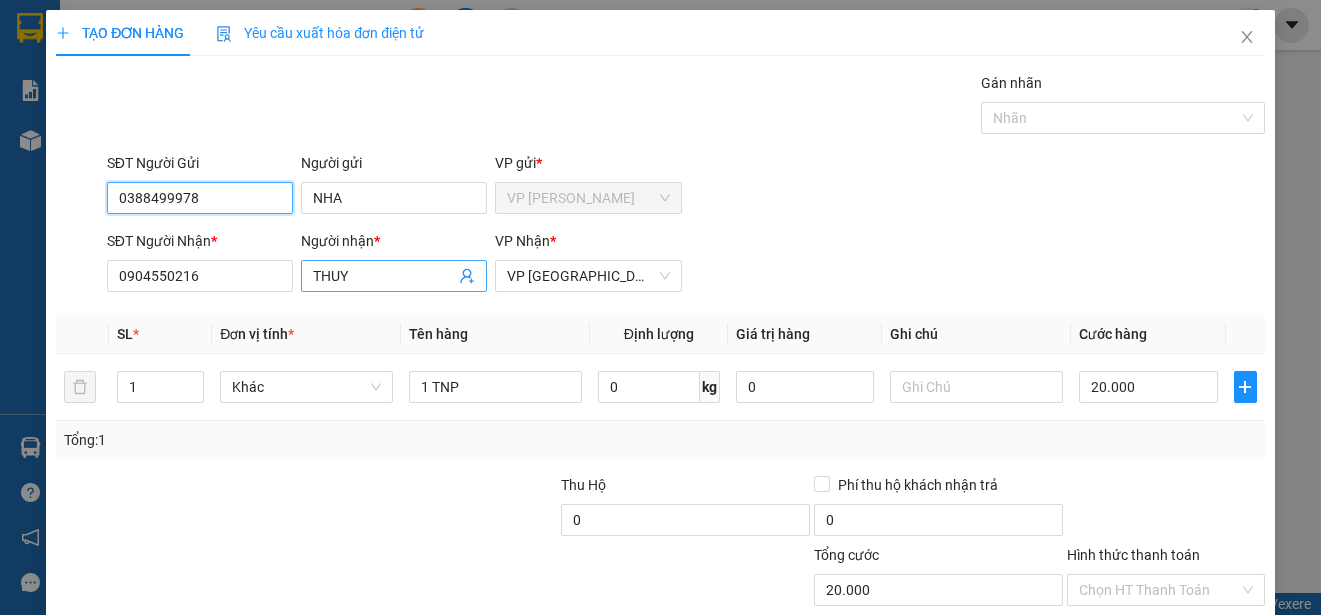 type on "0388499978" 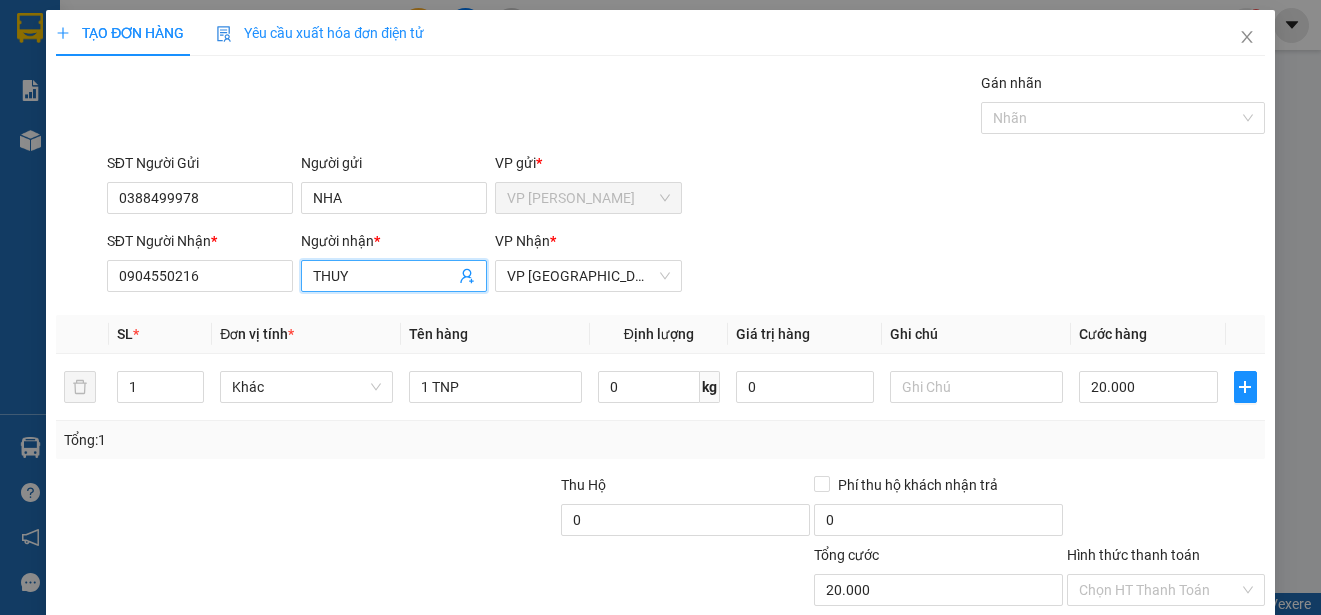 click on "THUY" at bounding box center (384, 276) 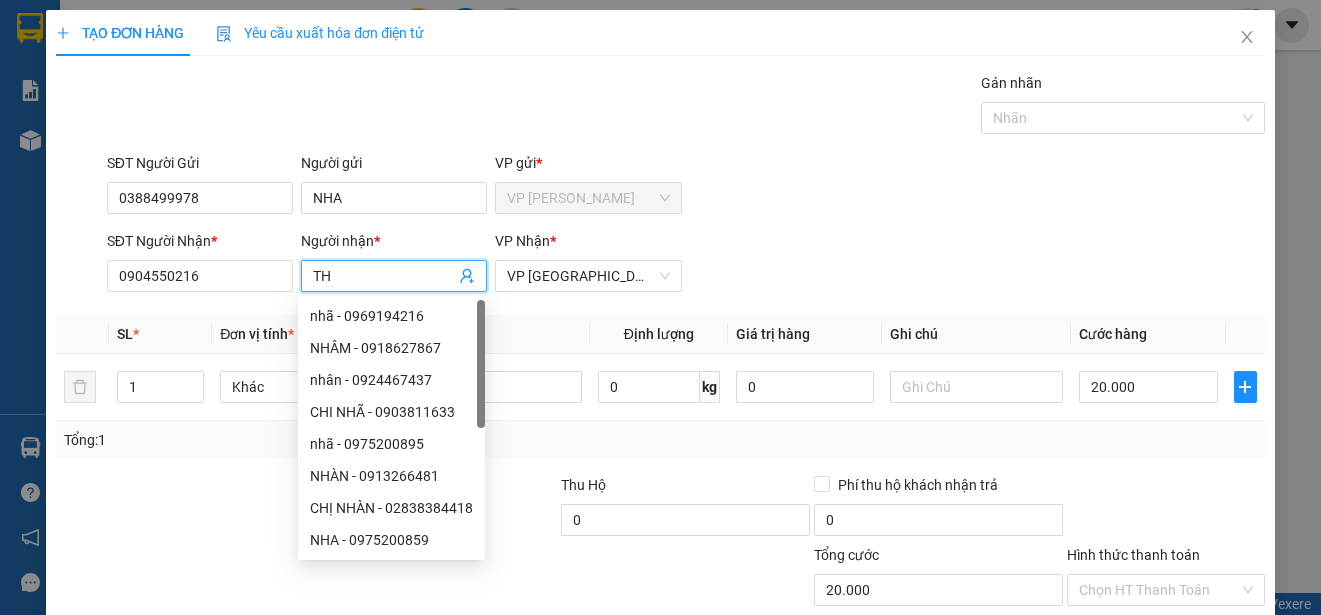 type on "T" 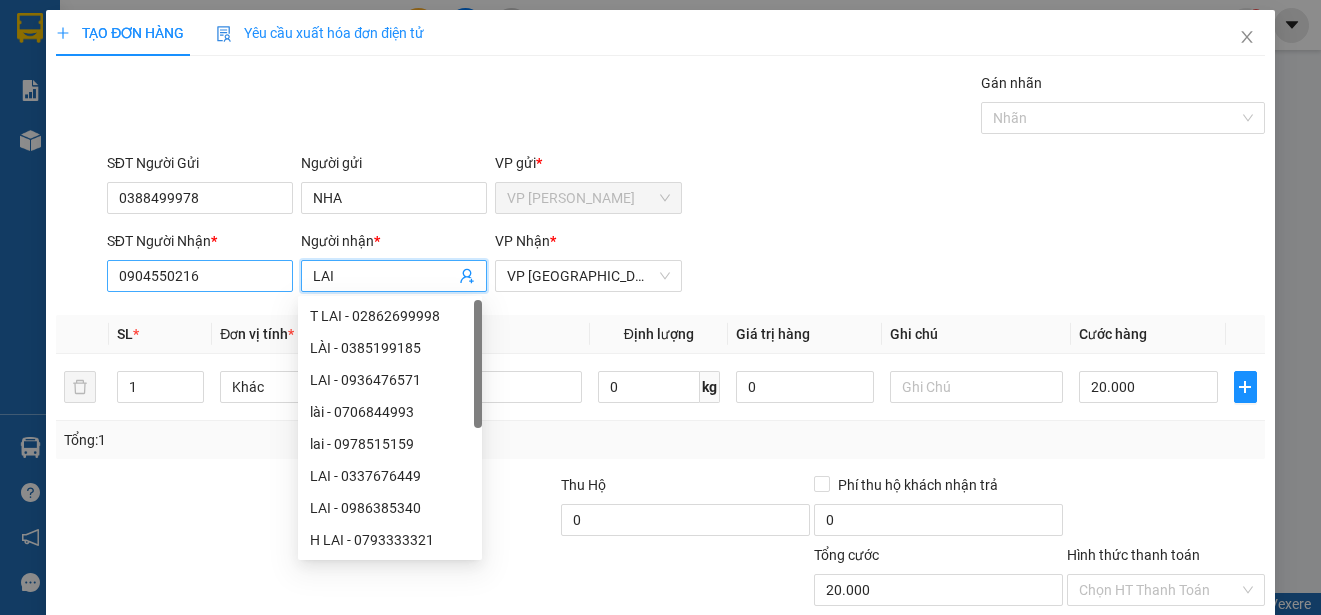 type on "LAI" 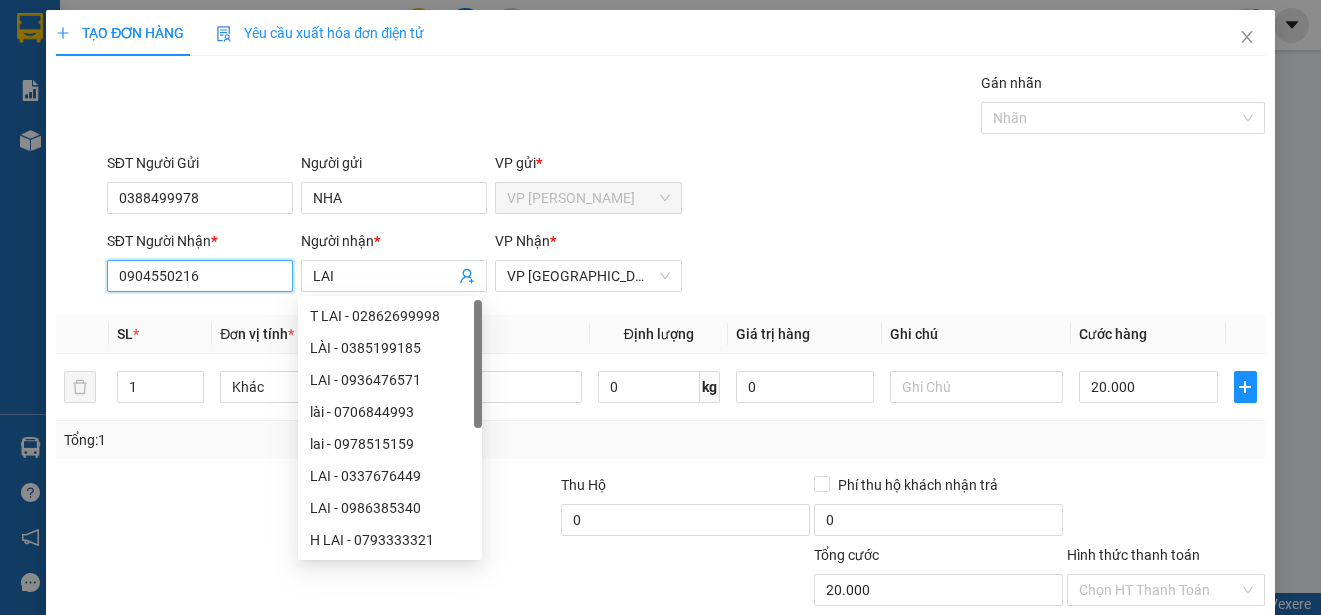 click on "0904550216" at bounding box center (200, 276) 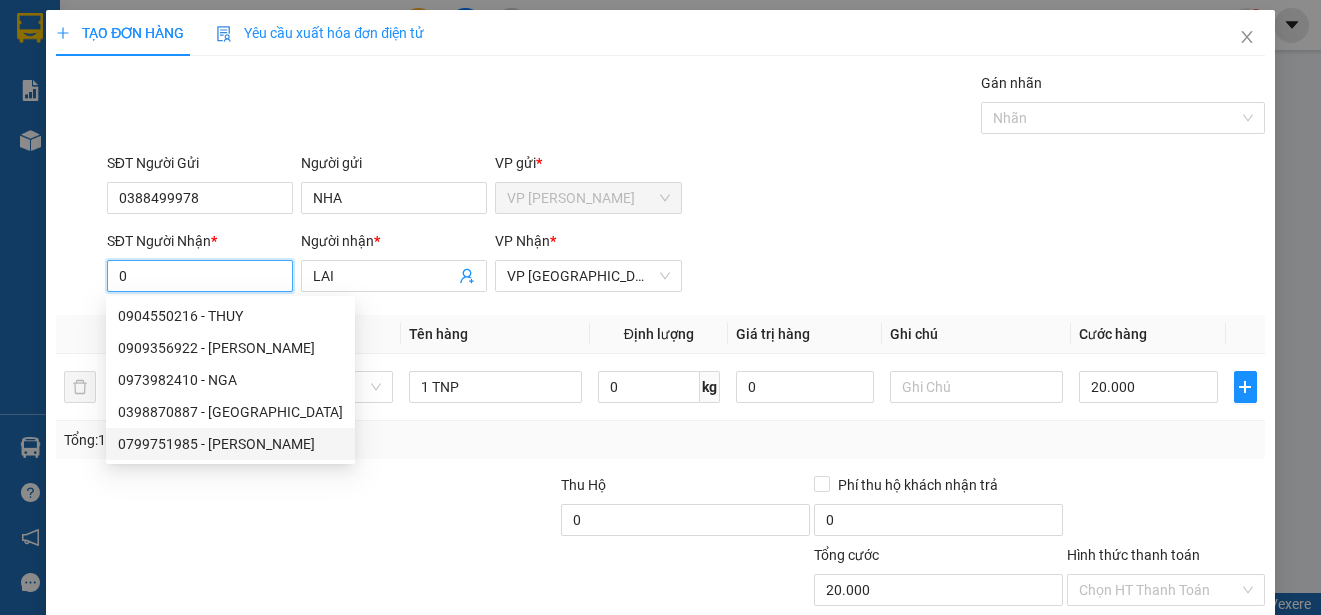 click on "0799751985 - [PERSON_NAME]" at bounding box center [230, 444] 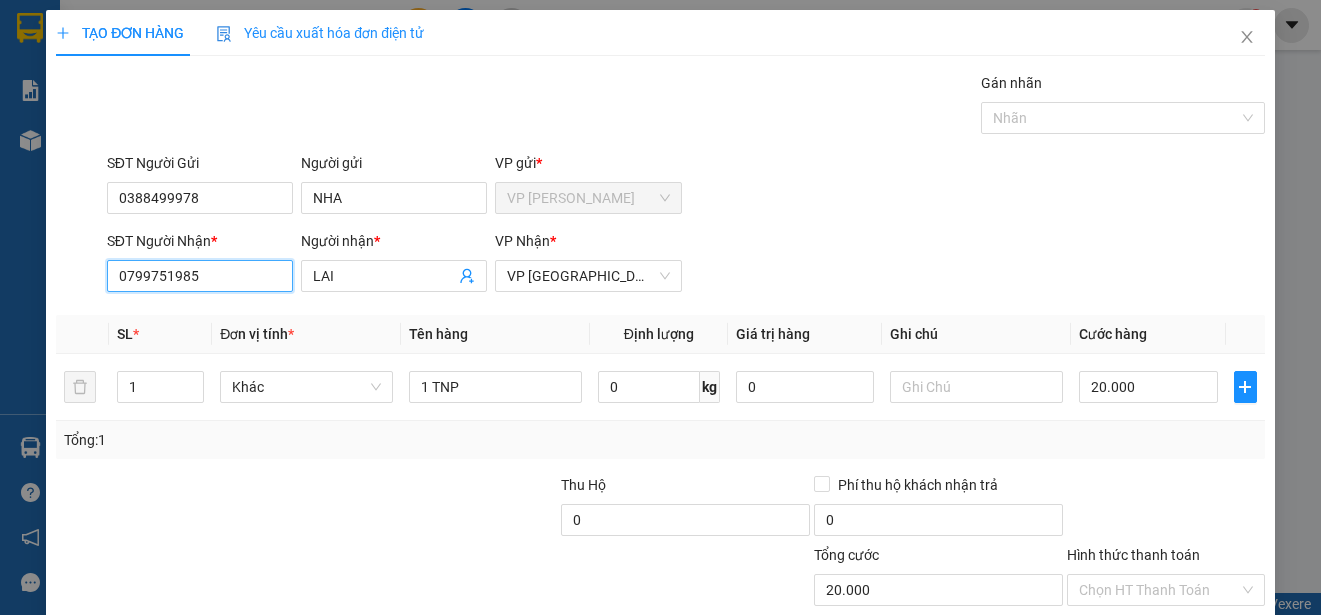 type on "30.000" 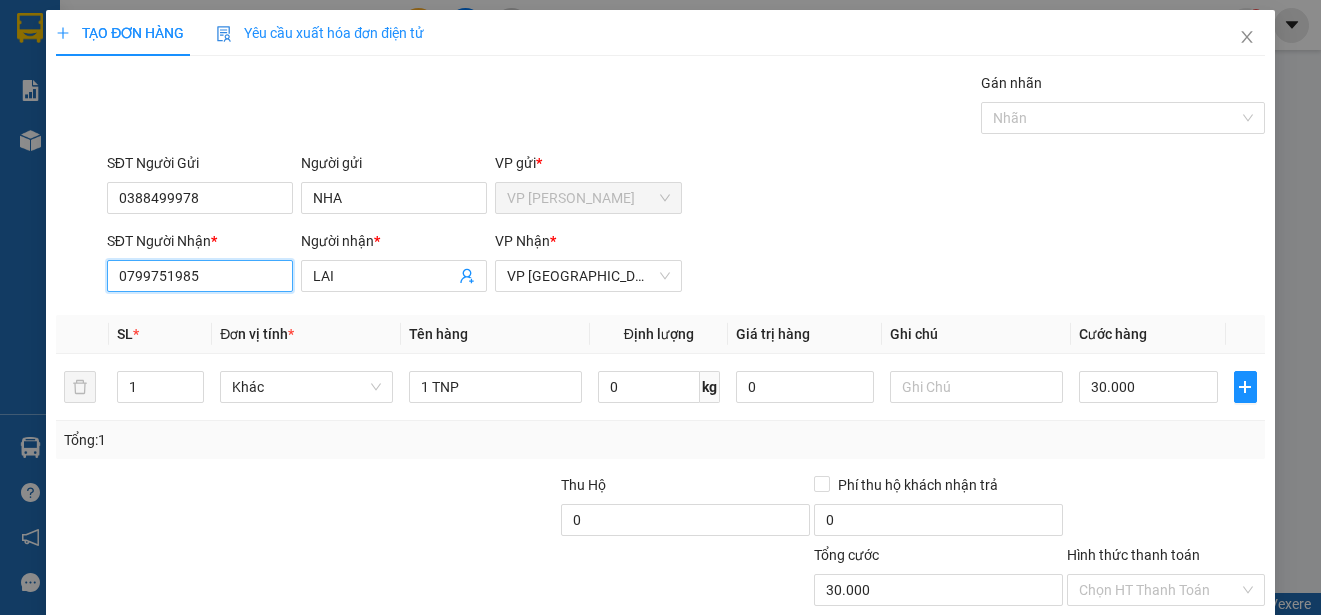 scroll, scrollTop: 125, scrollLeft: 0, axis: vertical 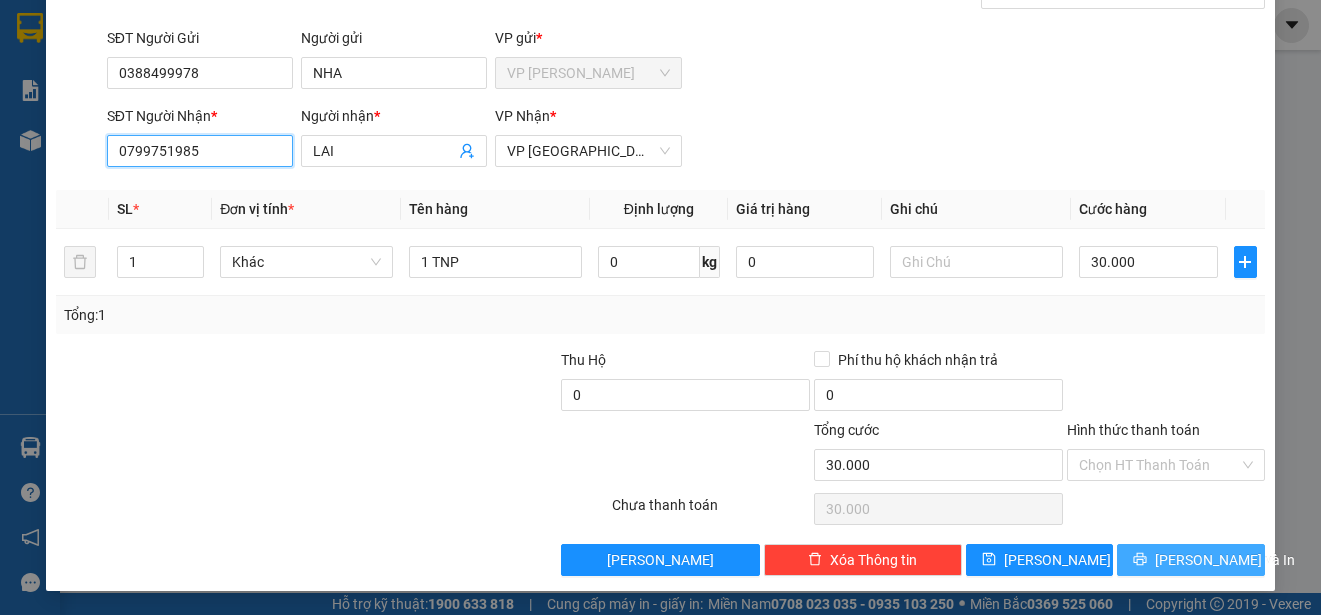 type on "0799751985" 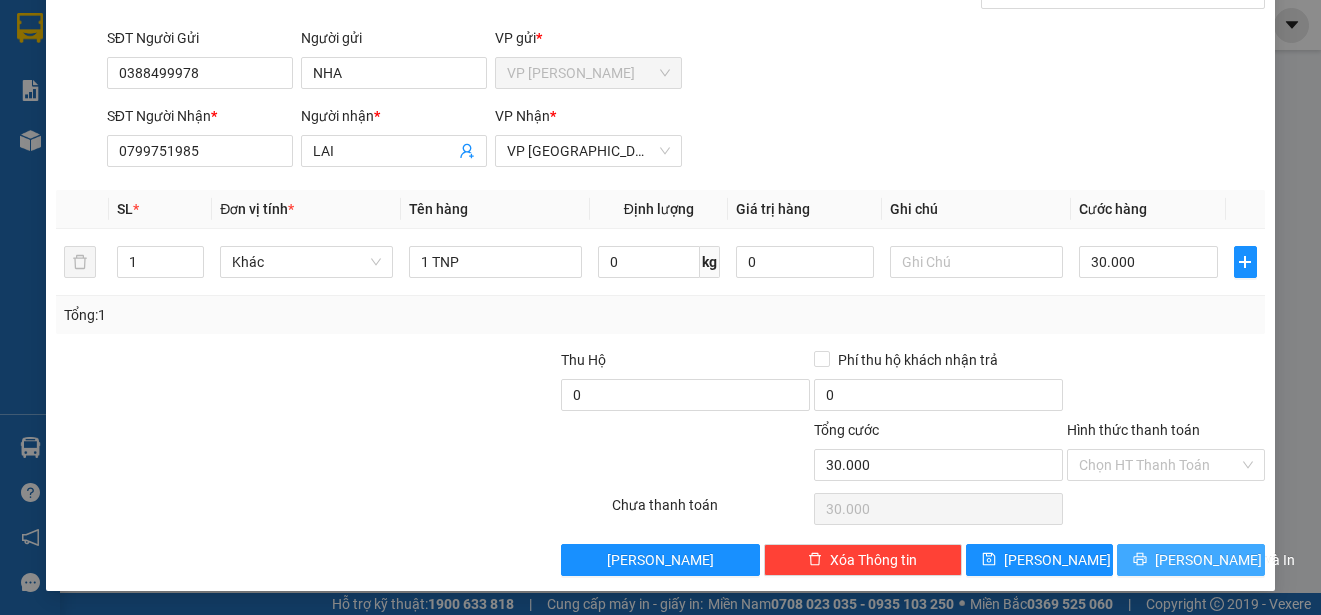 click on "[PERSON_NAME] và In" at bounding box center [1225, 560] 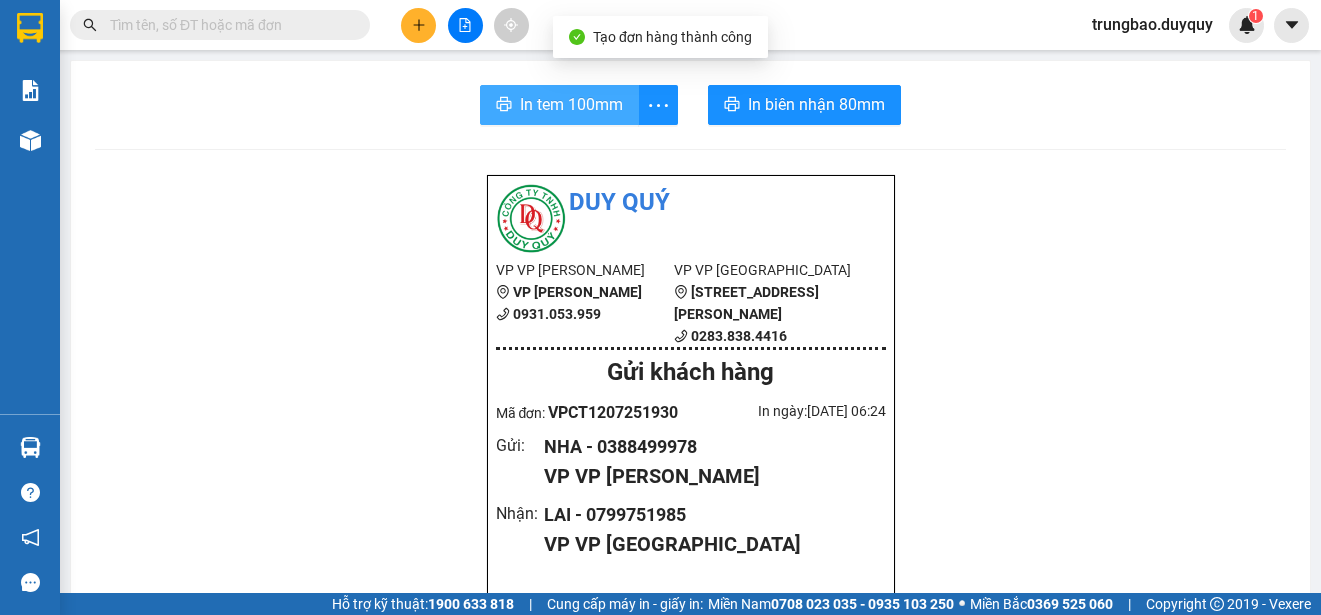 click on "In tem 100mm" at bounding box center [571, 104] 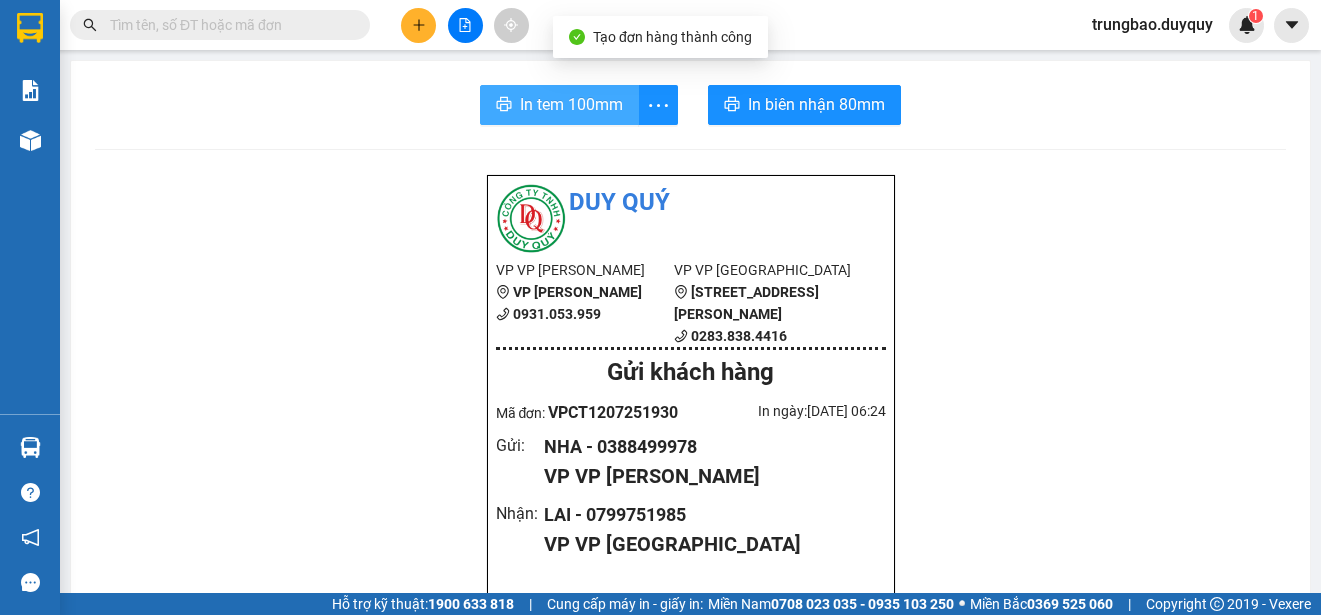 scroll, scrollTop: 0, scrollLeft: 0, axis: both 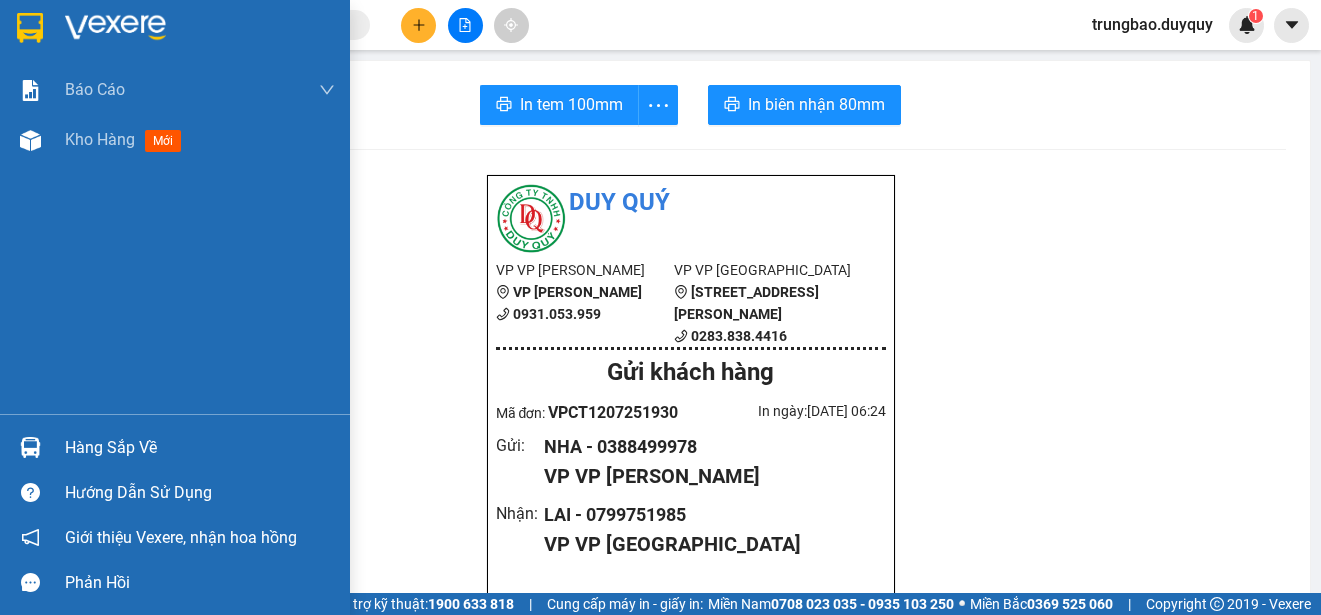 click at bounding box center (30, 28) 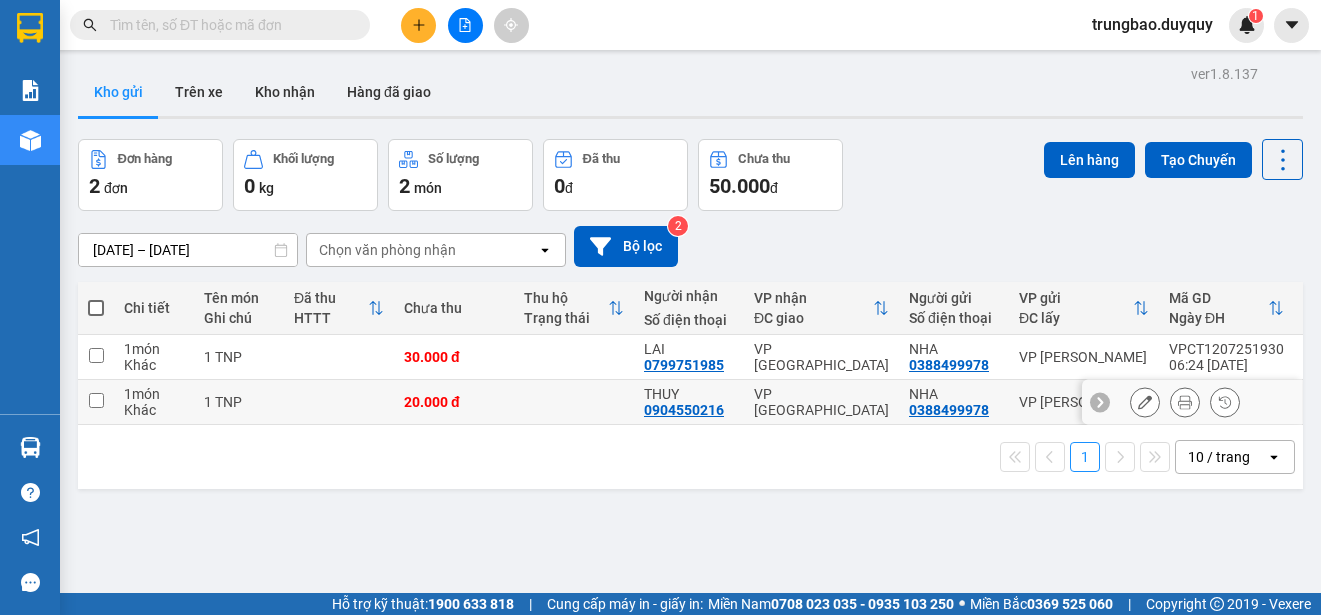 click at bounding box center (96, 400) 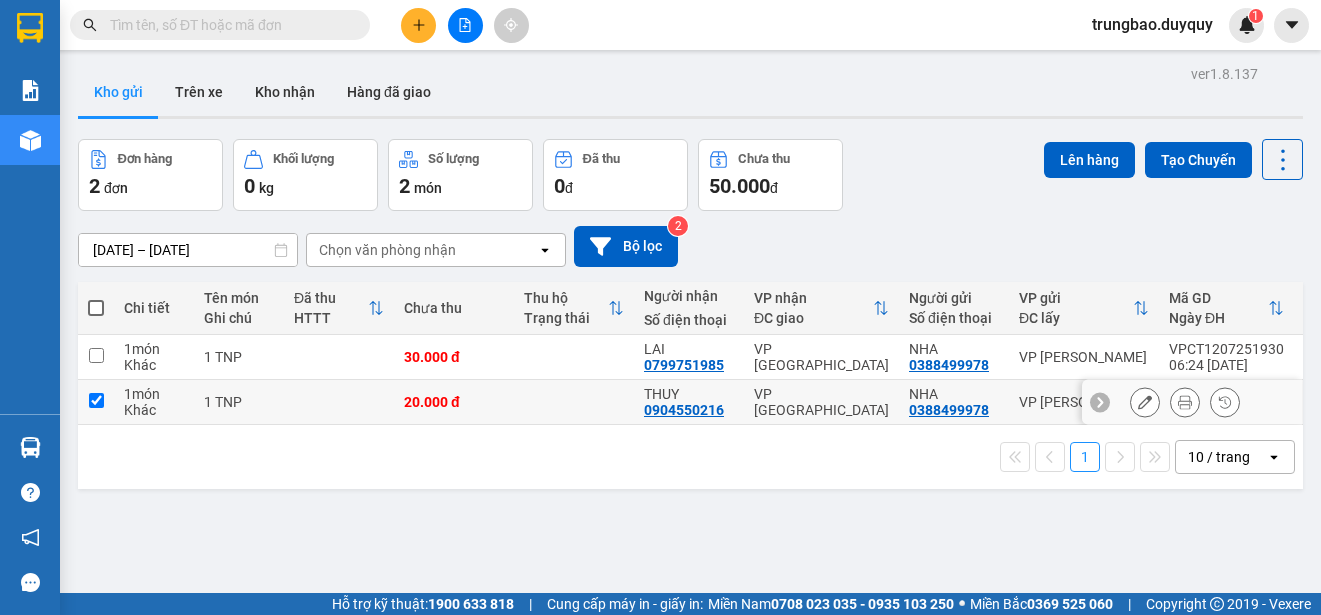 checkbox on "true" 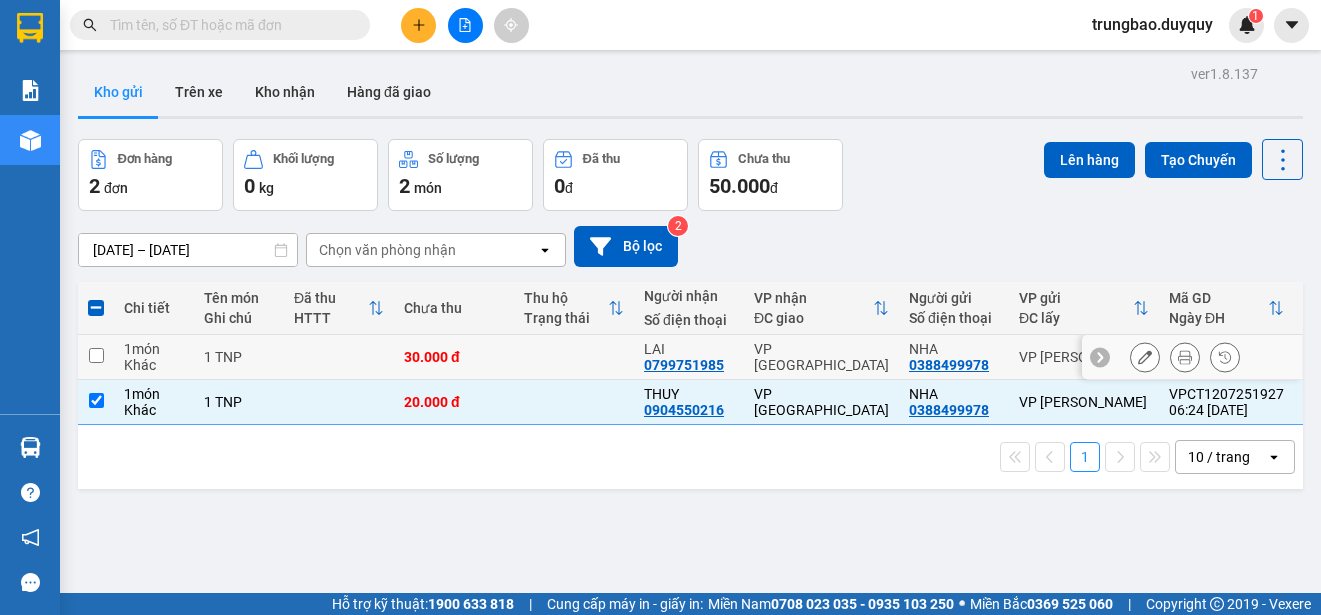click at bounding box center (96, 355) 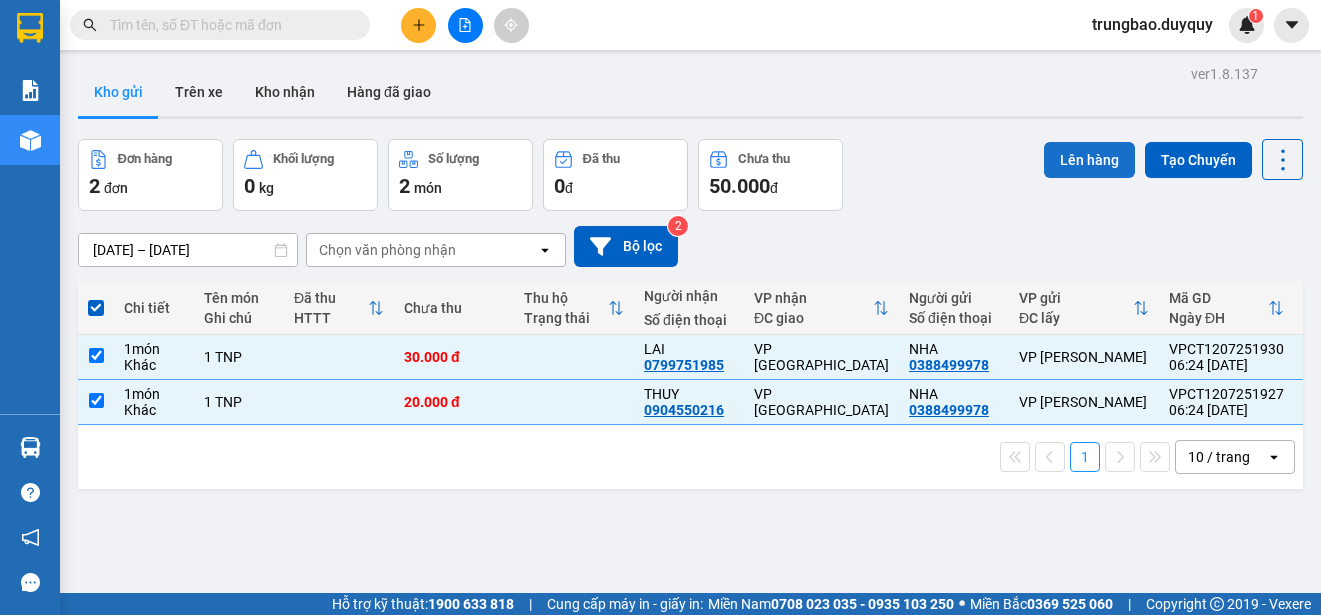 click on "Lên hàng" at bounding box center [1089, 160] 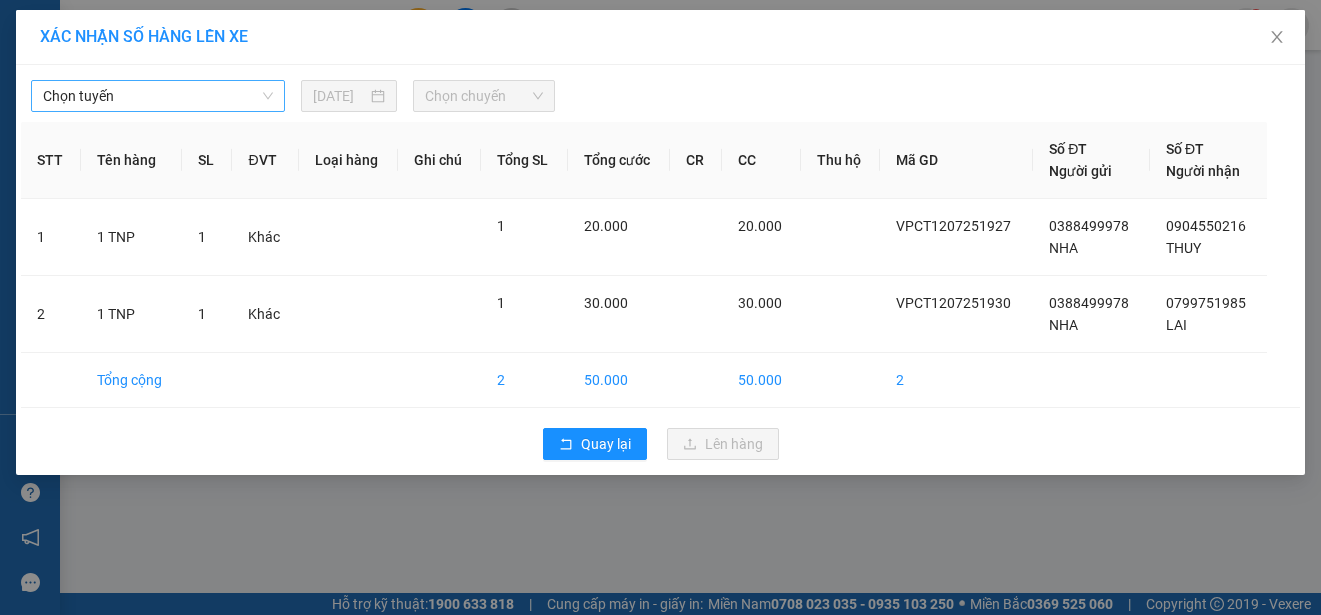 click on "Chọn tuyến" at bounding box center (158, 96) 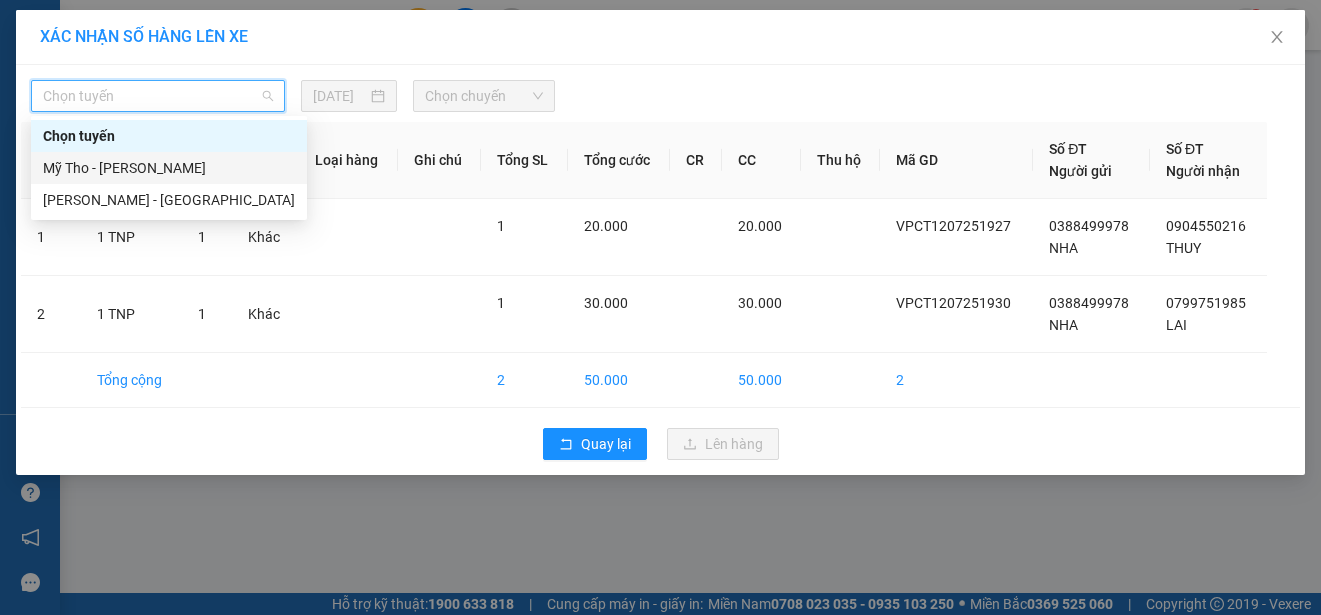 click on "Mỹ Tho - [PERSON_NAME]" at bounding box center [169, 168] 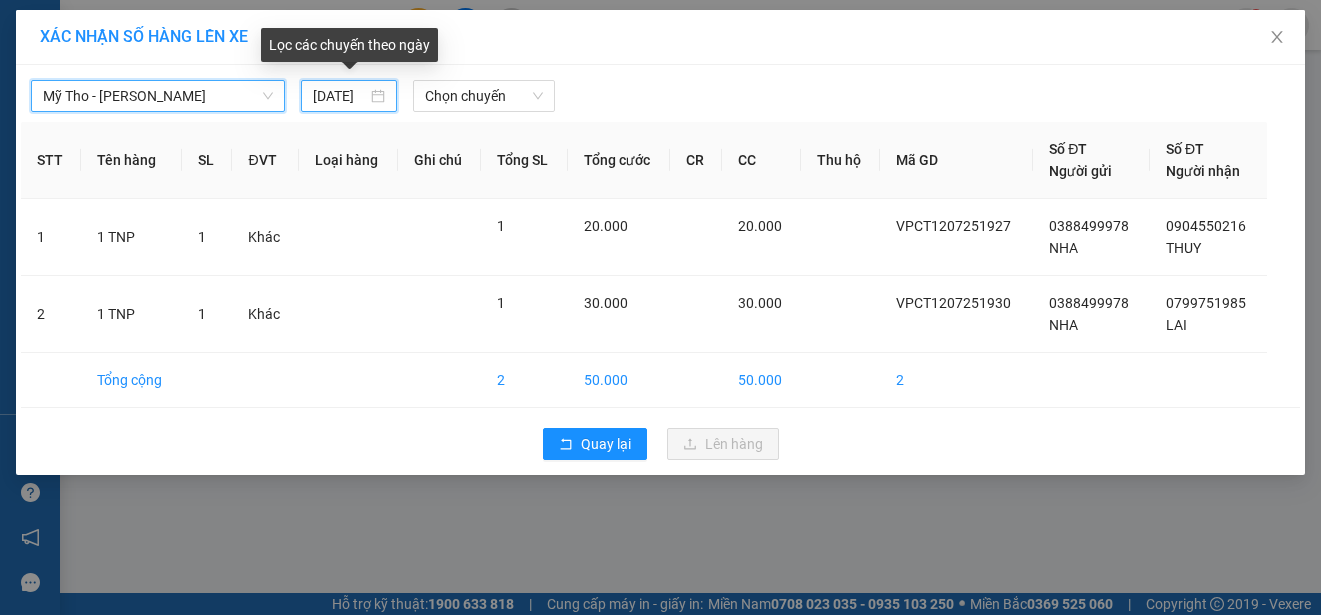 click on "[DATE]" at bounding box center [340, 96] 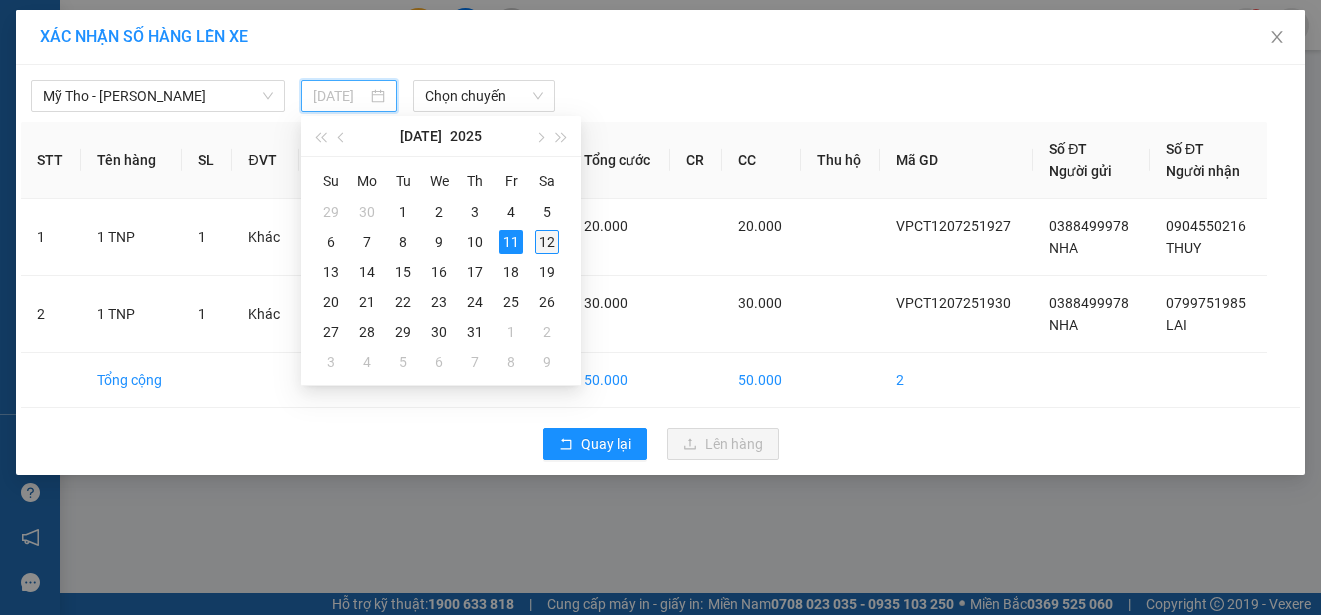 click on "12" at bounding box center [547, 242] 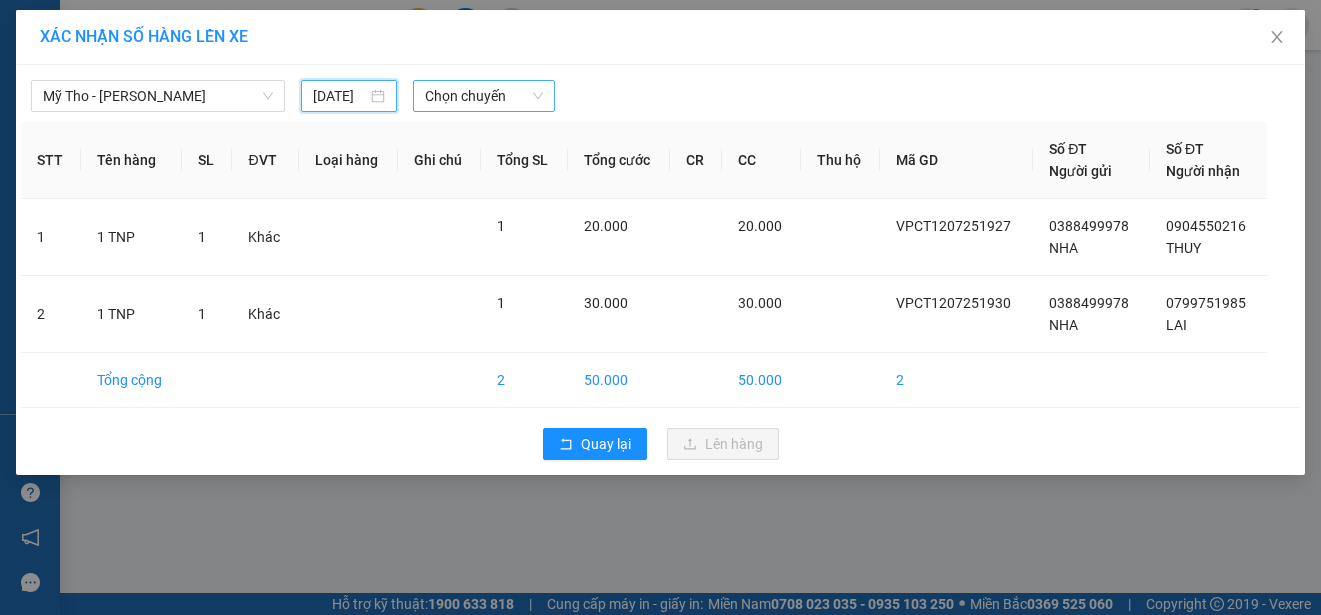 click on "Chọn chuyến" at bounding box center [483, 96] 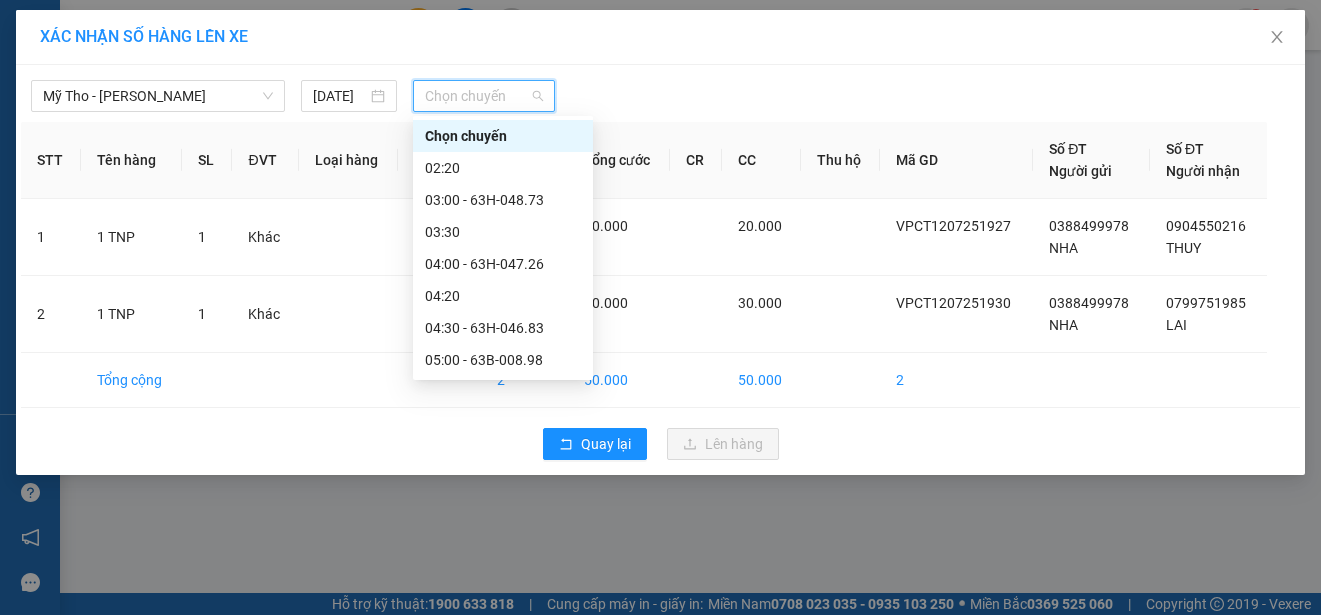 click on "06:00     - 63B-013.04" at bounding box center (503, 424) 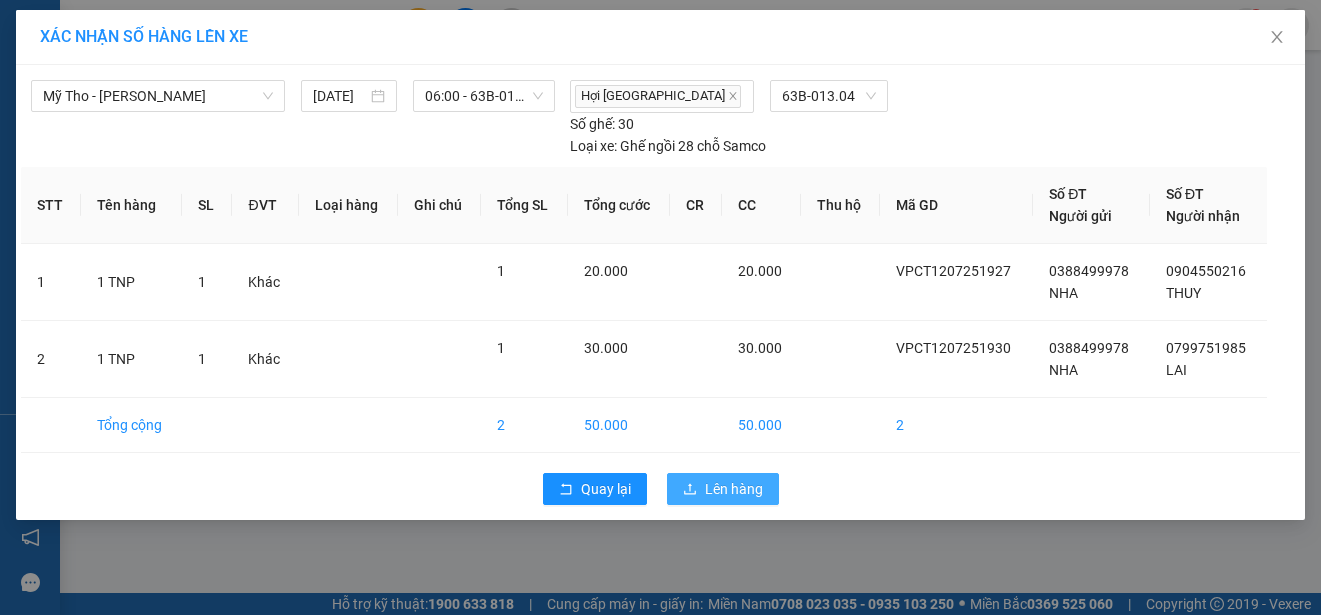 click on "Lên hàng" at bounding box center (734, 489) 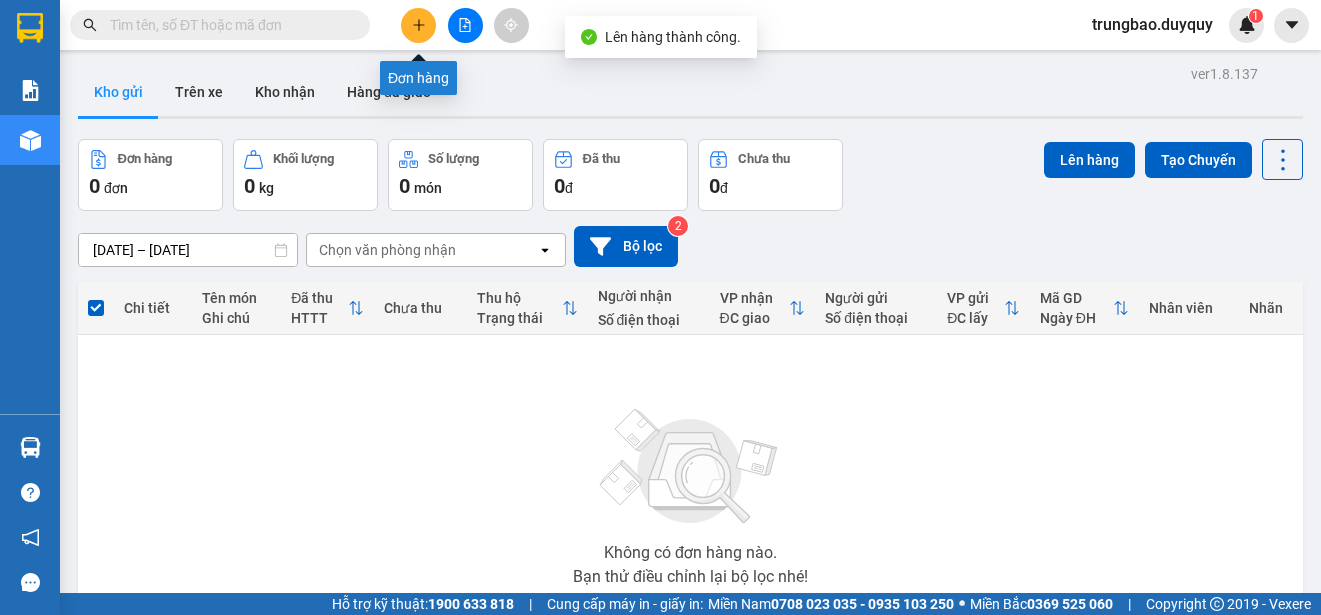 click at bounding box center [418, 25] 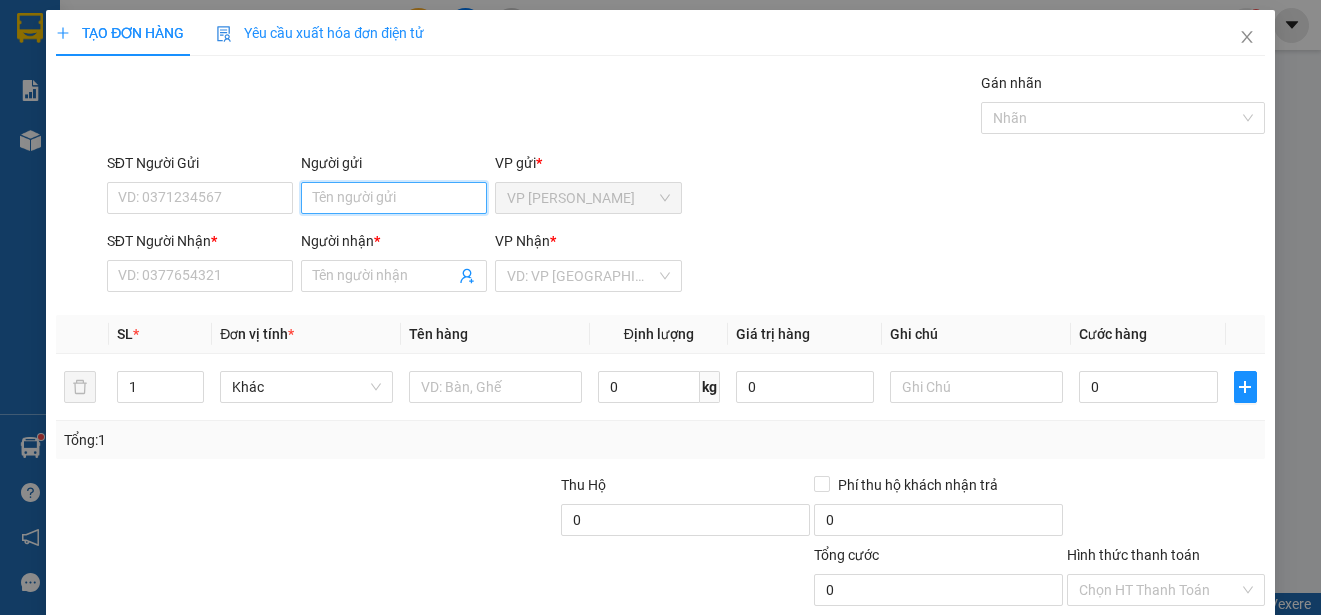 click on "Người gửi" at bounding box center (394, 198) 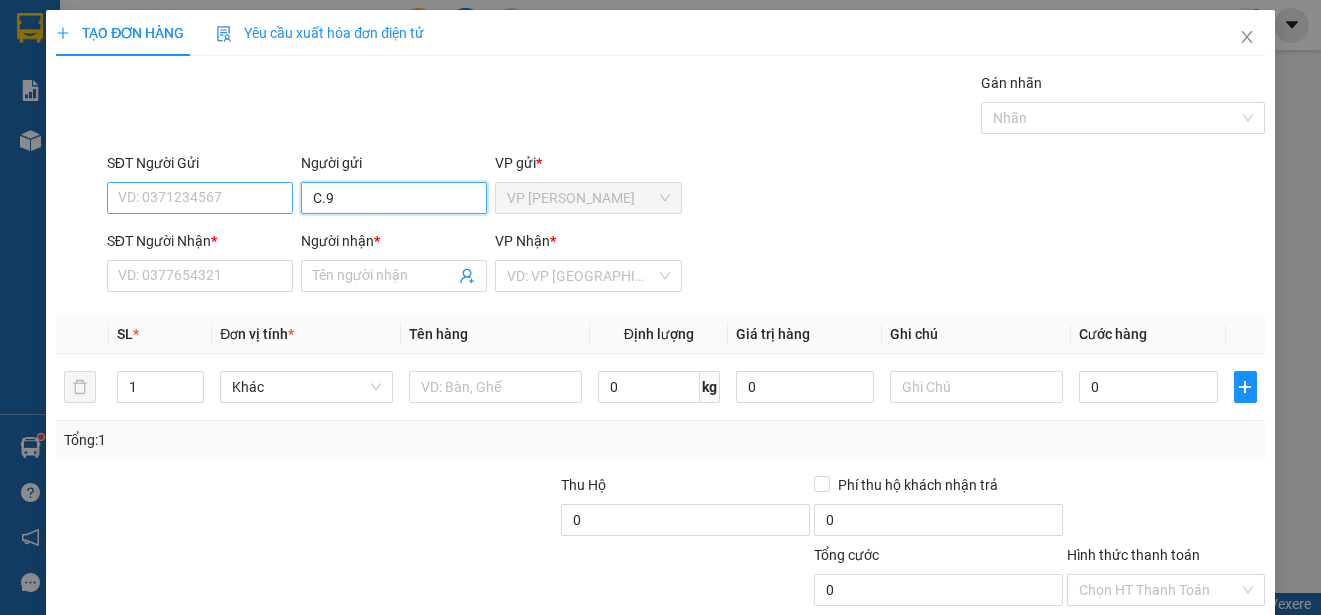 type on "C.9" 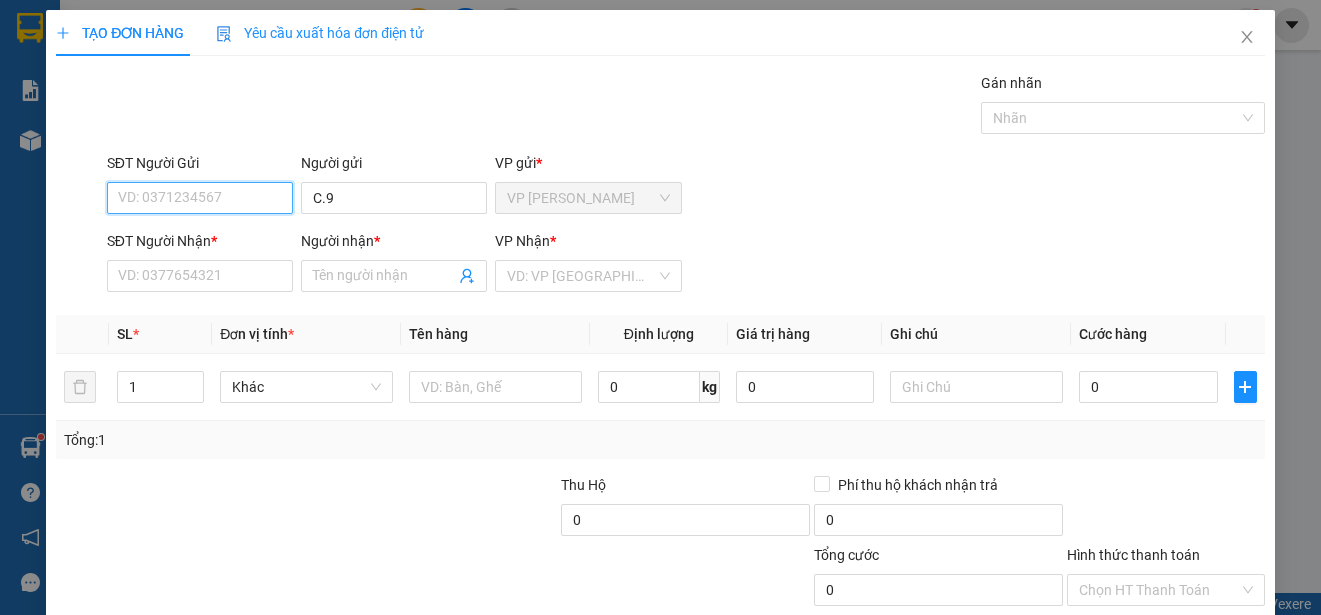 click on "SĐT Người Gửi" at bounding box center (200, 198) 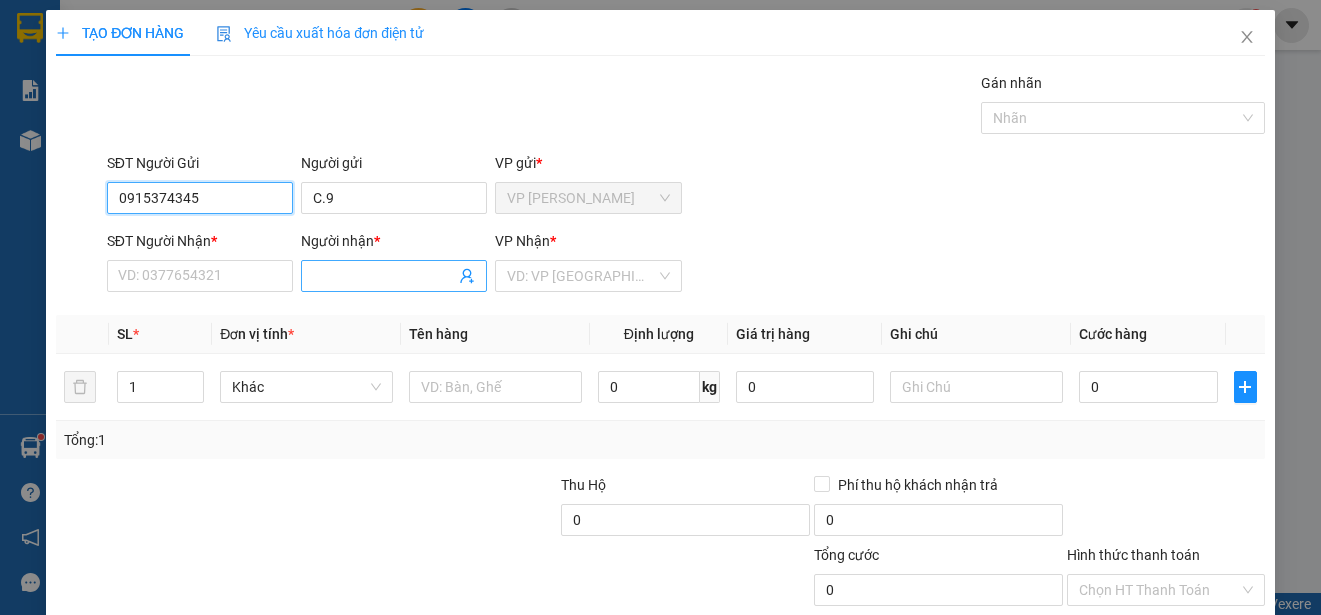 type on "0915374345" 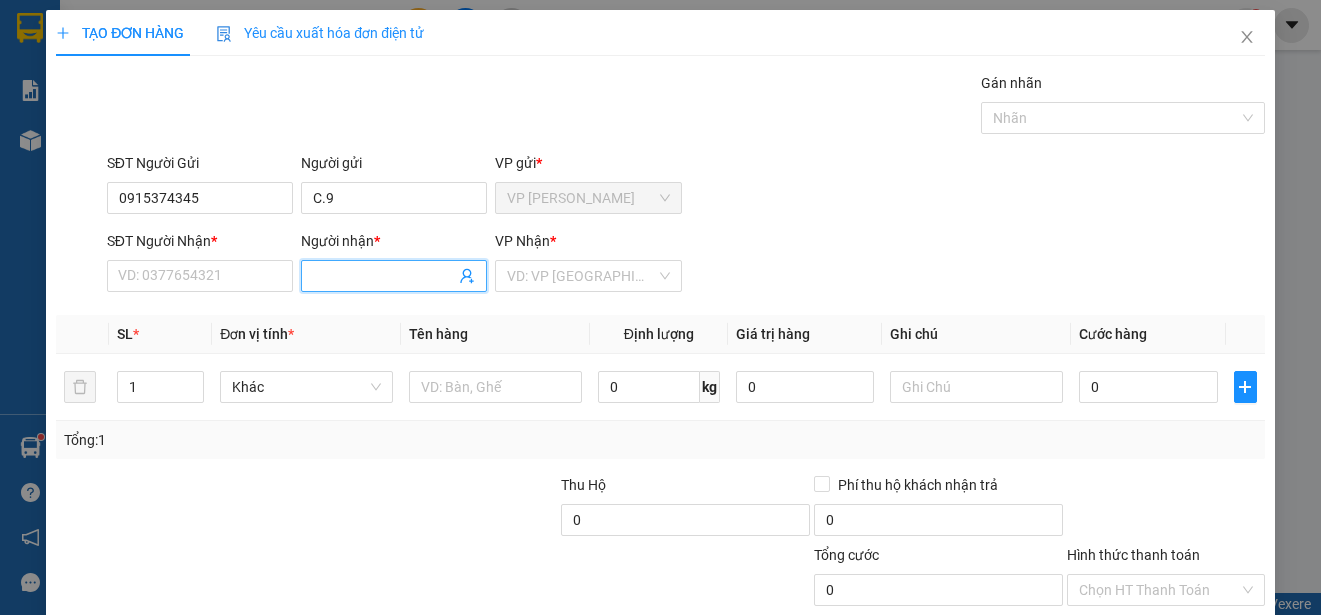 click on "Người nhận  *" at bounding box center [384, 276] 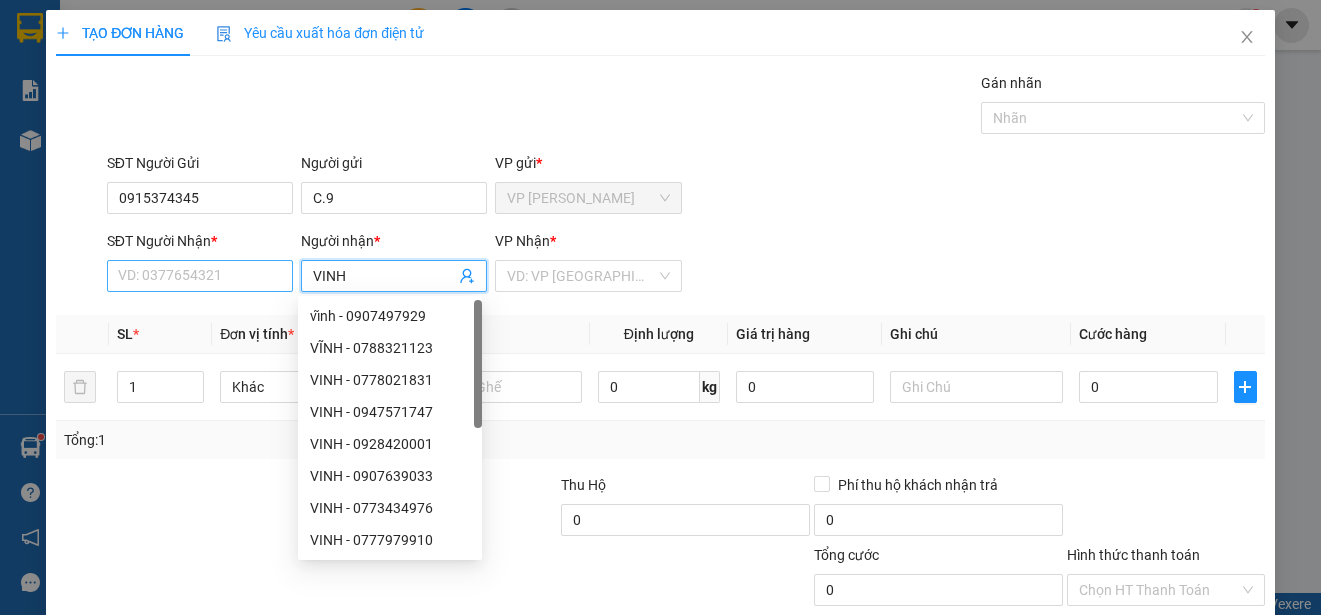 type on "VINH" 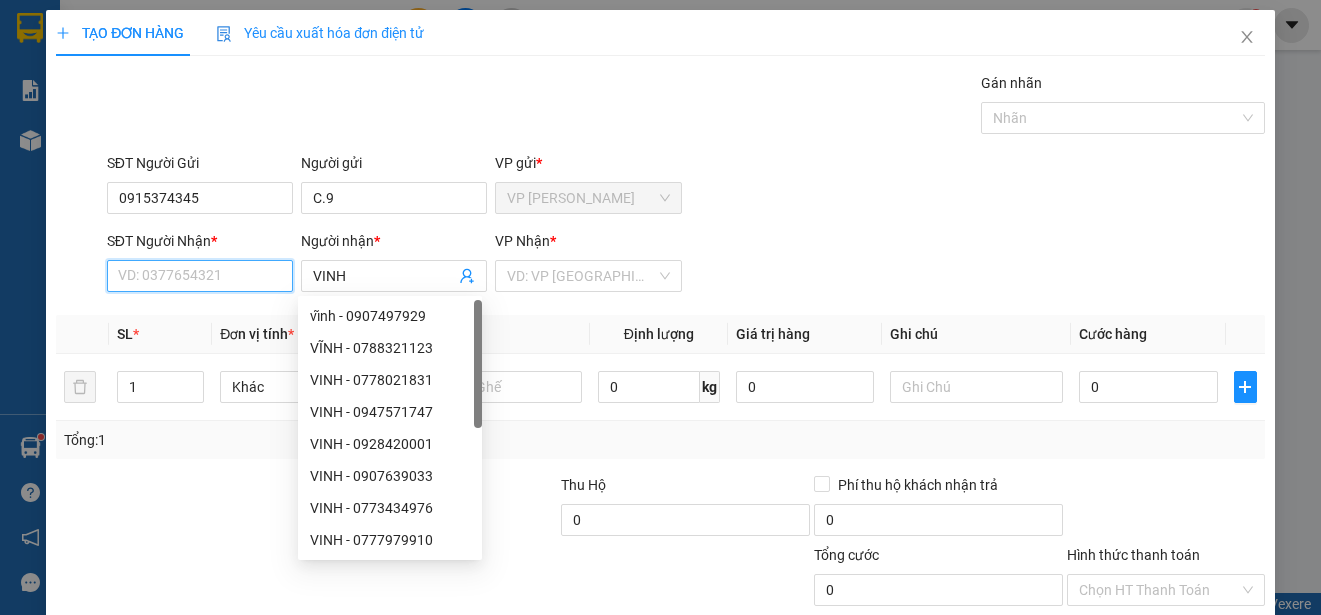 click on "SĐT Người Nhận  *" at bounding box center [200, 276] 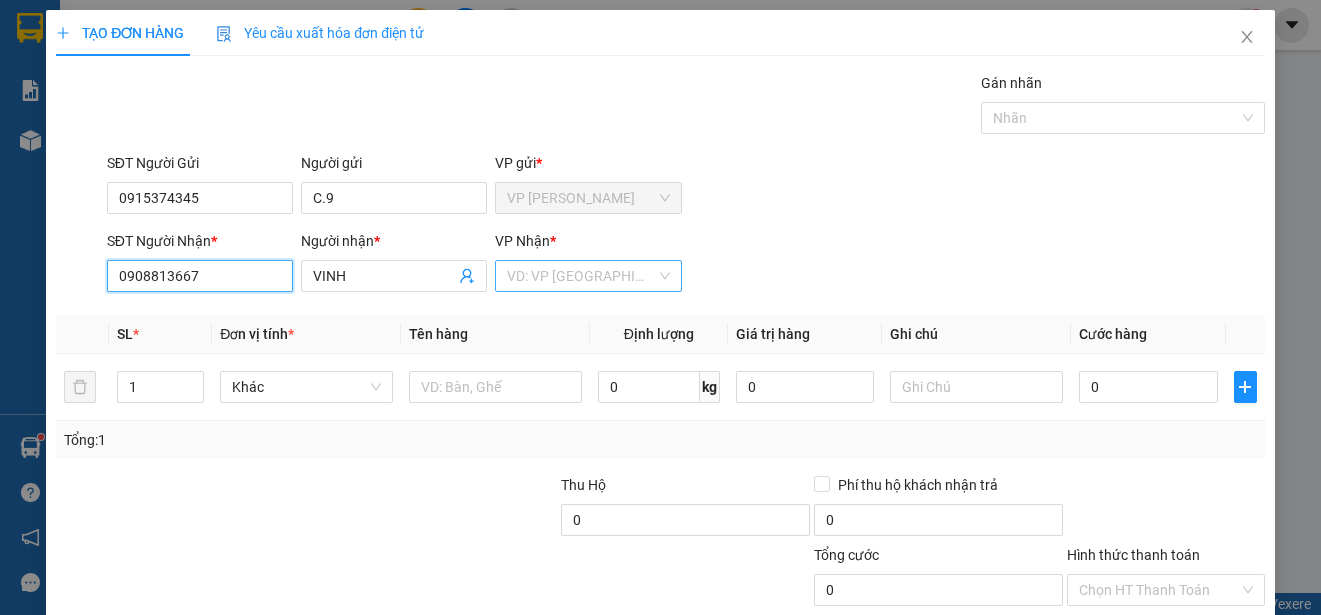 type on "0908813667" 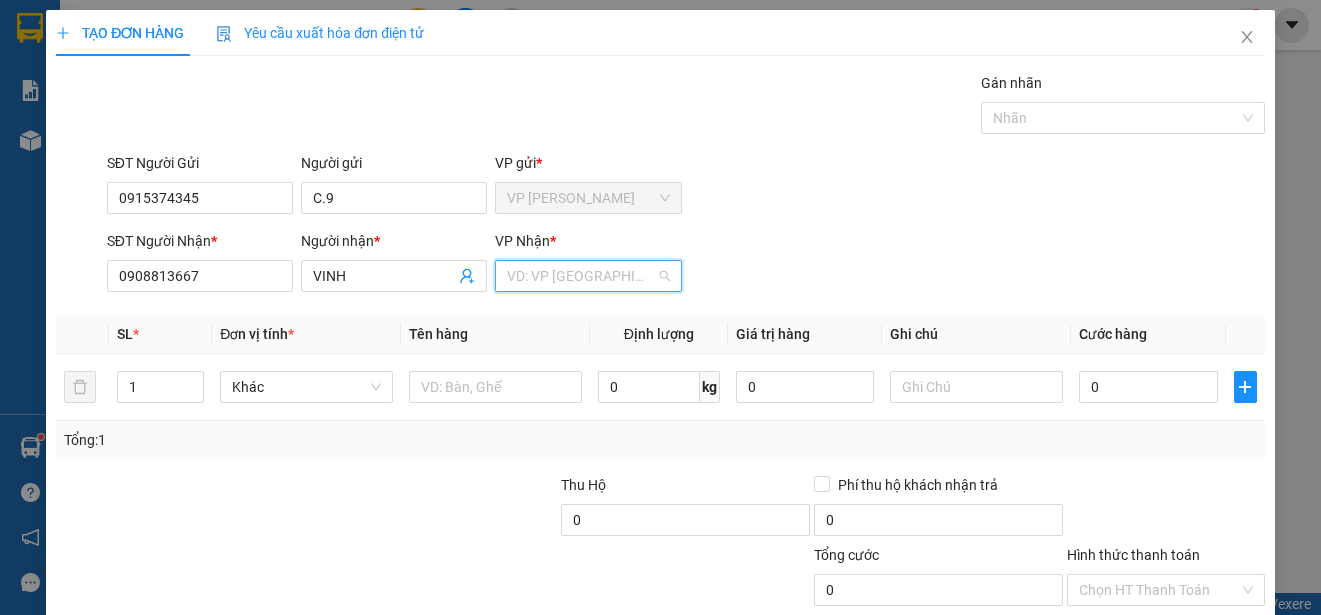 click at bounding box center (581, 276) 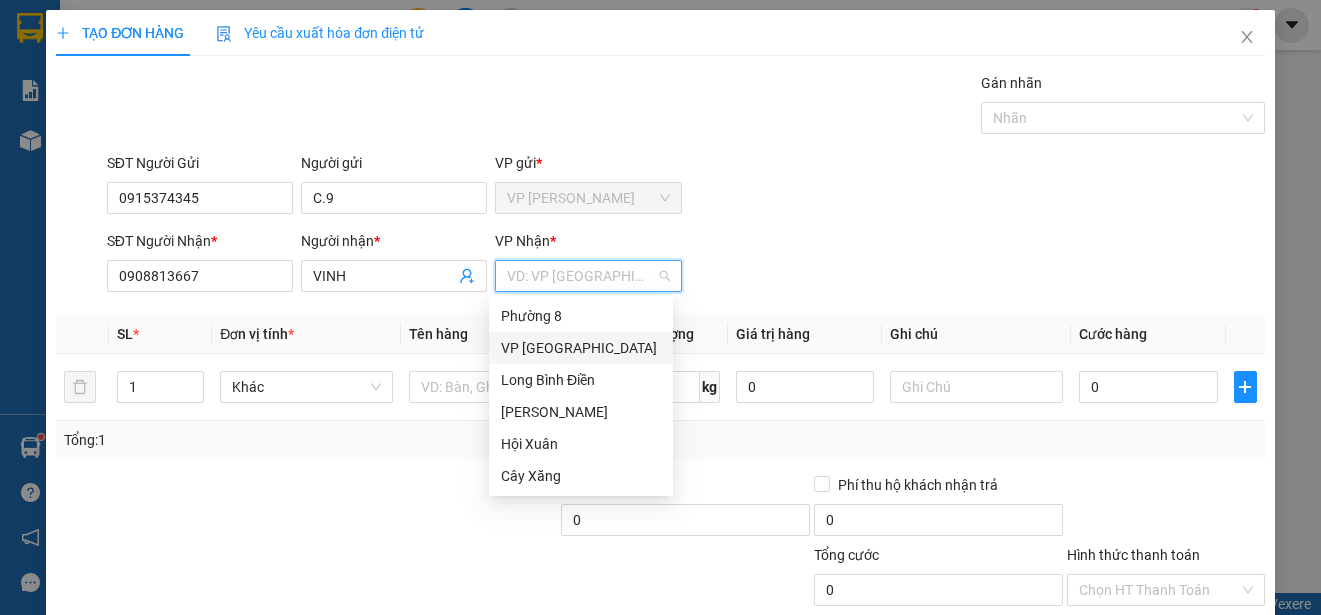 click on "VP [GEOGRAPHIC_DATA]" at bounding box center (581, 348) 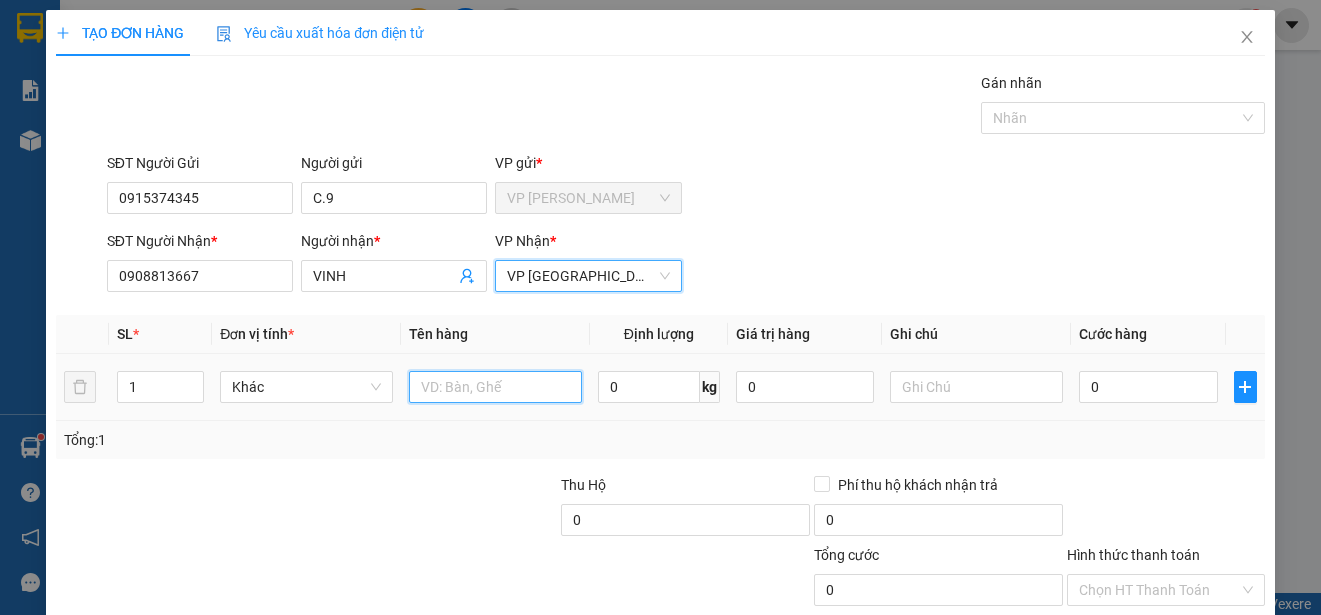 click at bounding box center (495, 387) 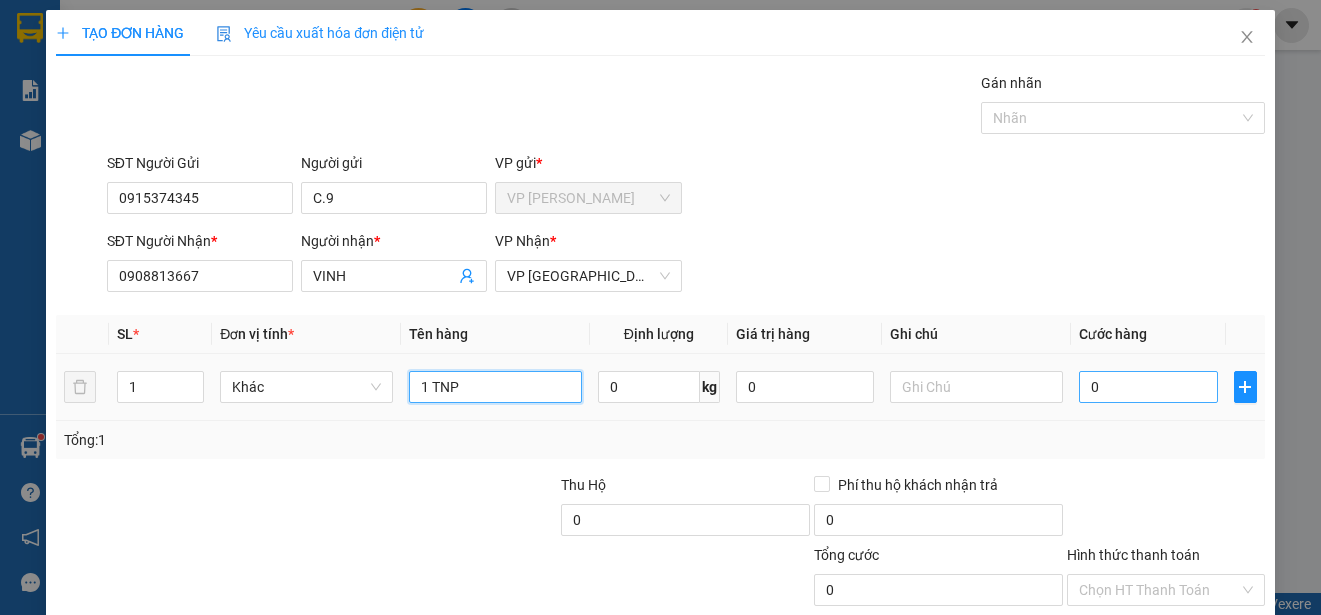 type on "1 TNP" 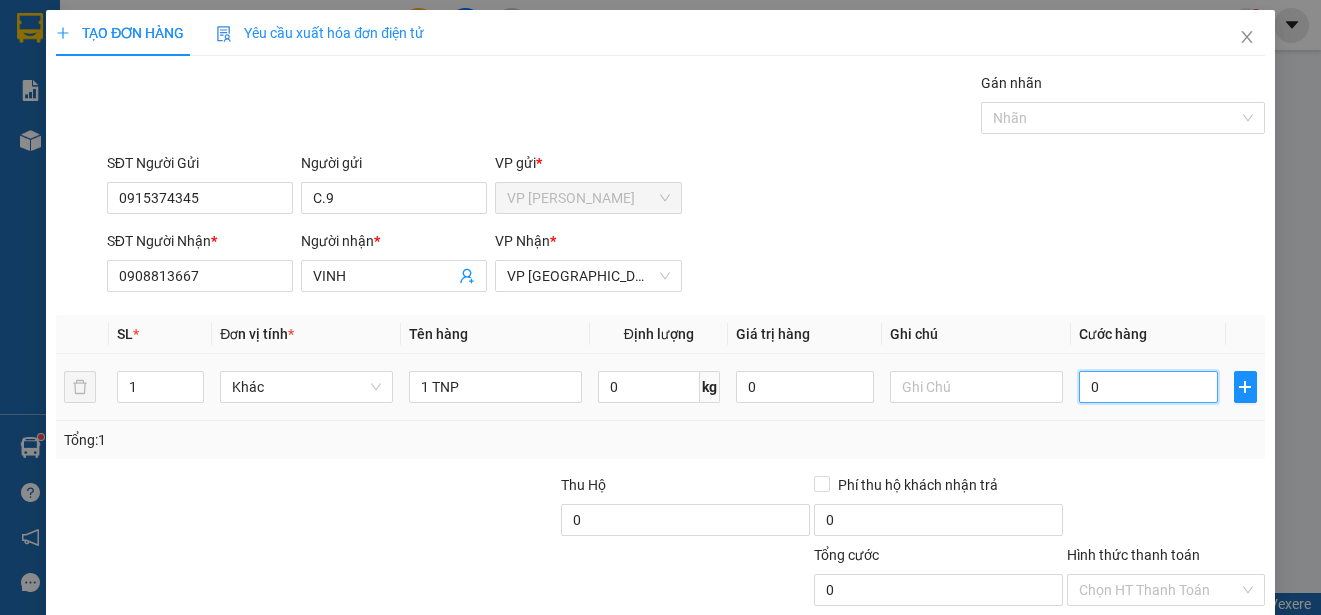 click on "0" at bounding box center [1148, 387] 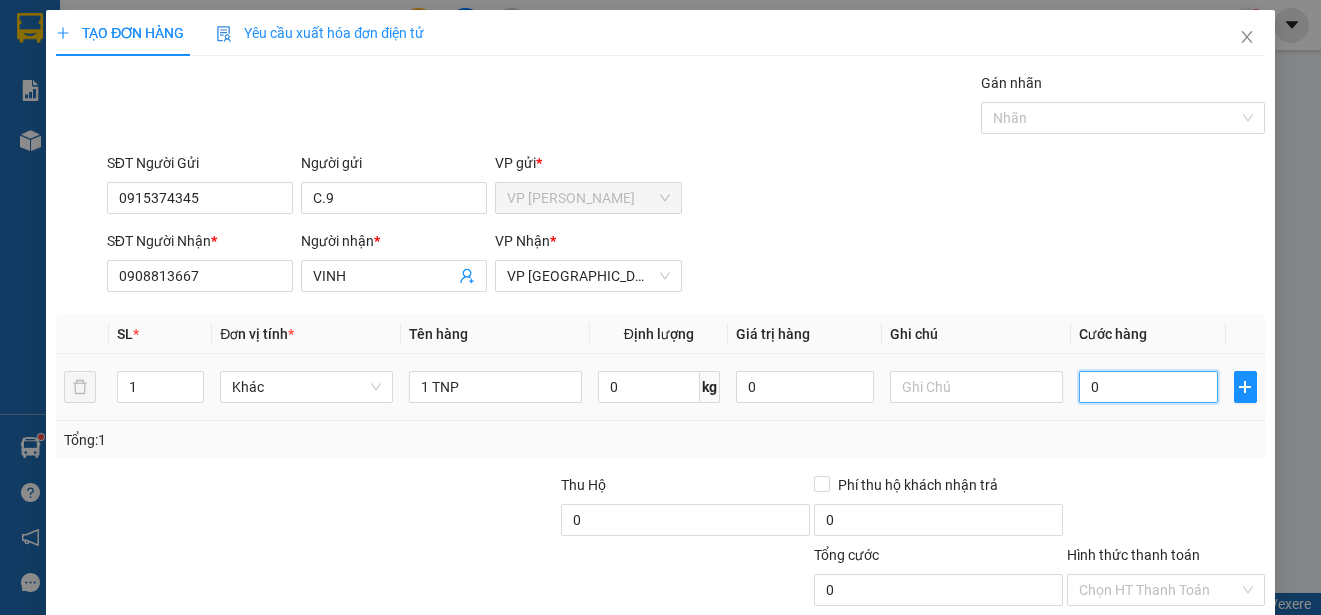 type on "20" 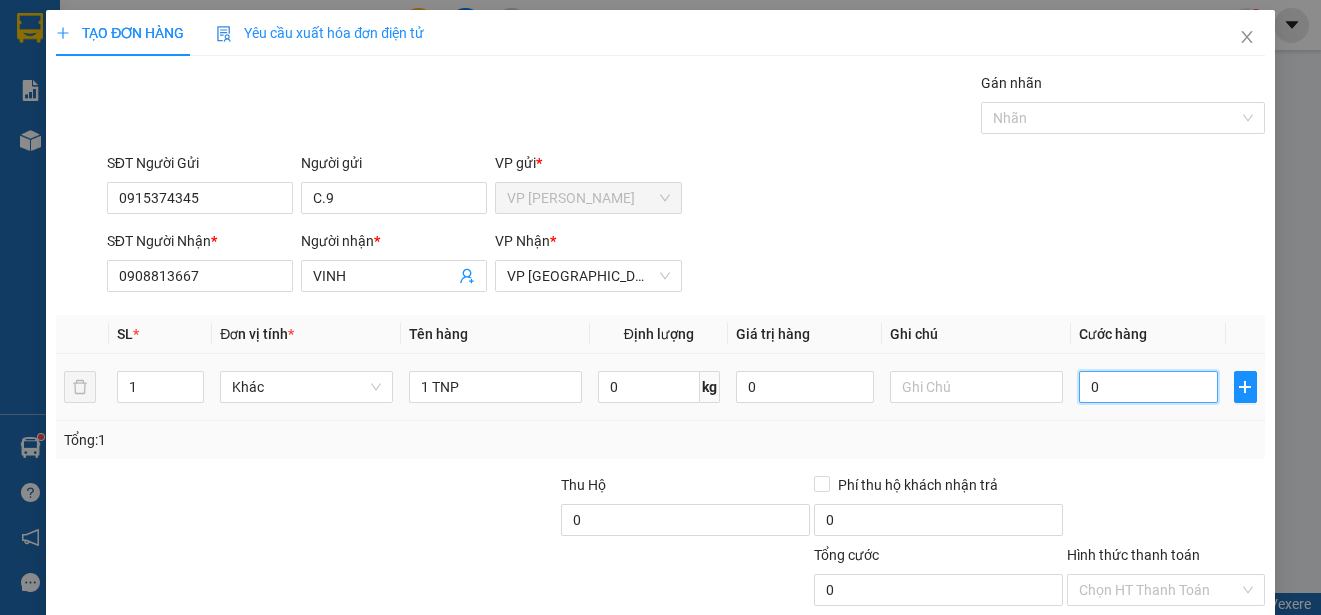 type on "20" 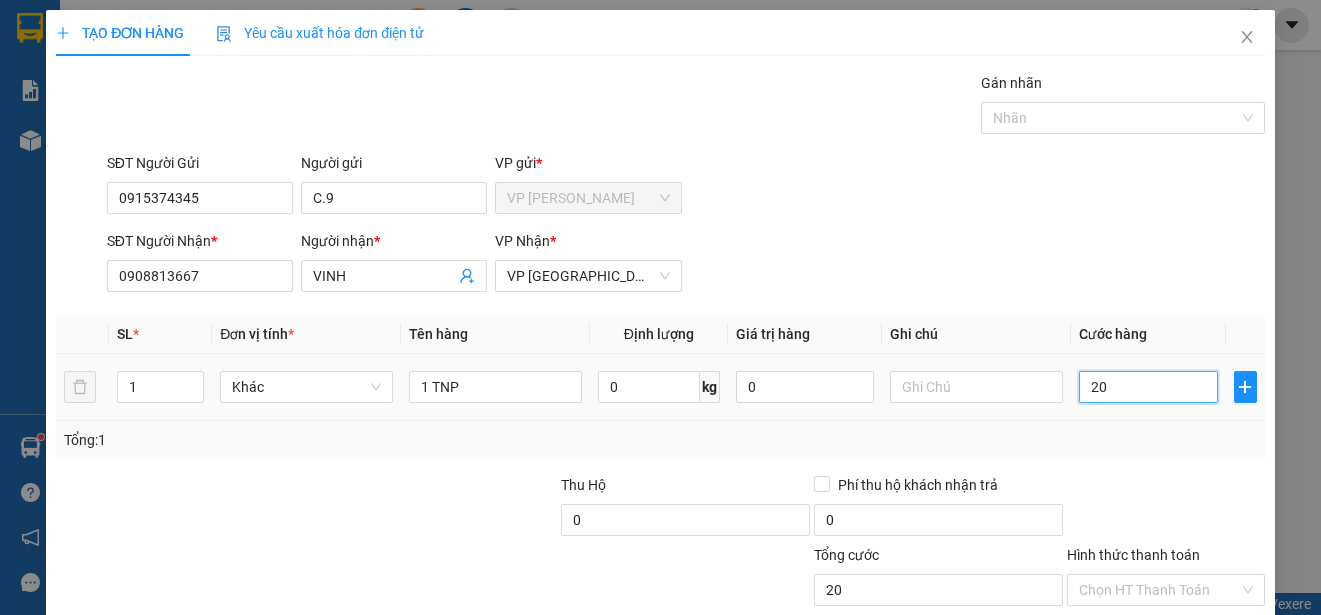 type on "200" 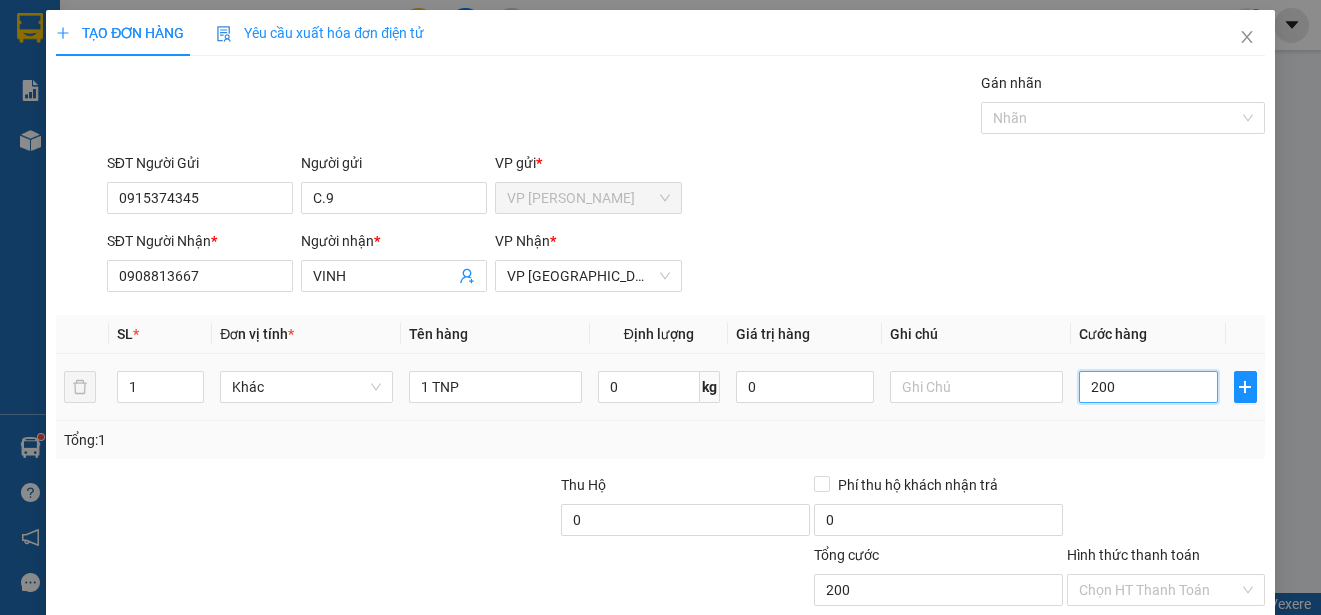 type on "2.000" 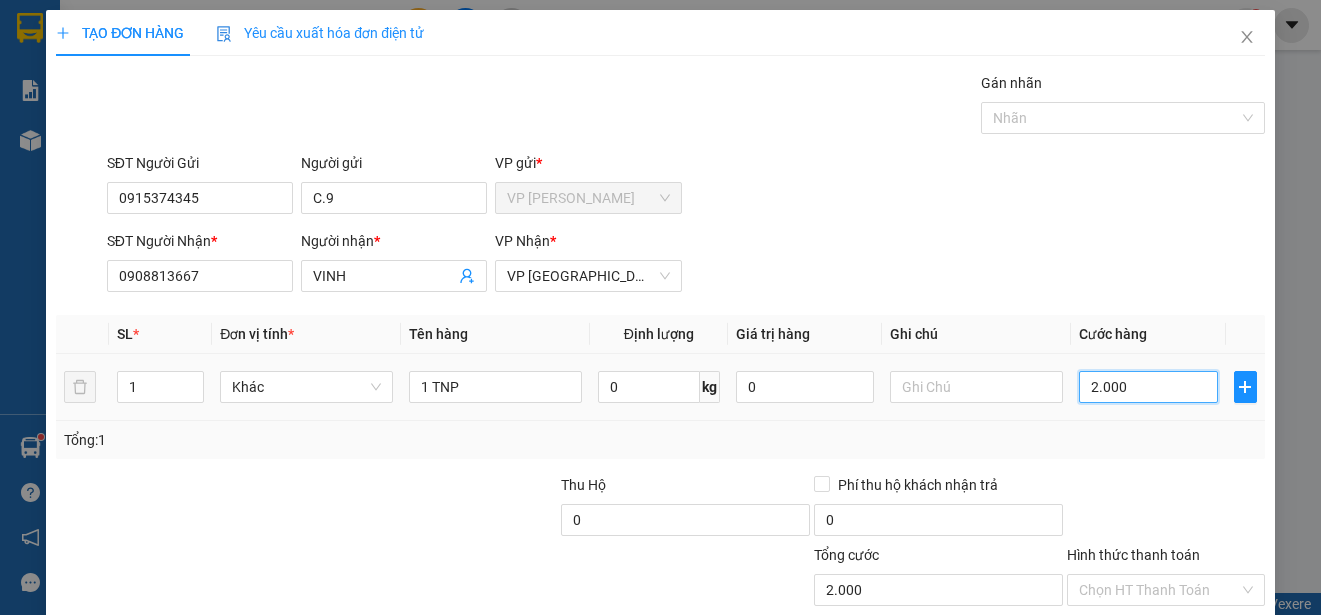 type on "20.000" 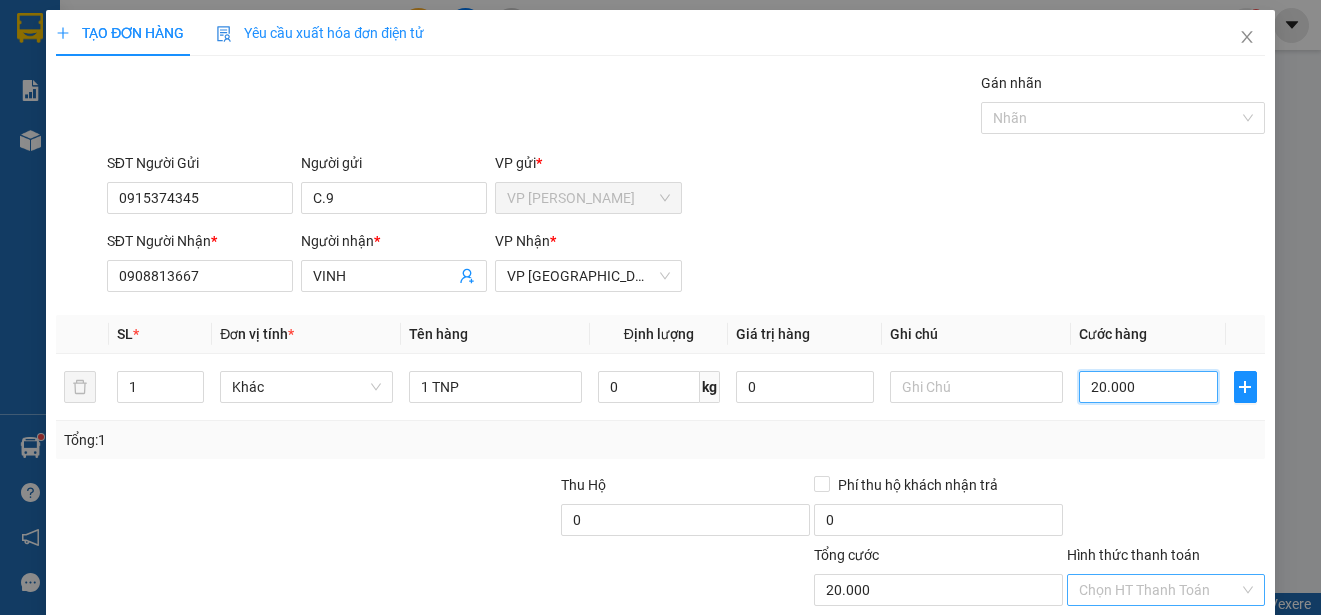 type on "20.000" 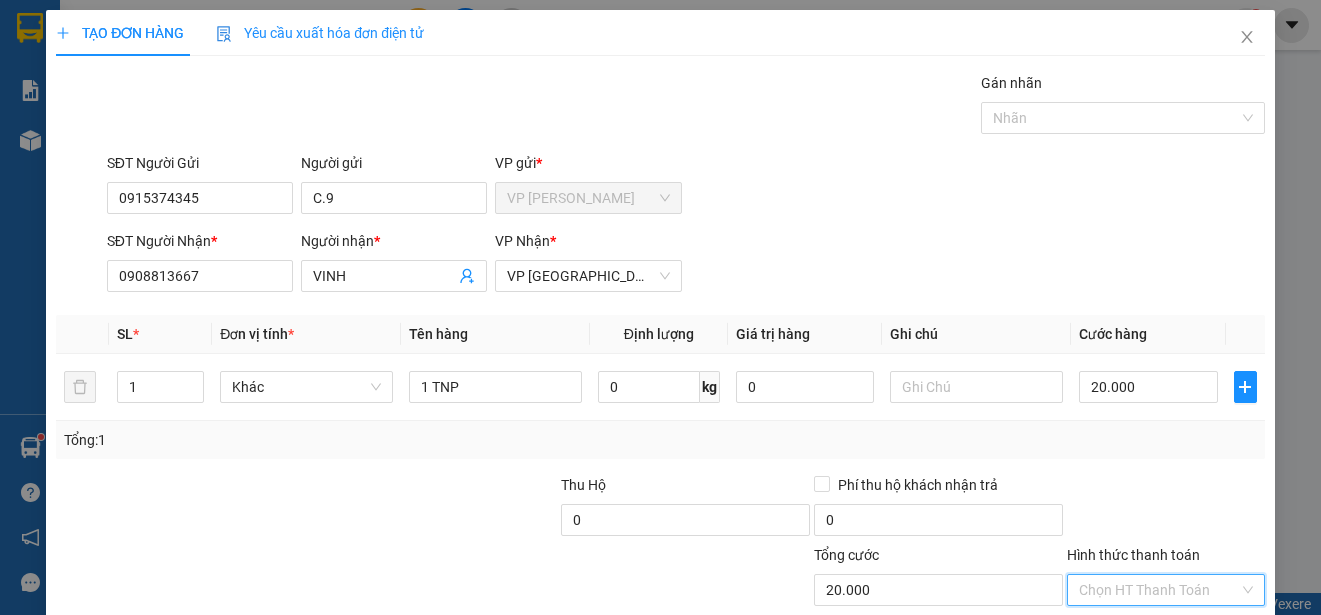 click on "Hình thức thanh toán" at bounding box center [1159, 590] 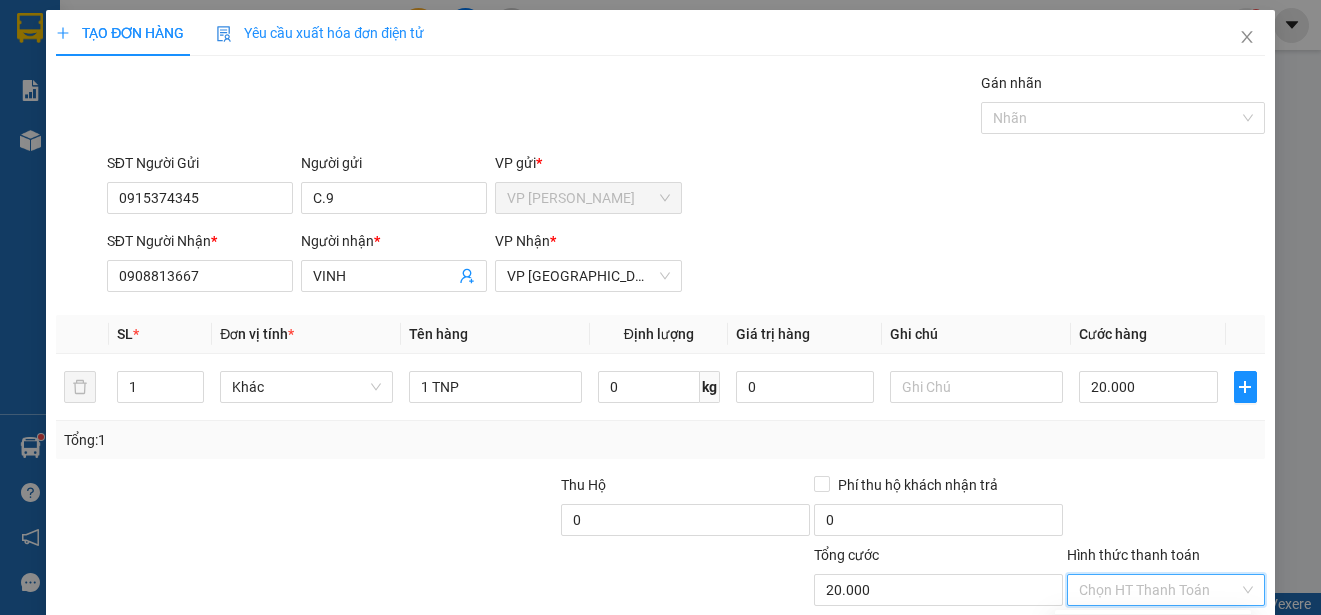 click on "Tại văn phòng" at bounding box center (1153, 630) 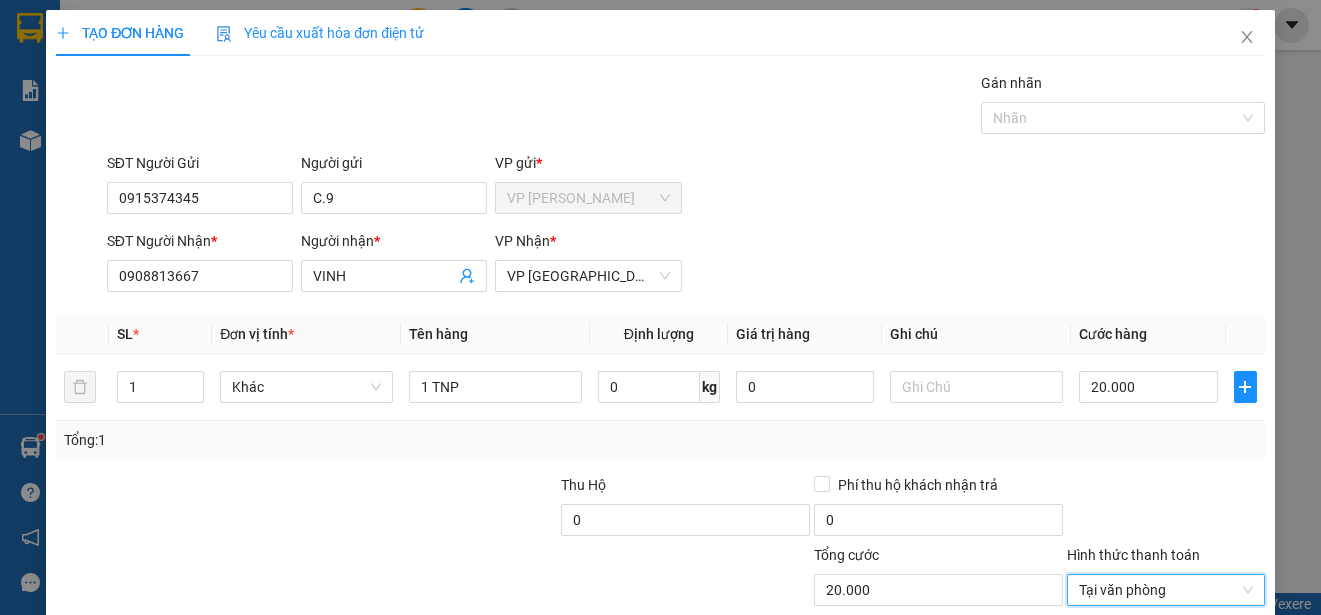 click on "[PERSON_NAME] và In" at bounding box center (1225, 685) 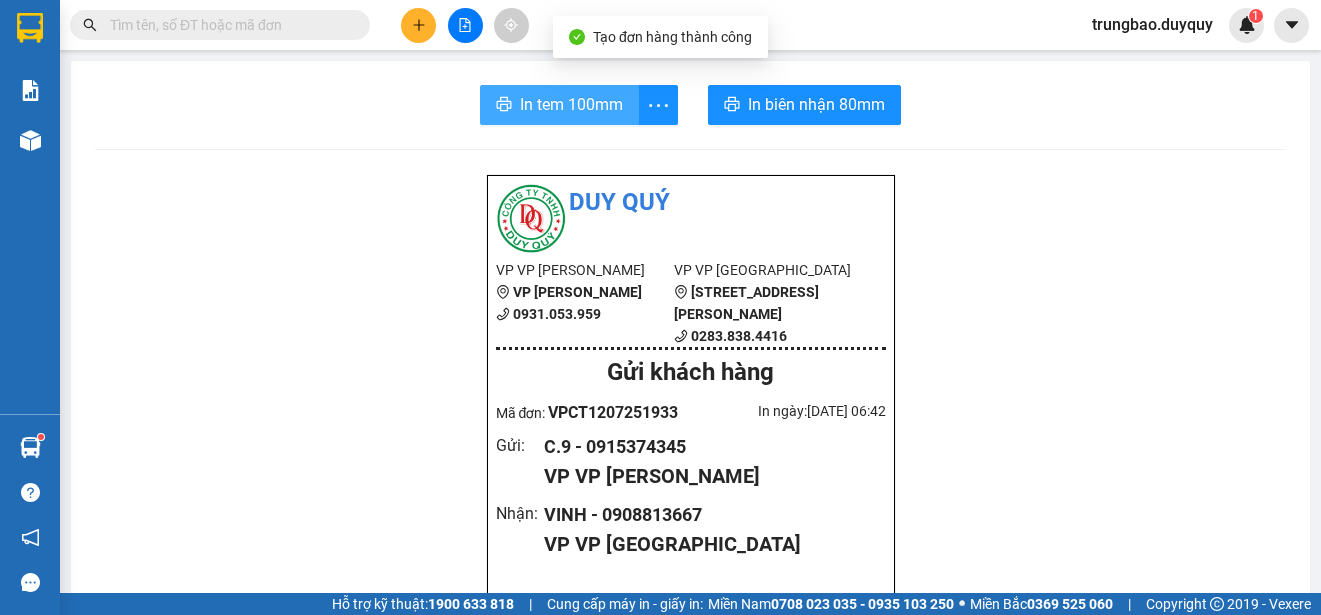click on "In tem 100mm" at bounding box center (571, 104) 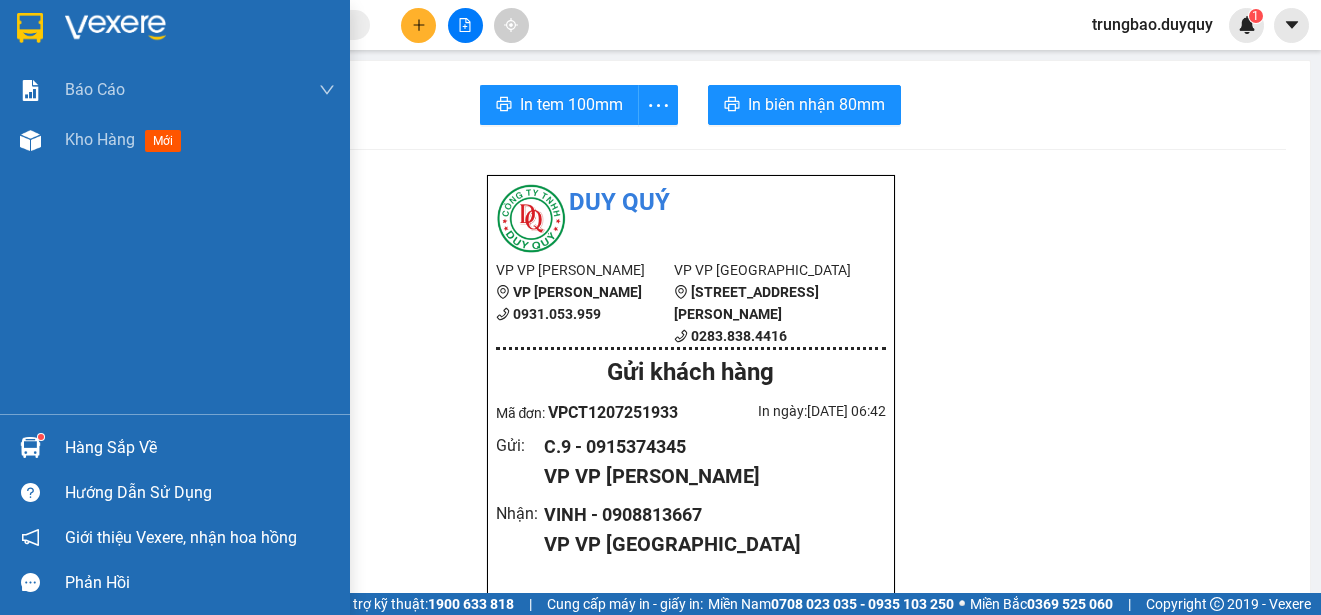 click at bounding box center (30, 28) 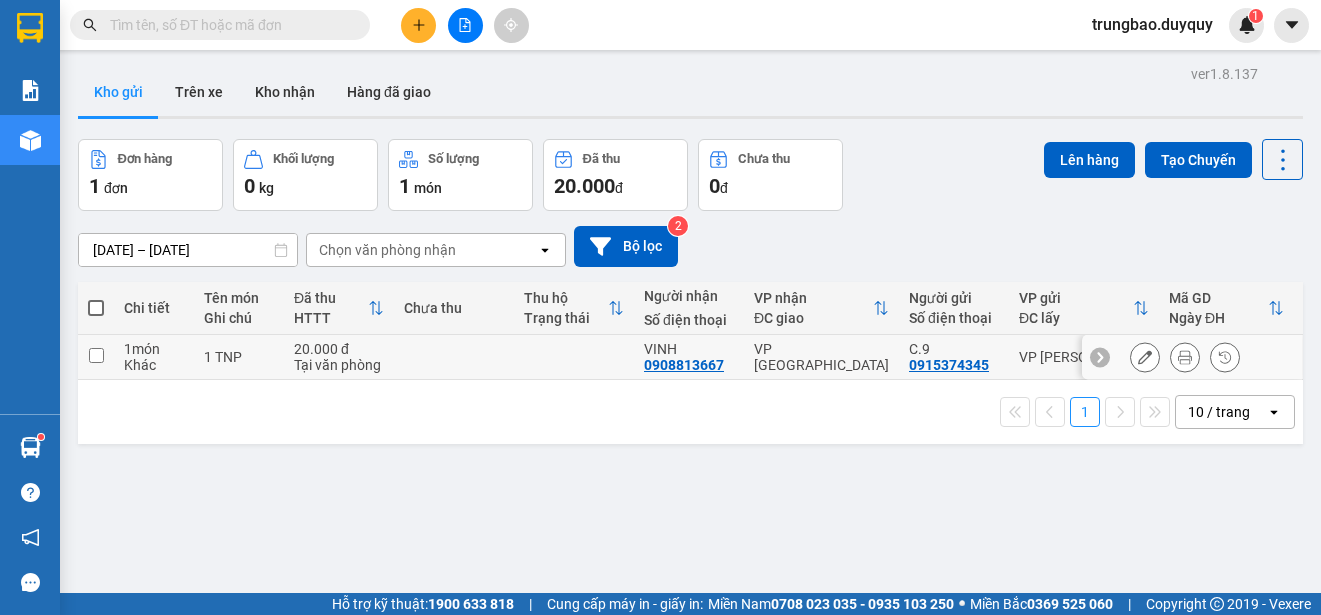 click at bounding box center [96, 355] 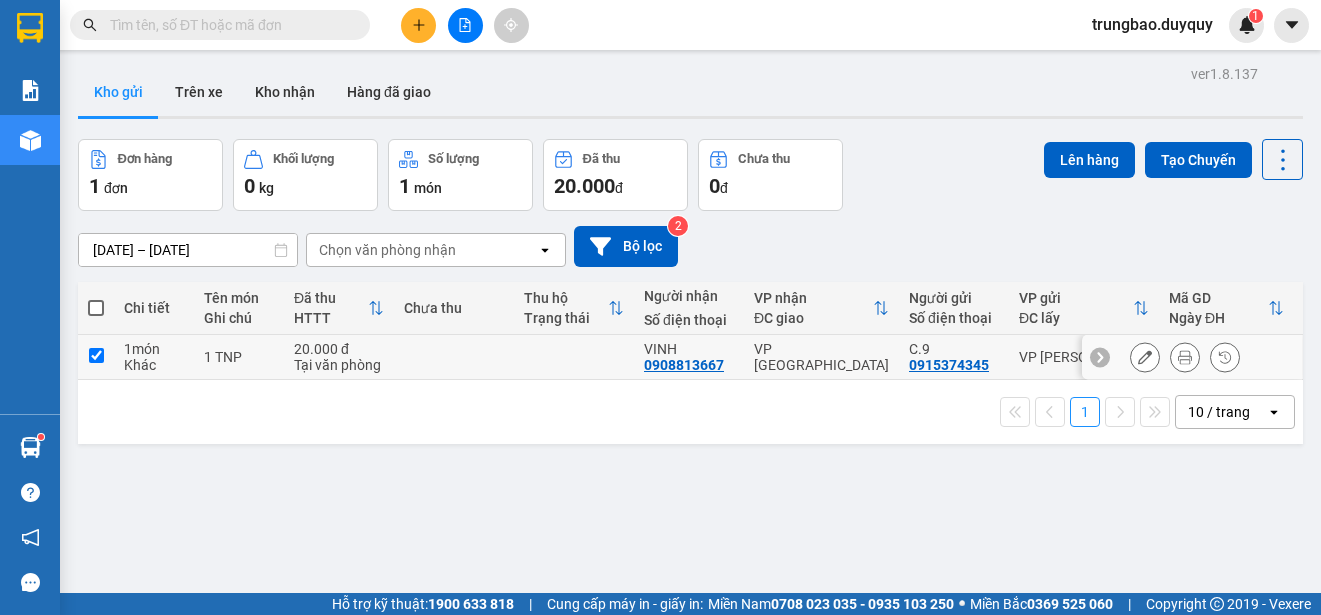 checkbox on "true" 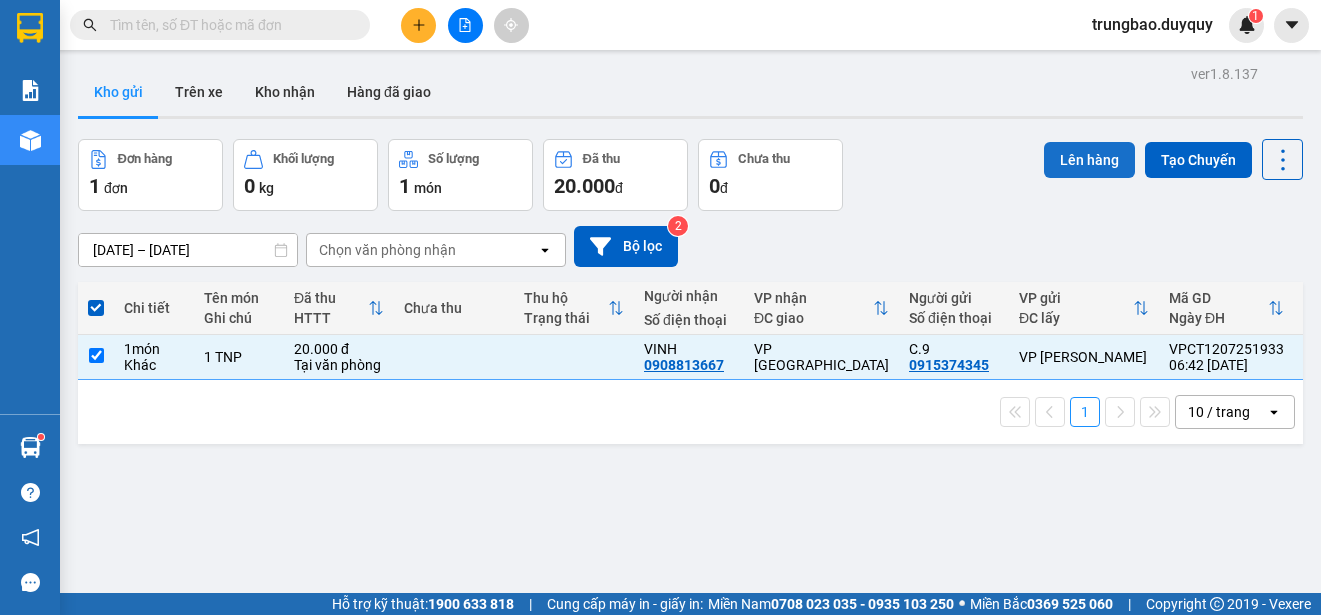 click on "Lên hàng" at bounding box center [1089, 160] 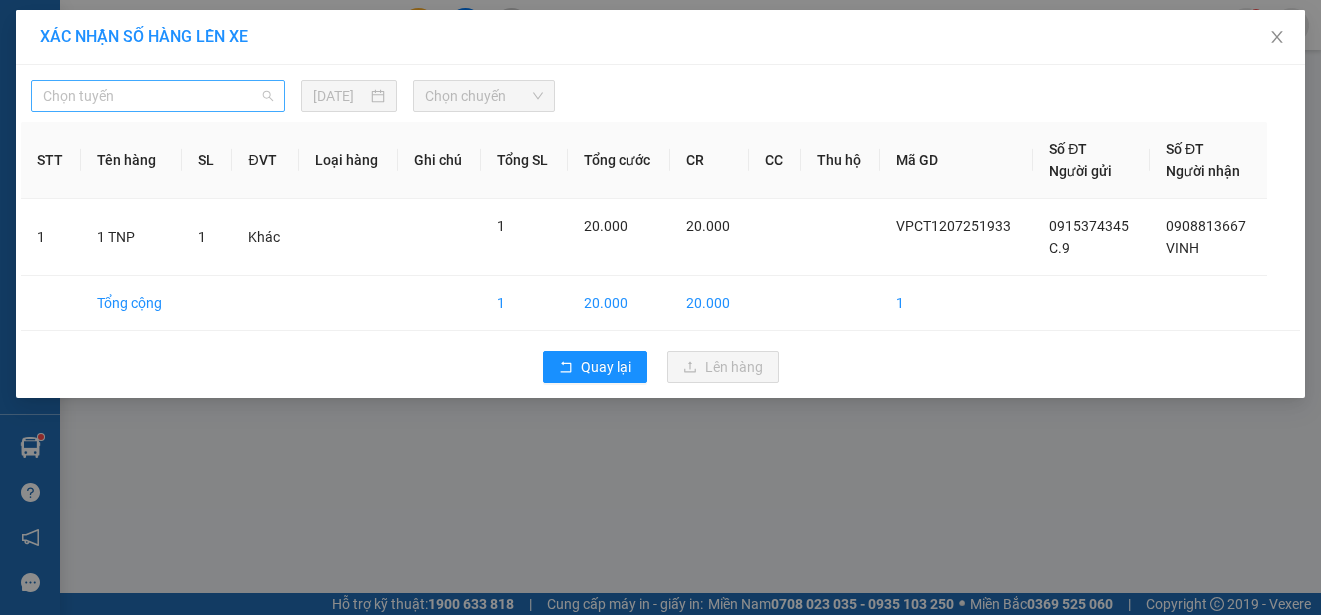 click on "Chọn tuyến" at bounding box center (158, 96) 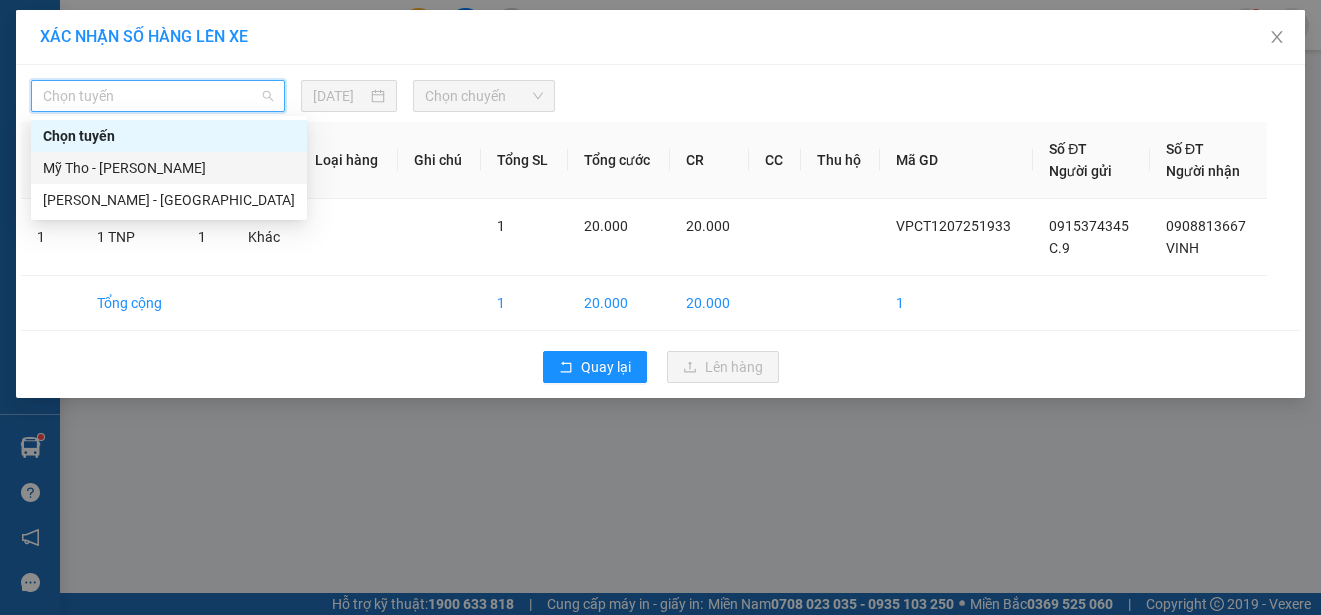 click on "Mỹ Tho - [PERSON_NAME]" at bounding box center [169, 168] 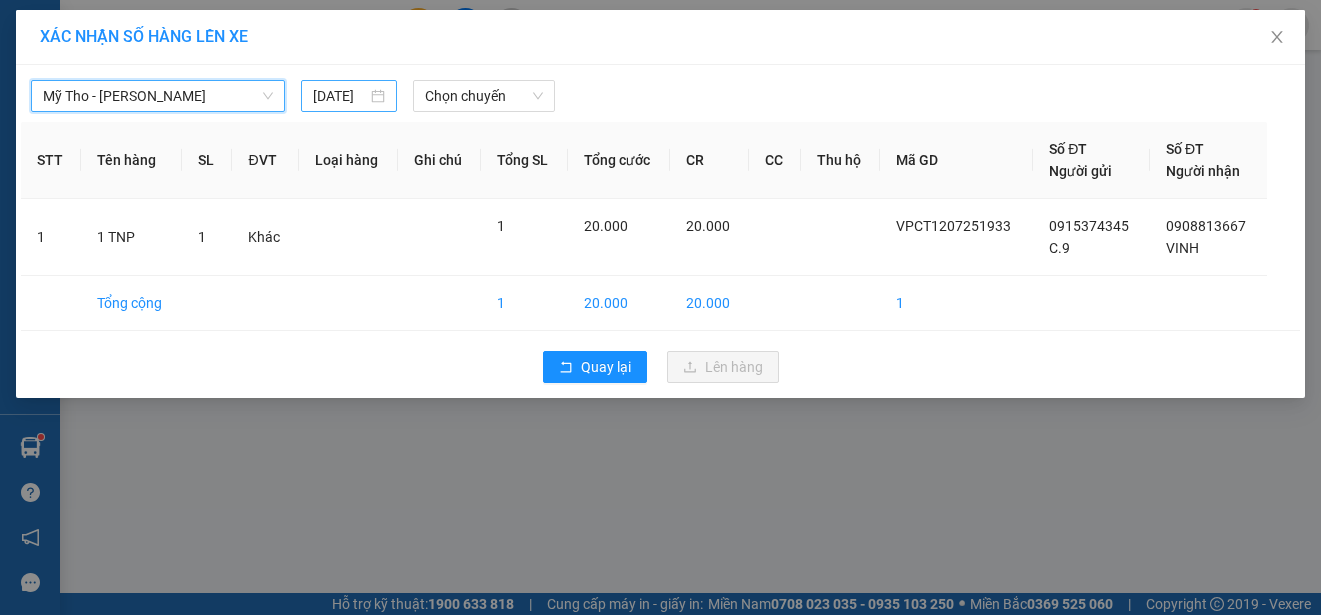 click on "[DATE]" at bounding box center [340, 96] 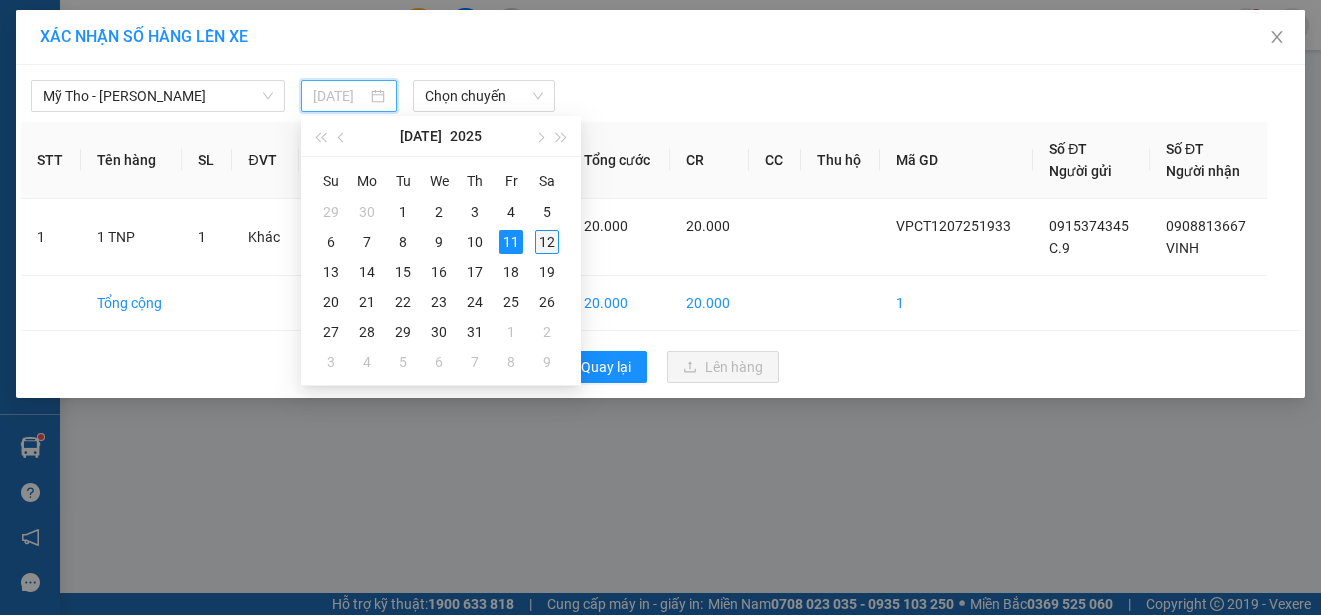 click on "12" at bounding box center [547, 242] 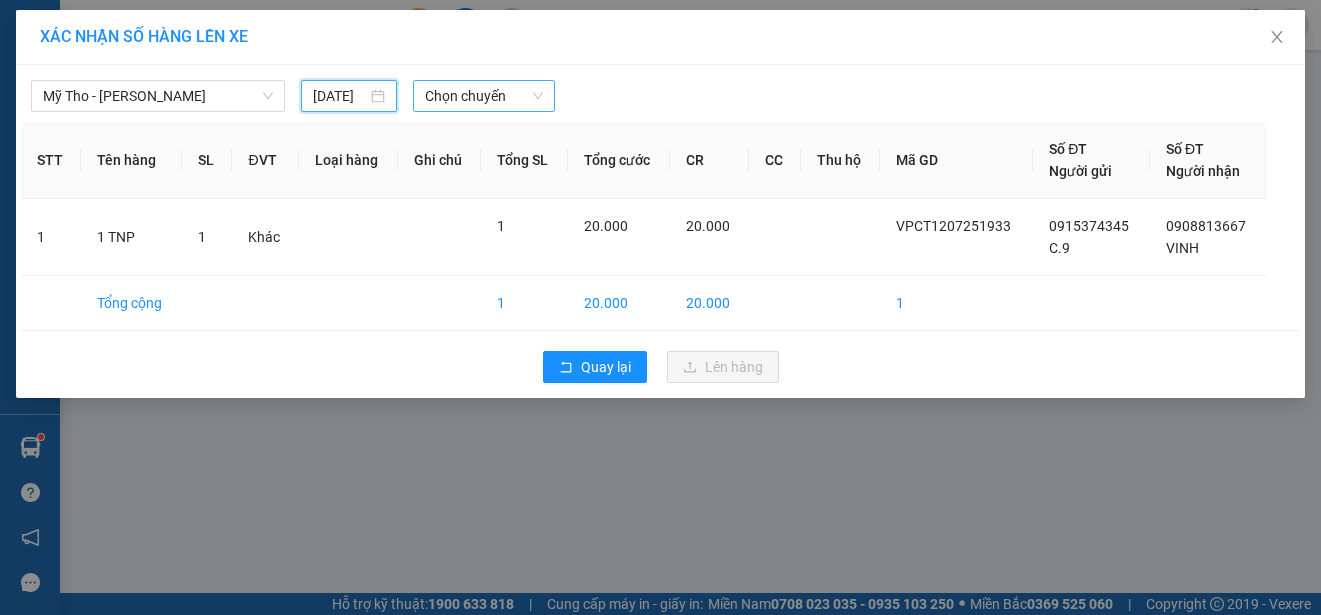 click on "Chọn chuyến" at bounding box center (483, 96) 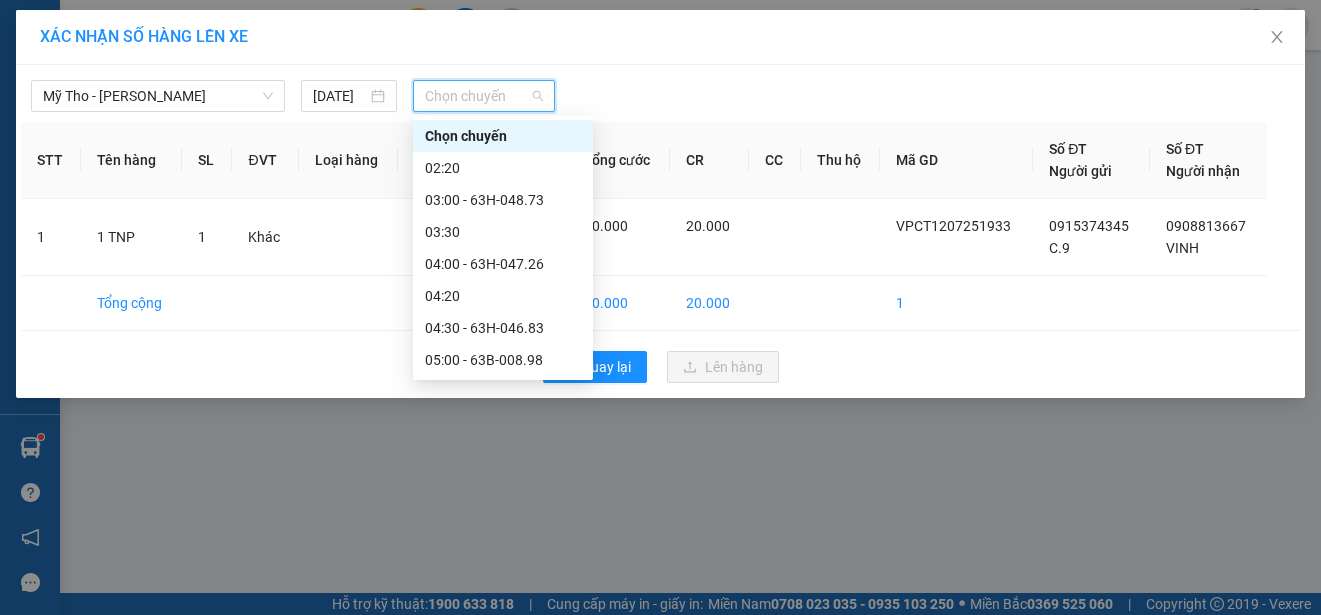 click on "06:00     - 63B-013.04" at bounding box center (503, 424) 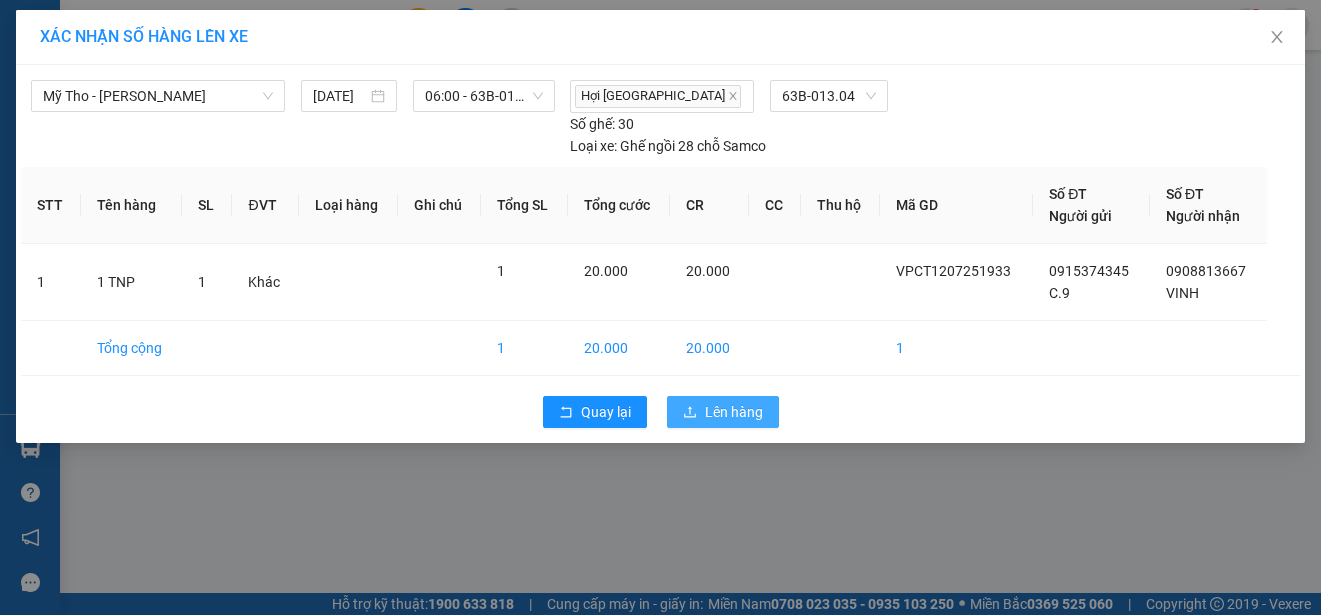 click on "Lên hàng" at bounding box center [734, 412] 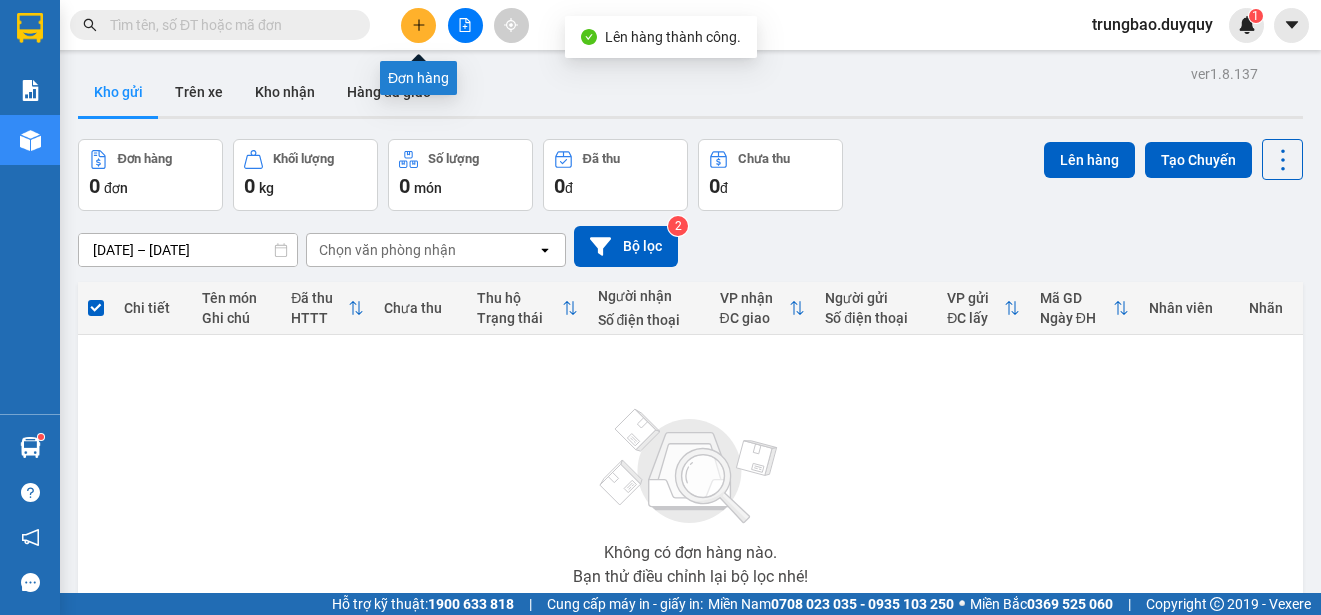 click at bounding box center (418, 25) 